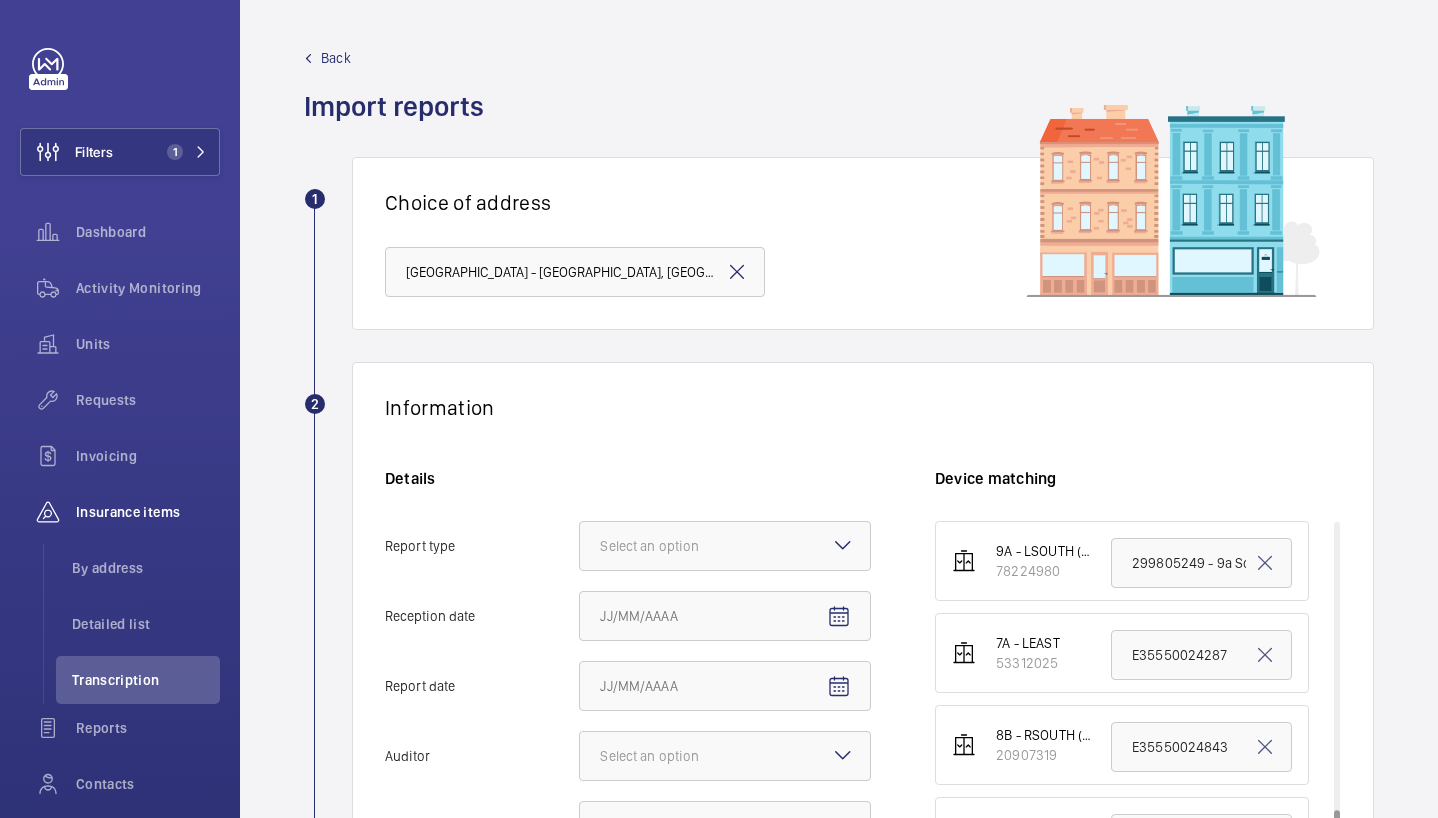 scroll, scrollTop: 0, scrollLeft: 0, axis: both 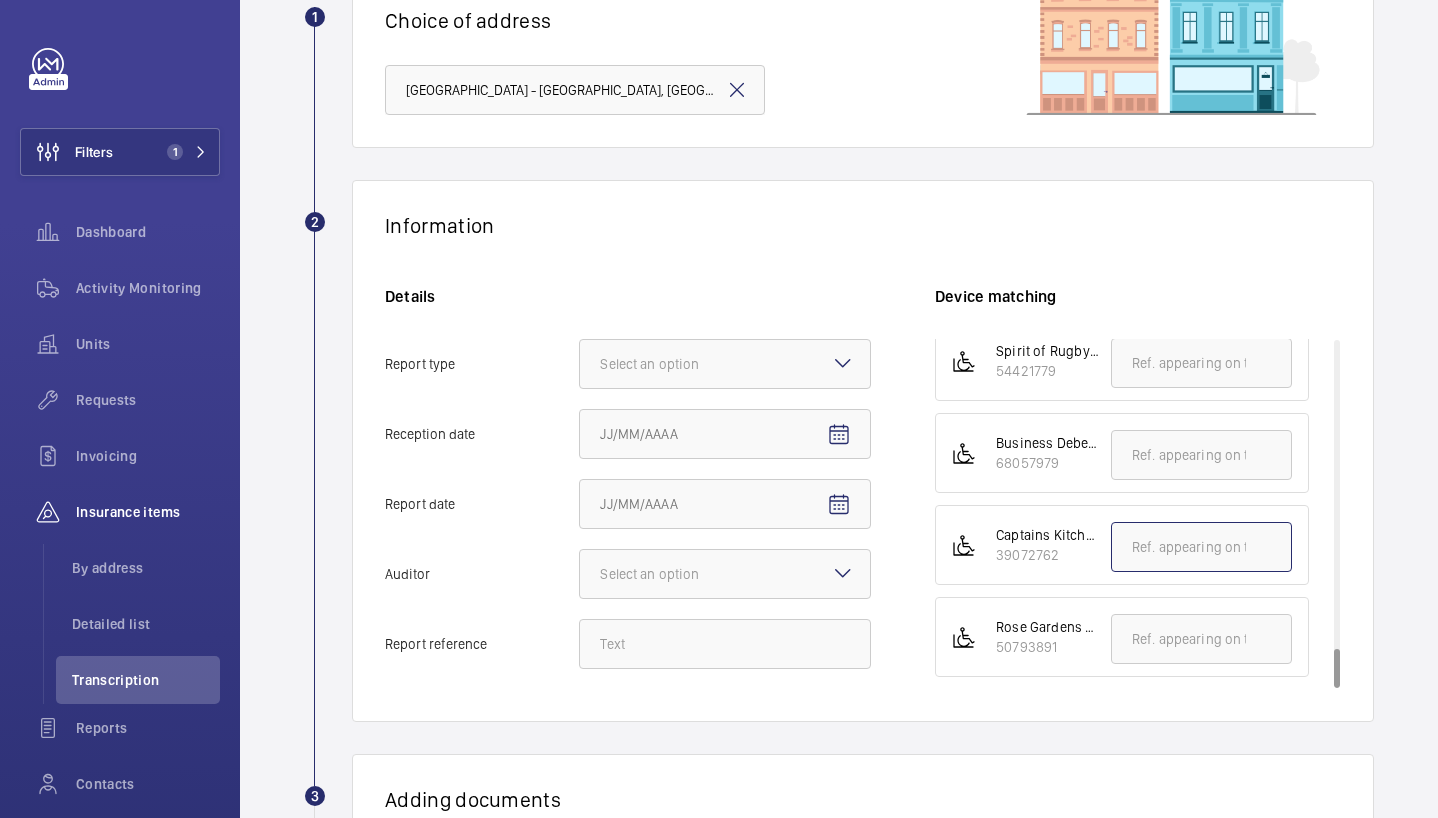 click 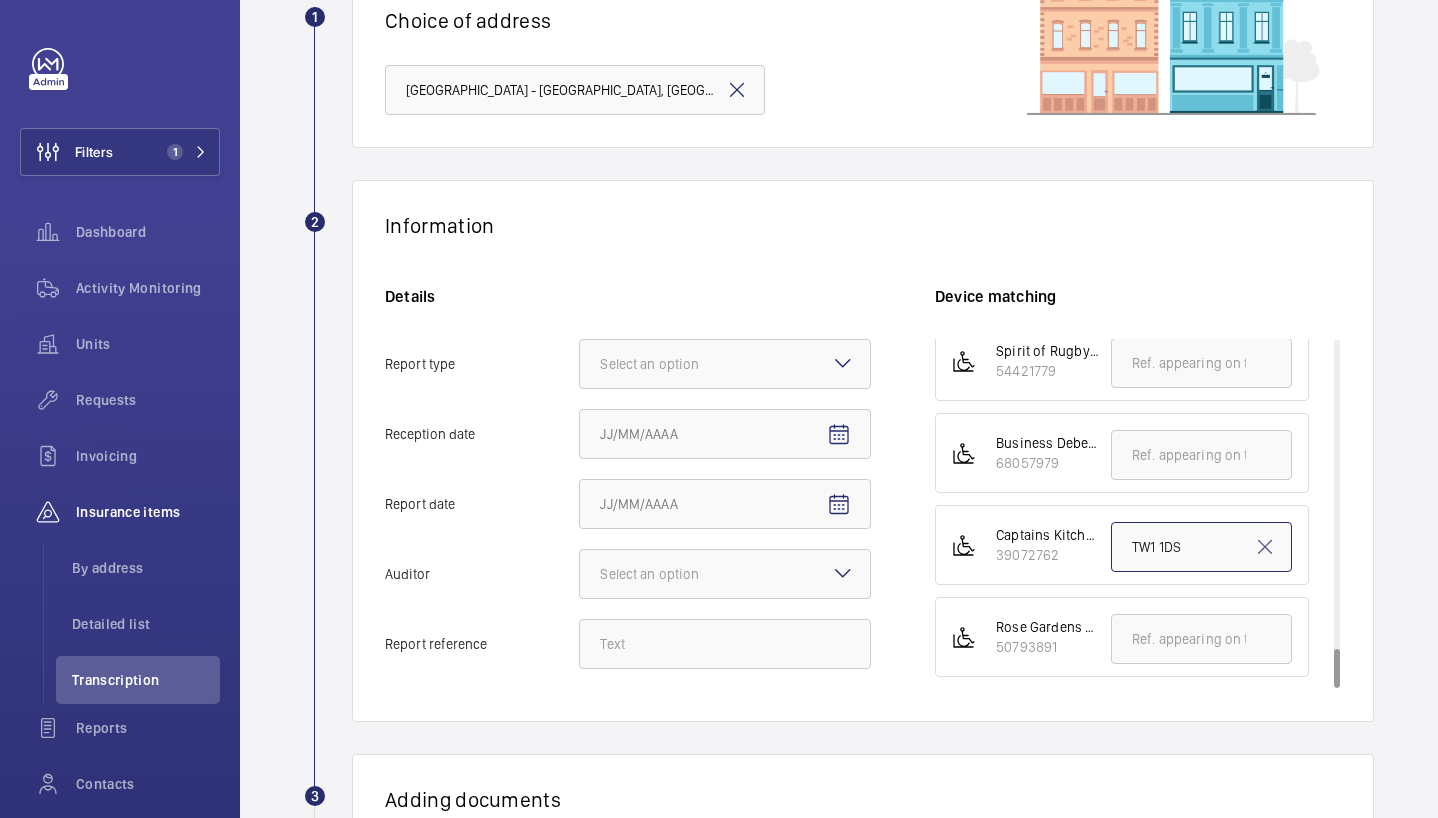 click on "TW1 1DS" 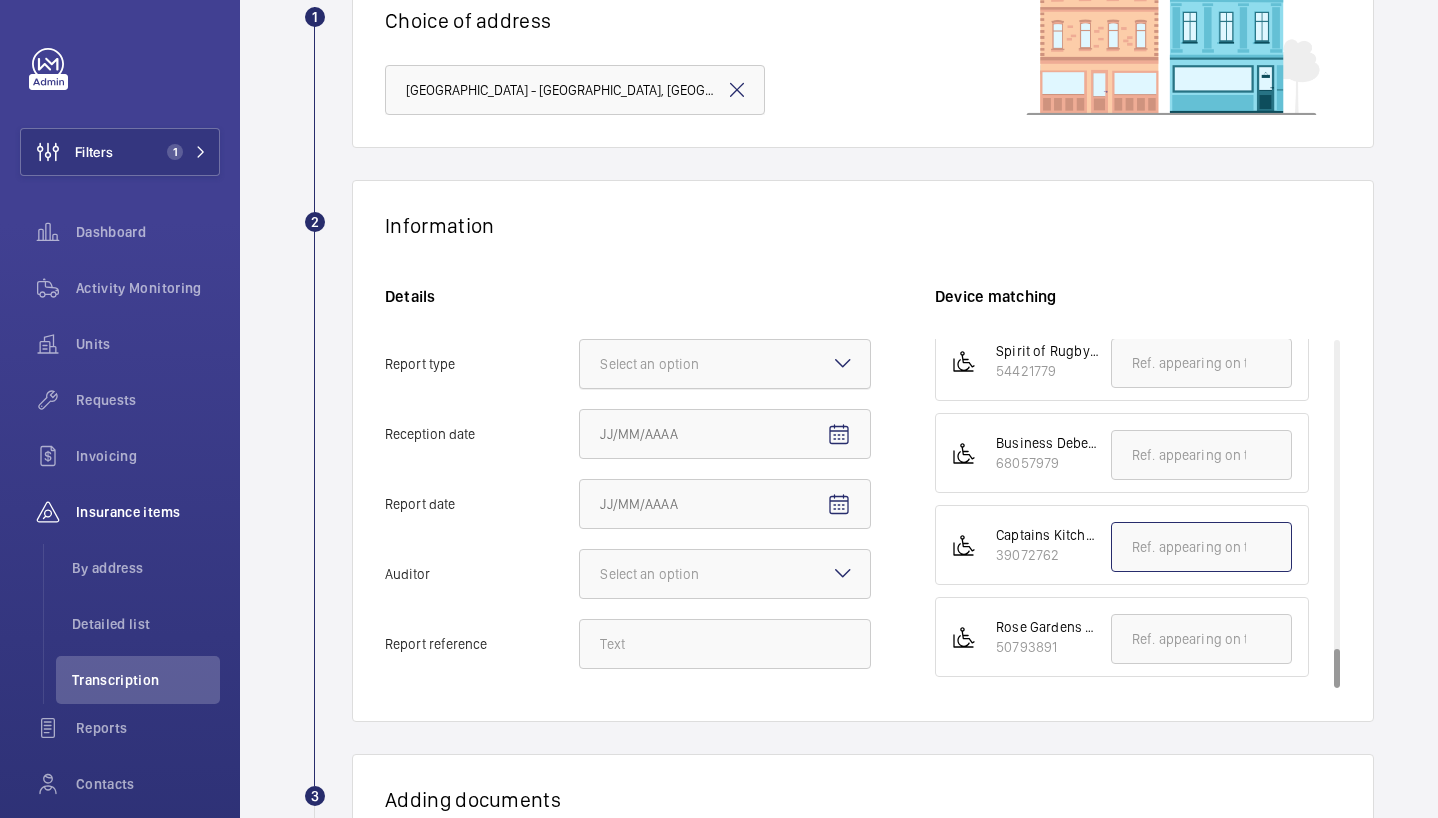 click on "Select an option" 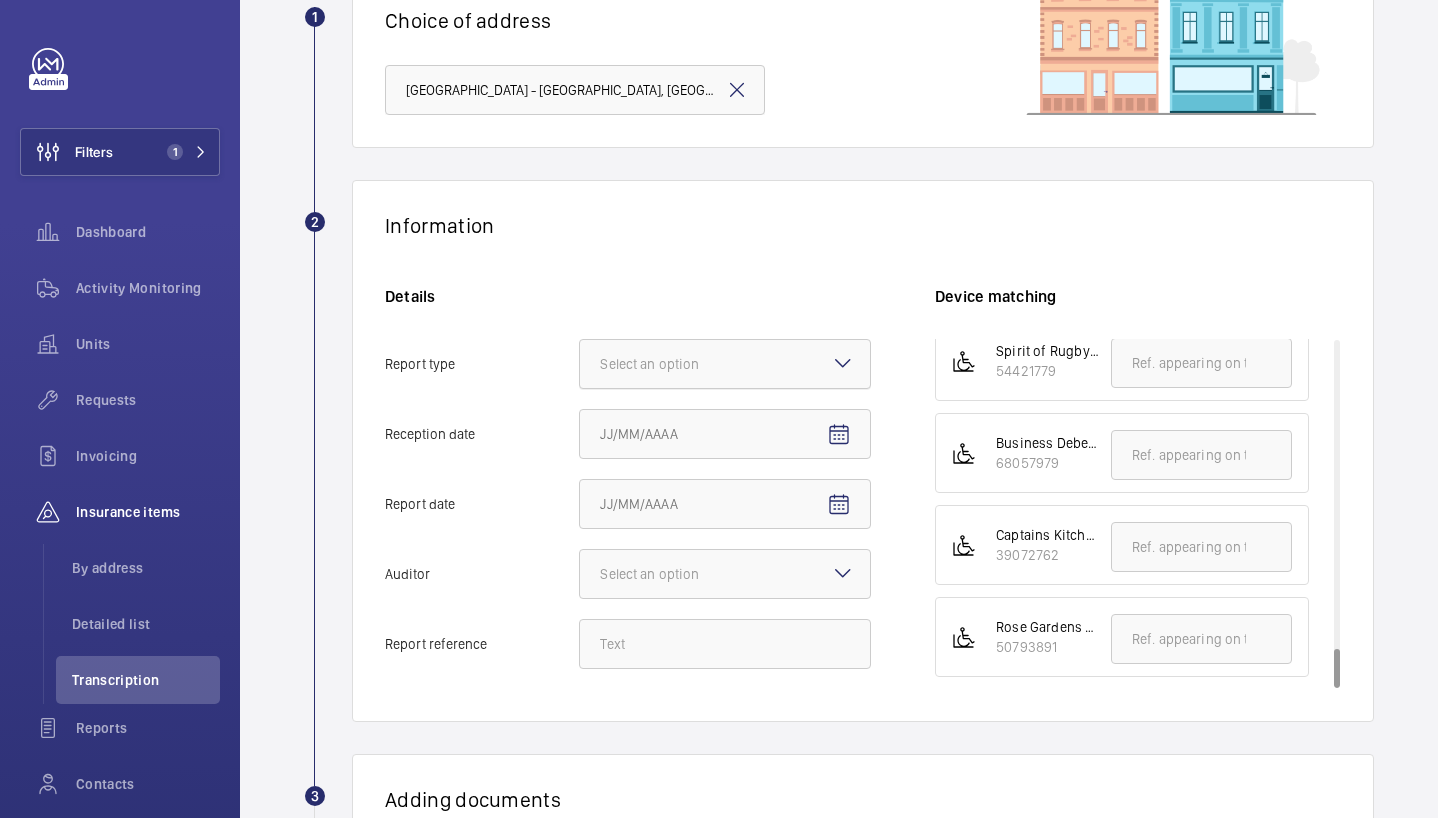 click on "Report type Select an option" 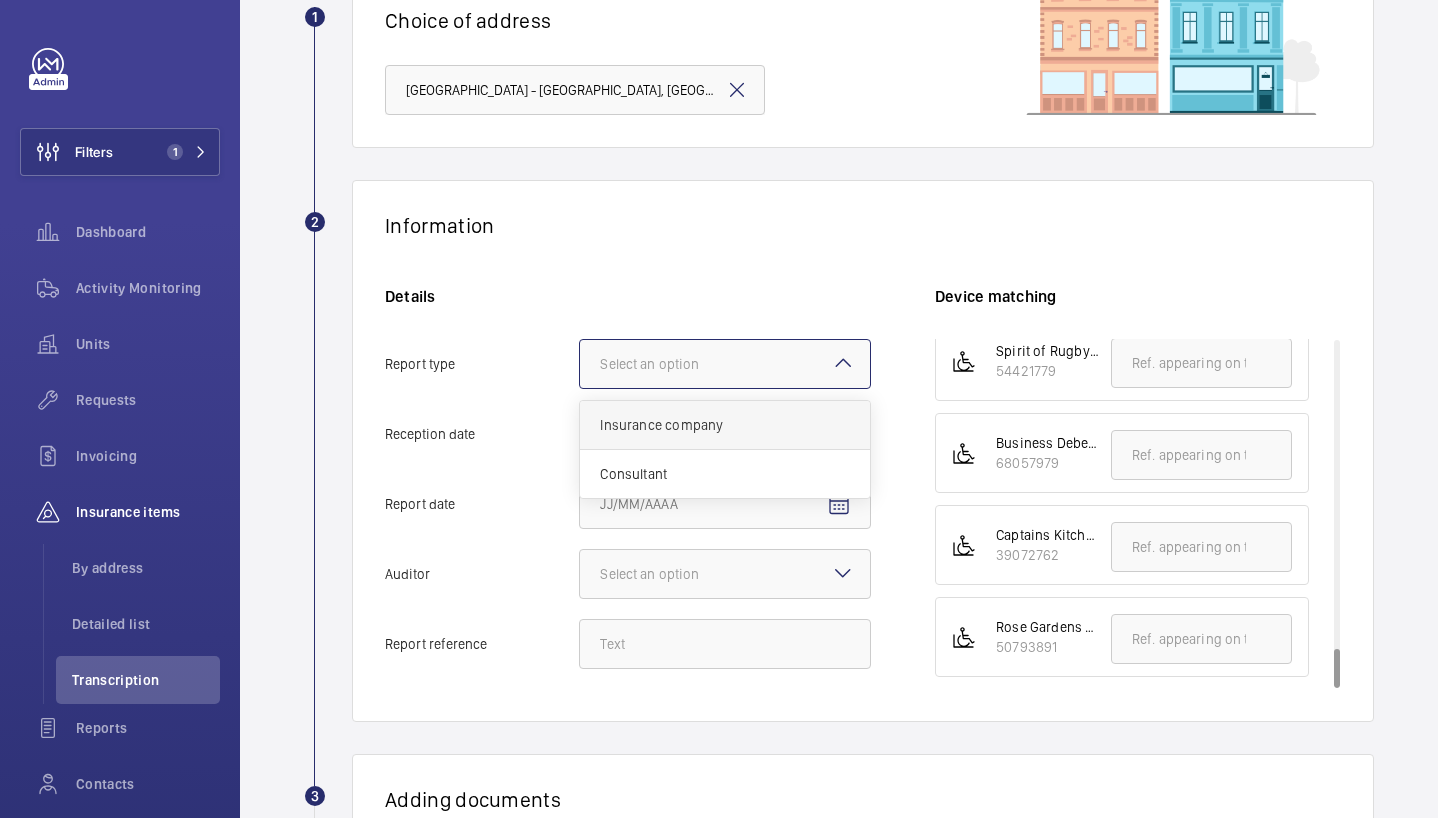 click on "Insurance company" at bounding box center [725, 425] 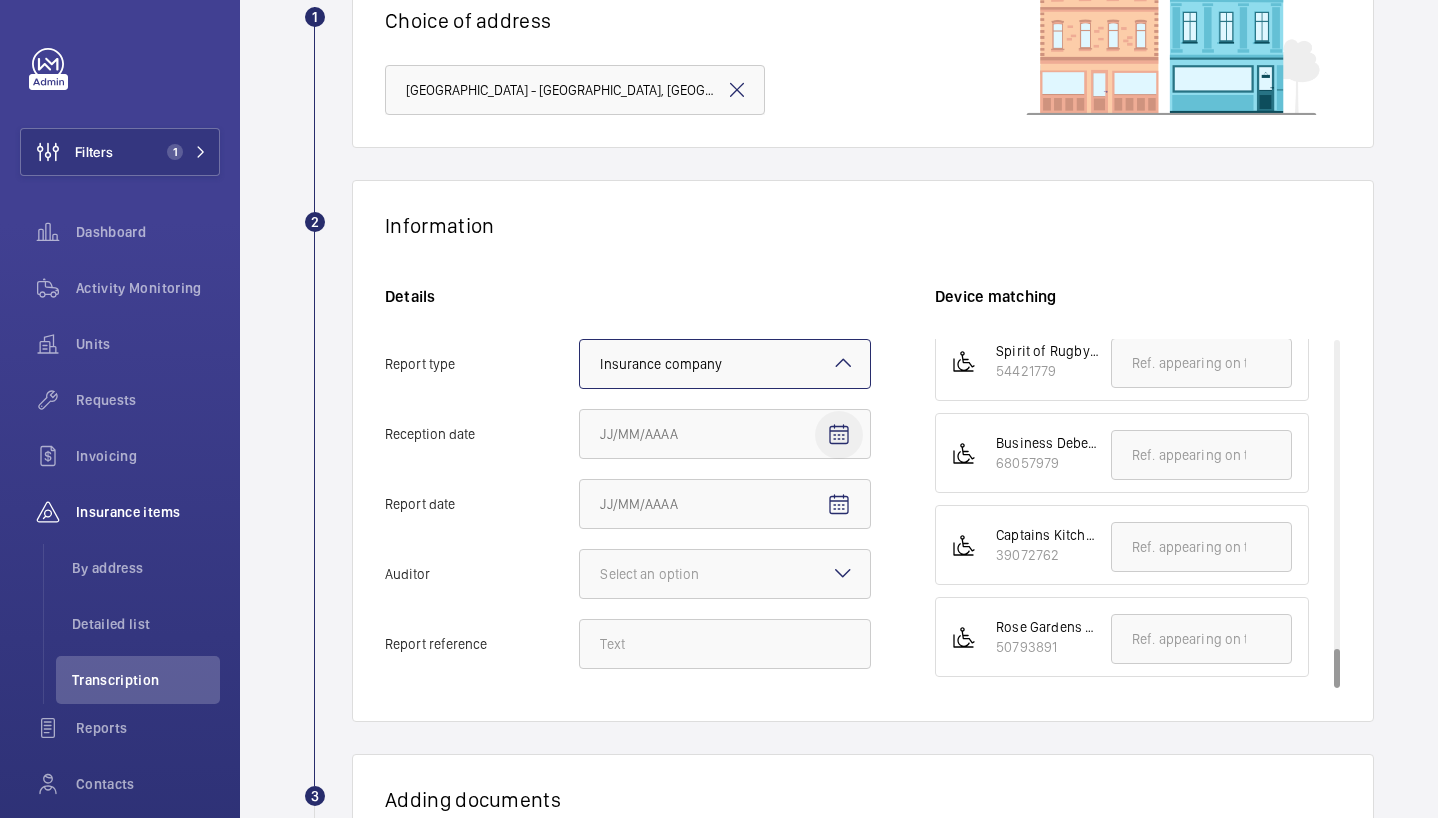 click 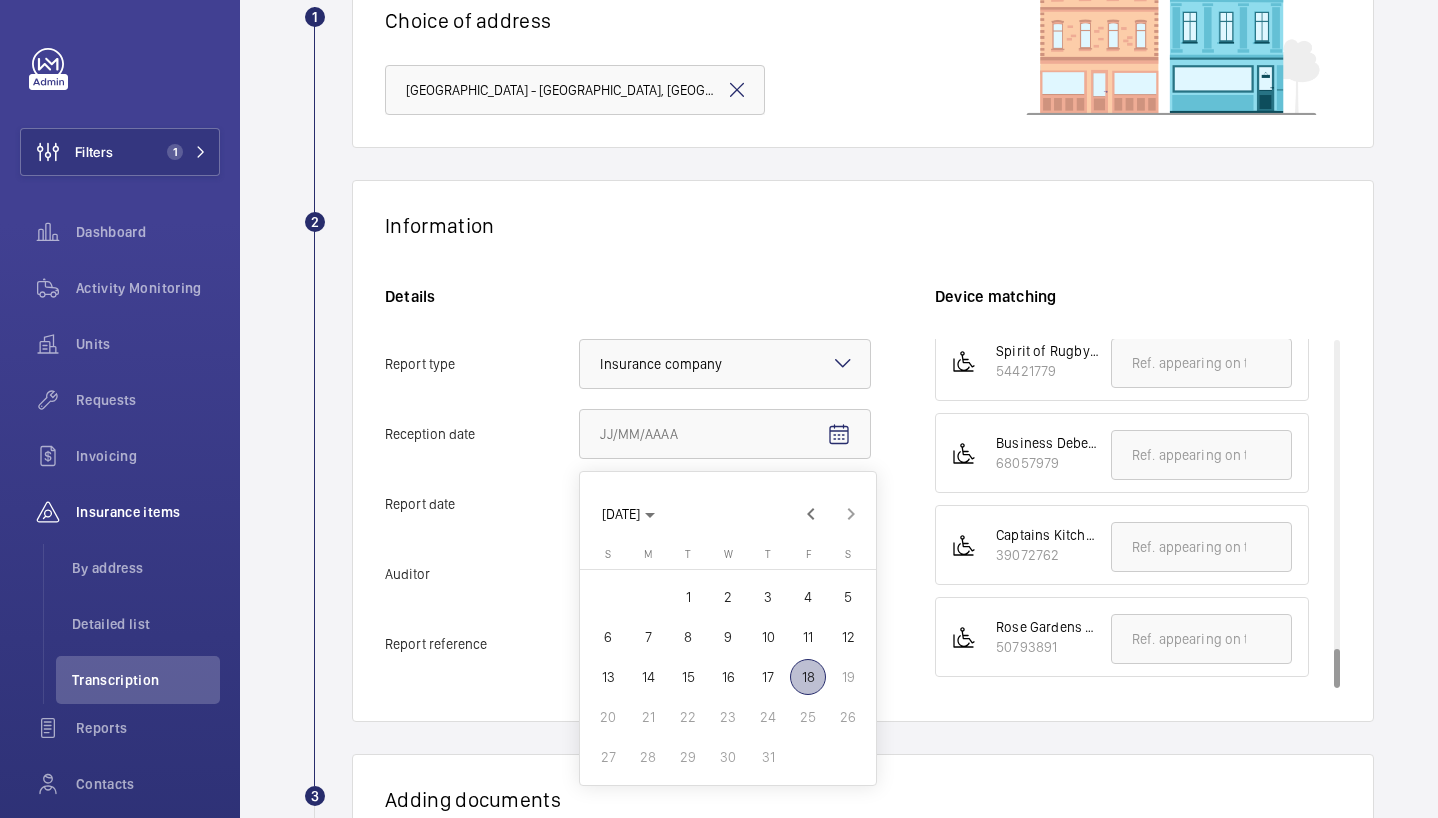 click on "18" at bounding box center (808, 677) 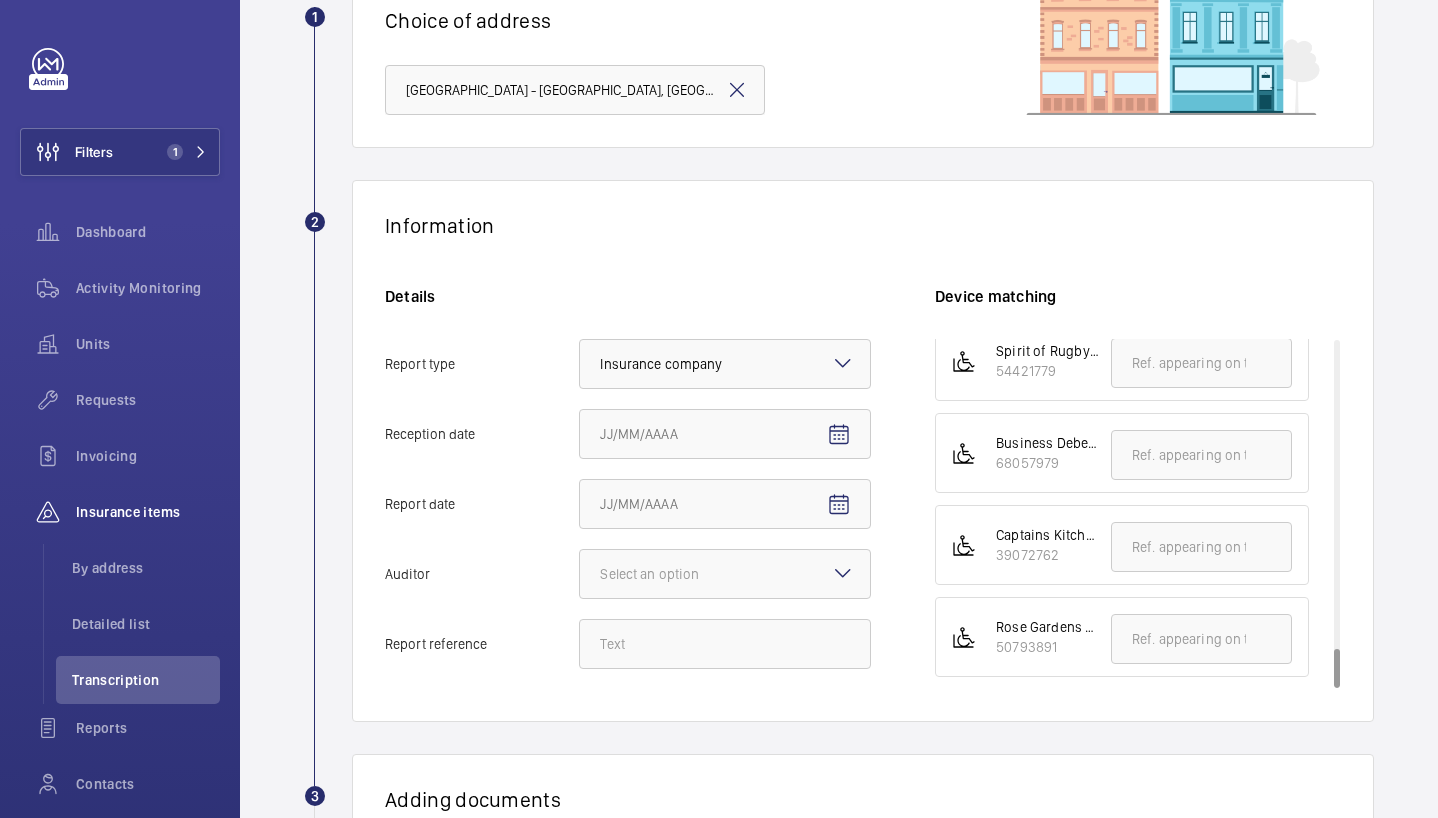 type on "[DATE]" 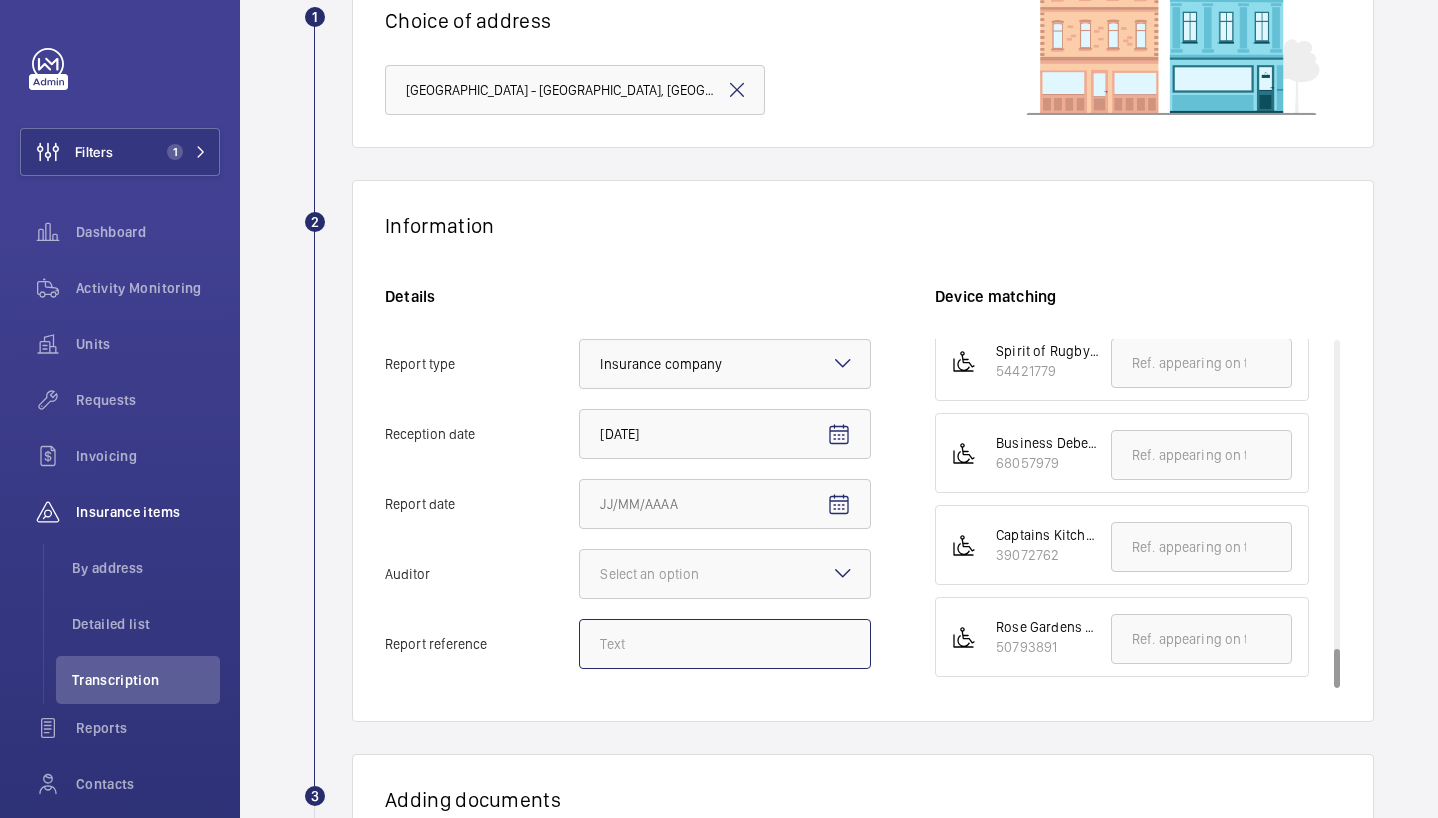 click on "Report reference" 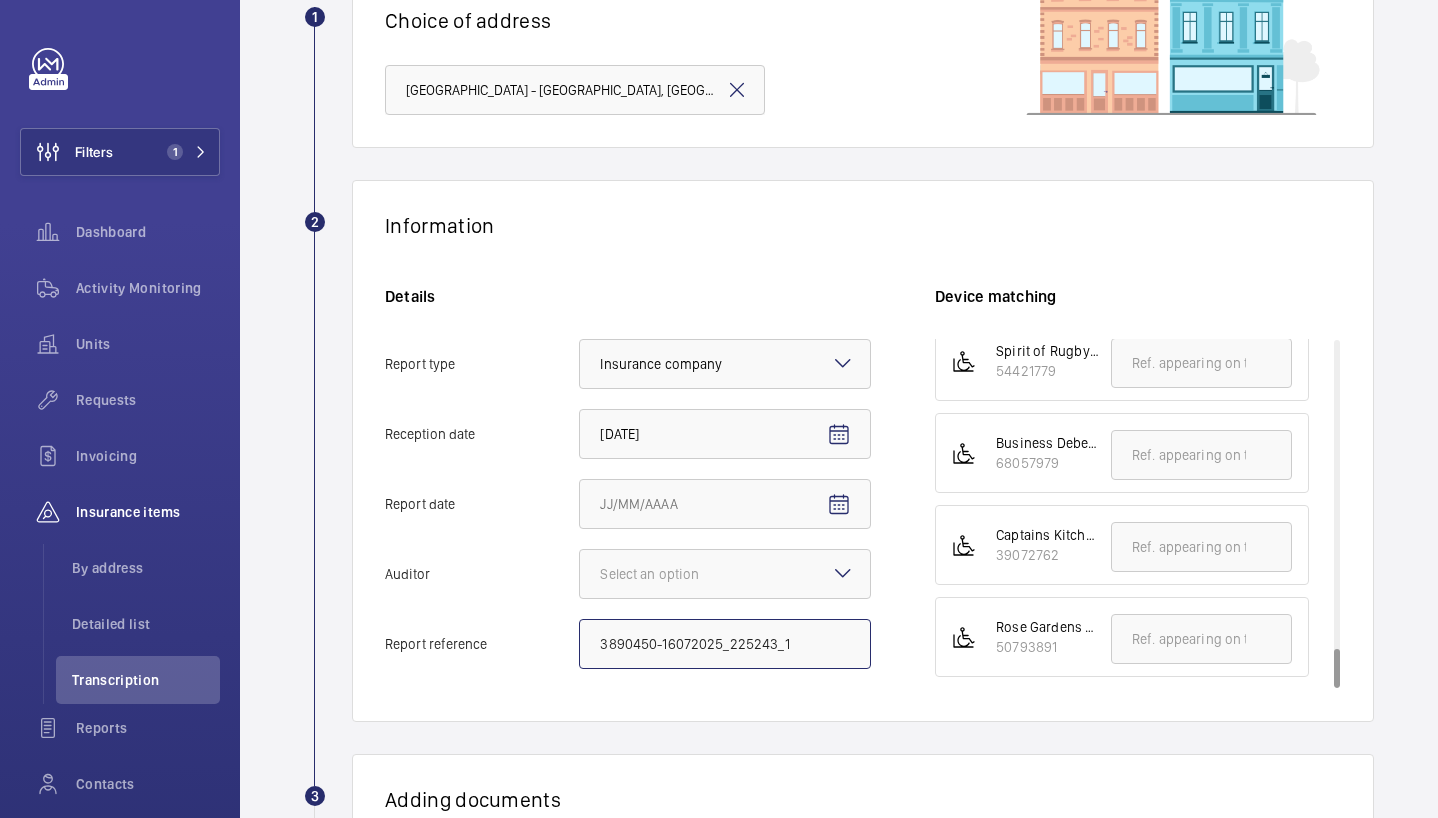 click on "3890450-16072025_225243_1" 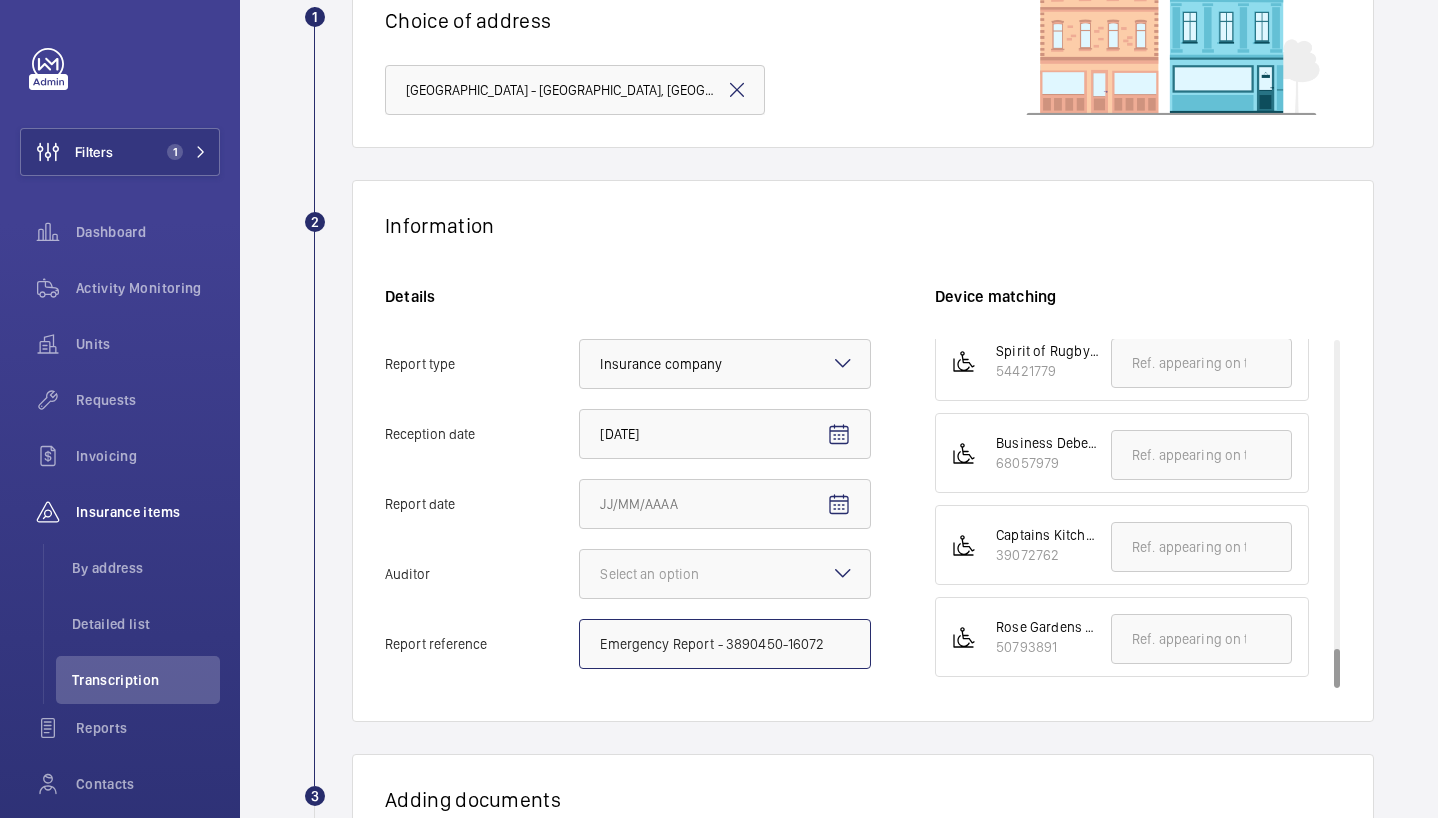 click on "Emergency Report - 3890450-16072025_225243_1" 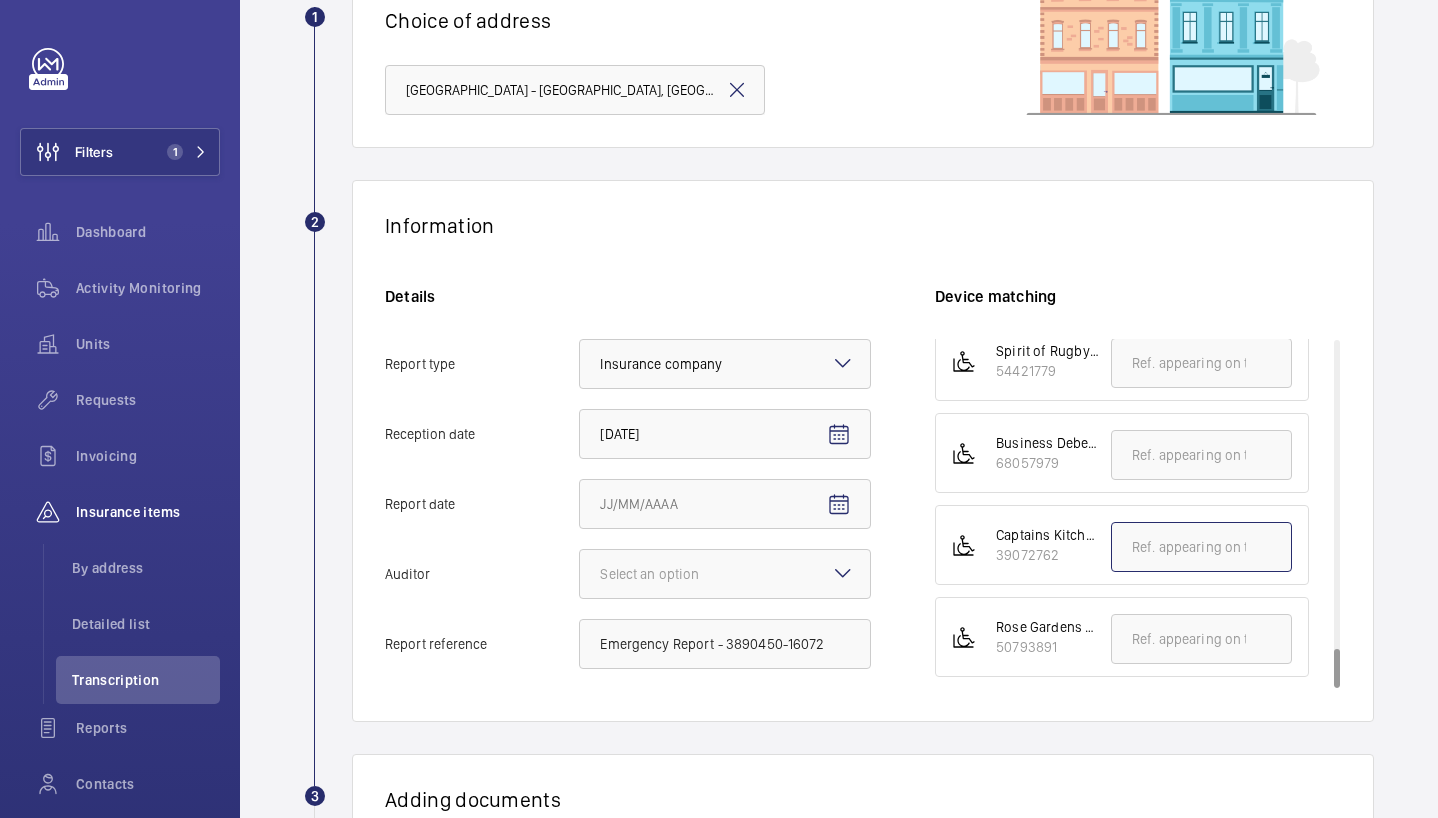 click 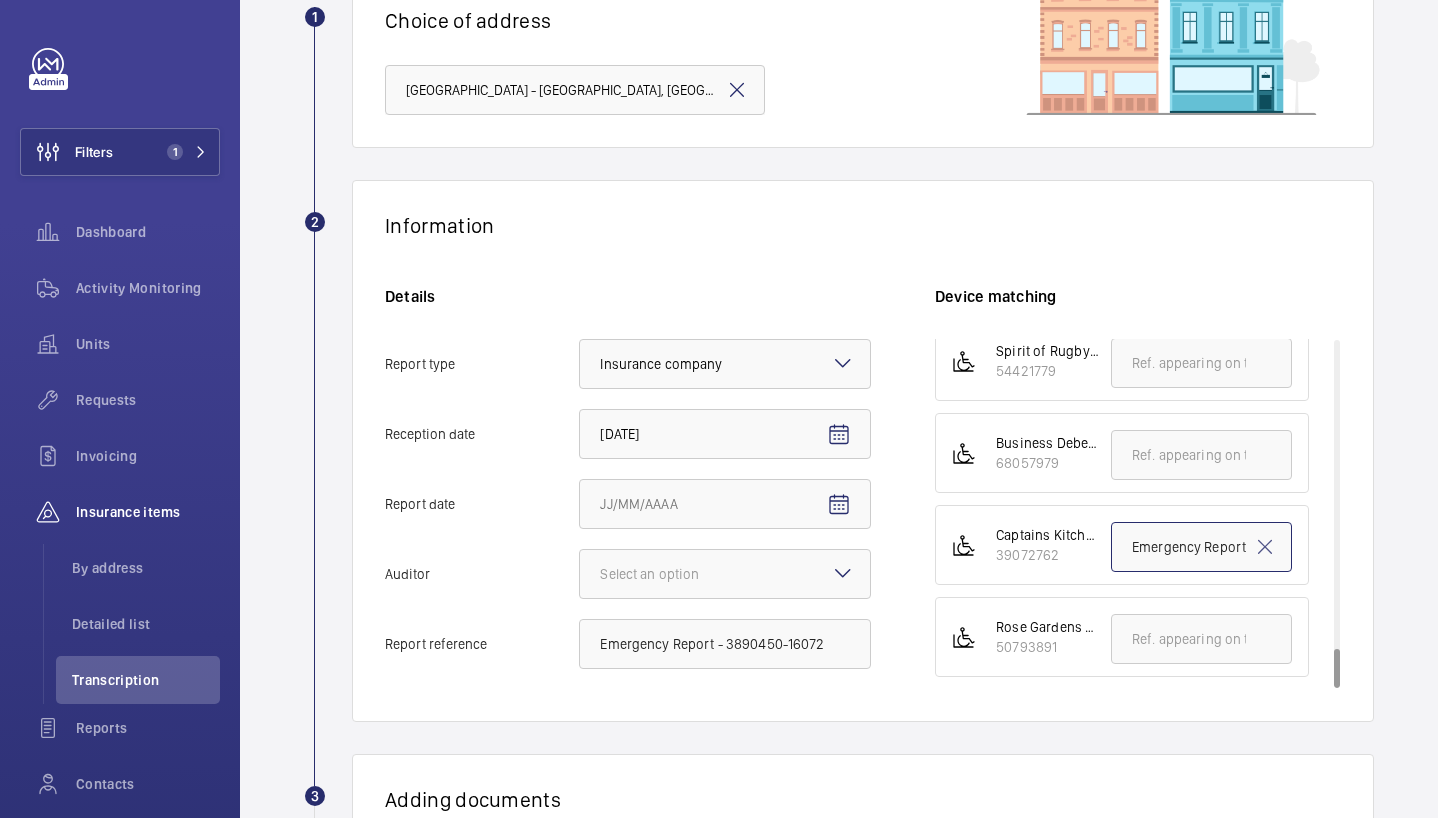 scroll, scrollTop: 0, scrollLeft: 195, axis: horizontal 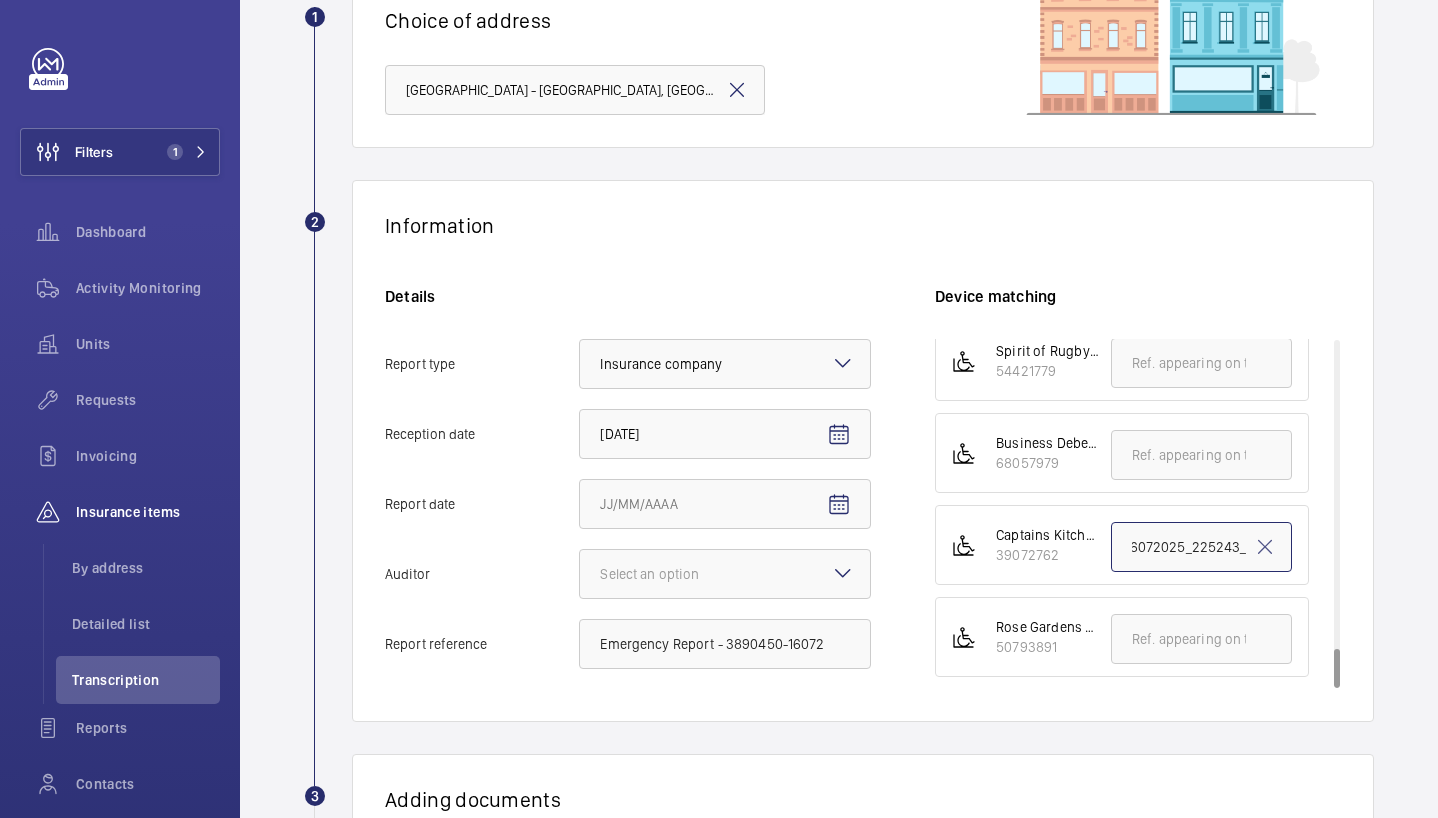 type on "Emergency Report - 3890450-16072025_225243_1" 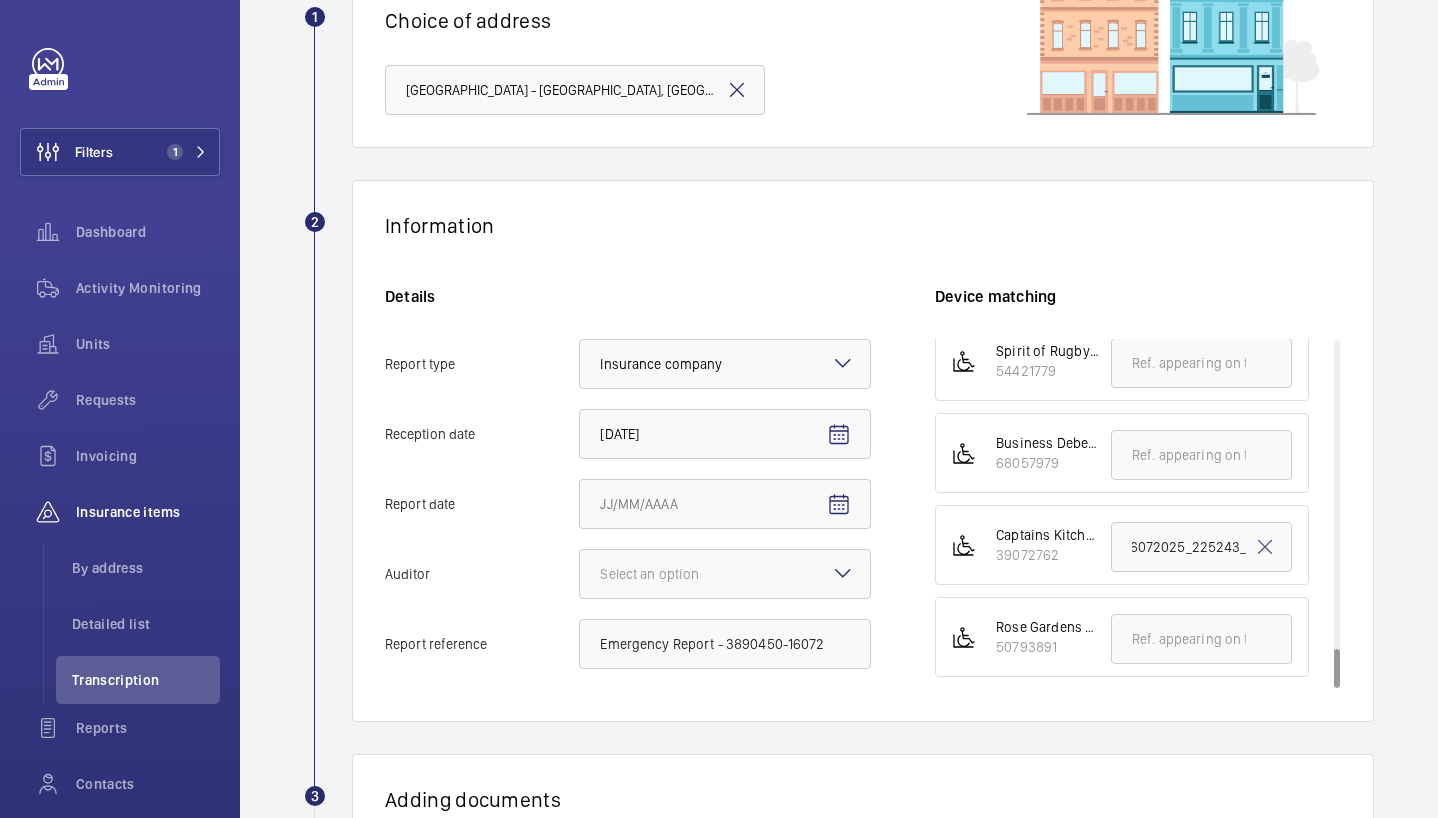 click 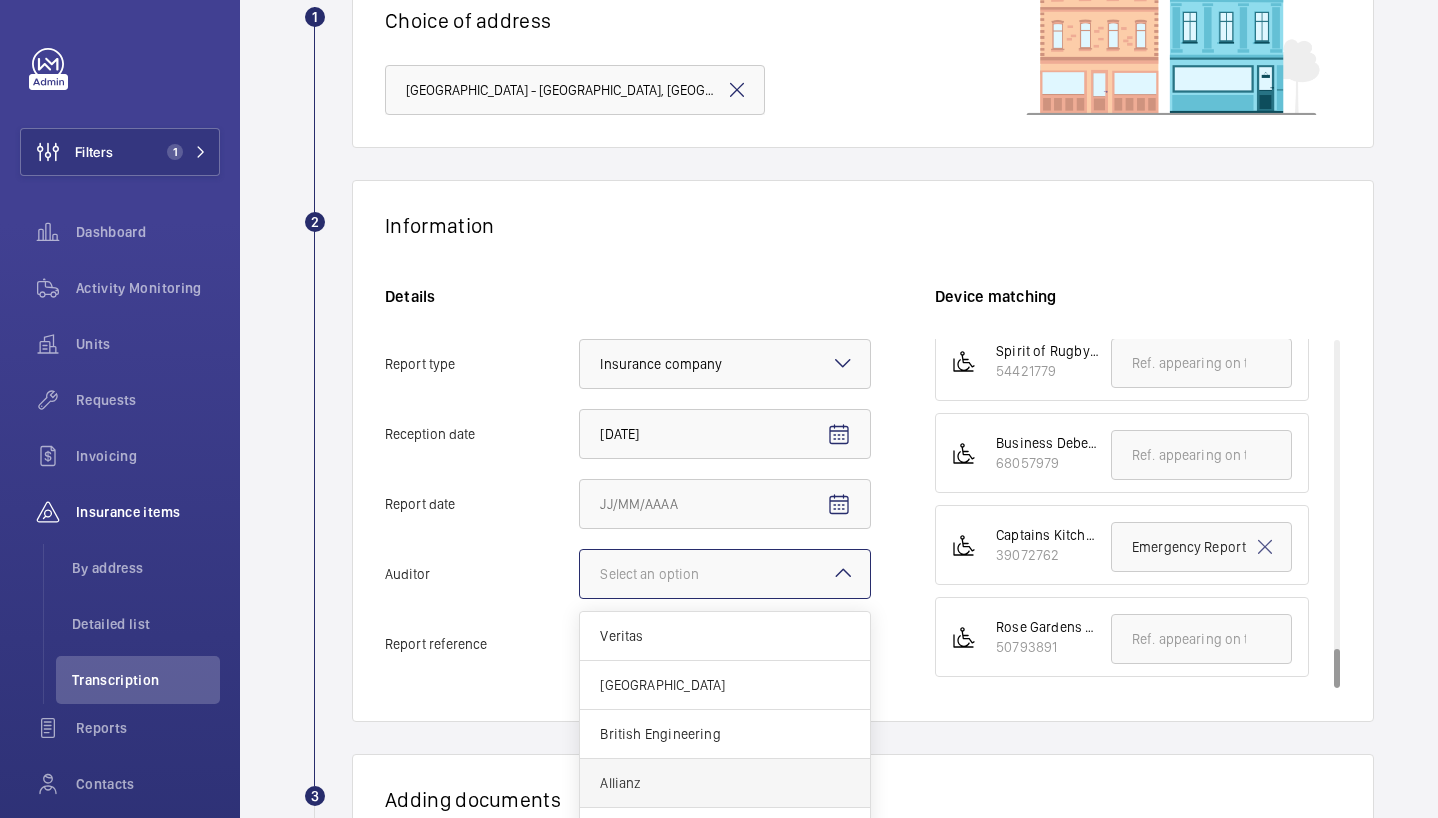 click on "Allianz" at bounding box center (725, 783) 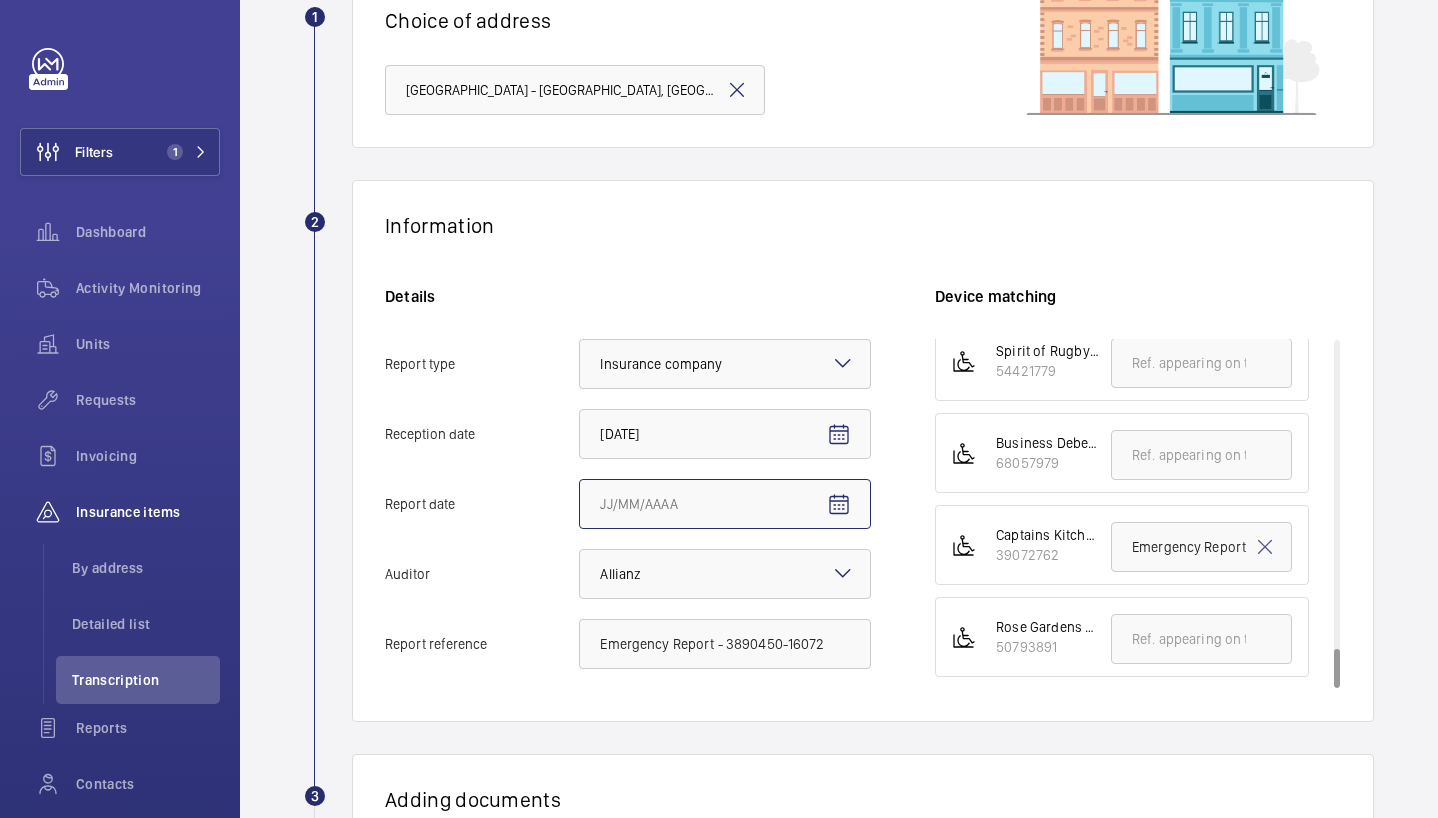 click on "Report date" at bounding box center [725, 504] 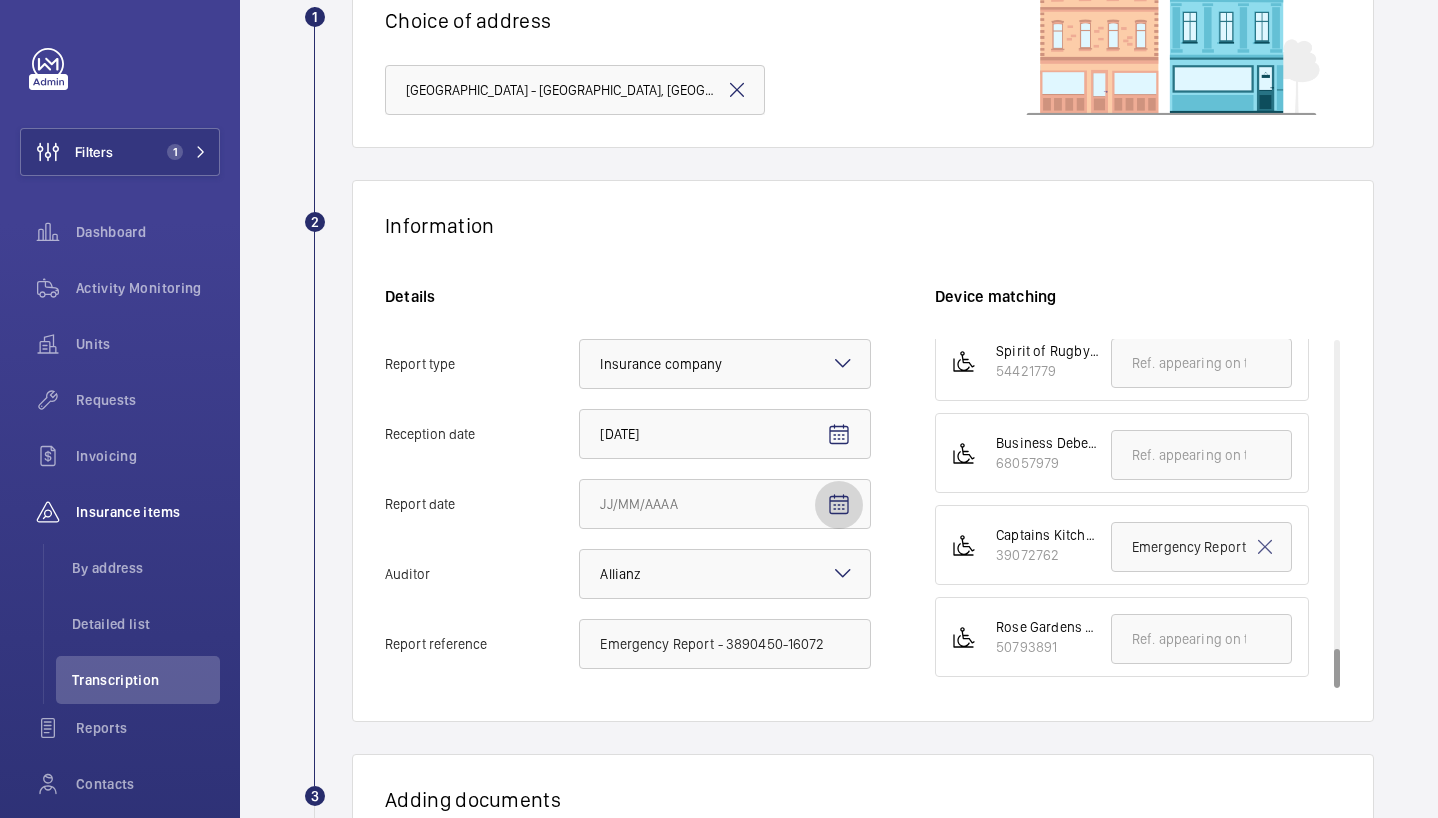 click 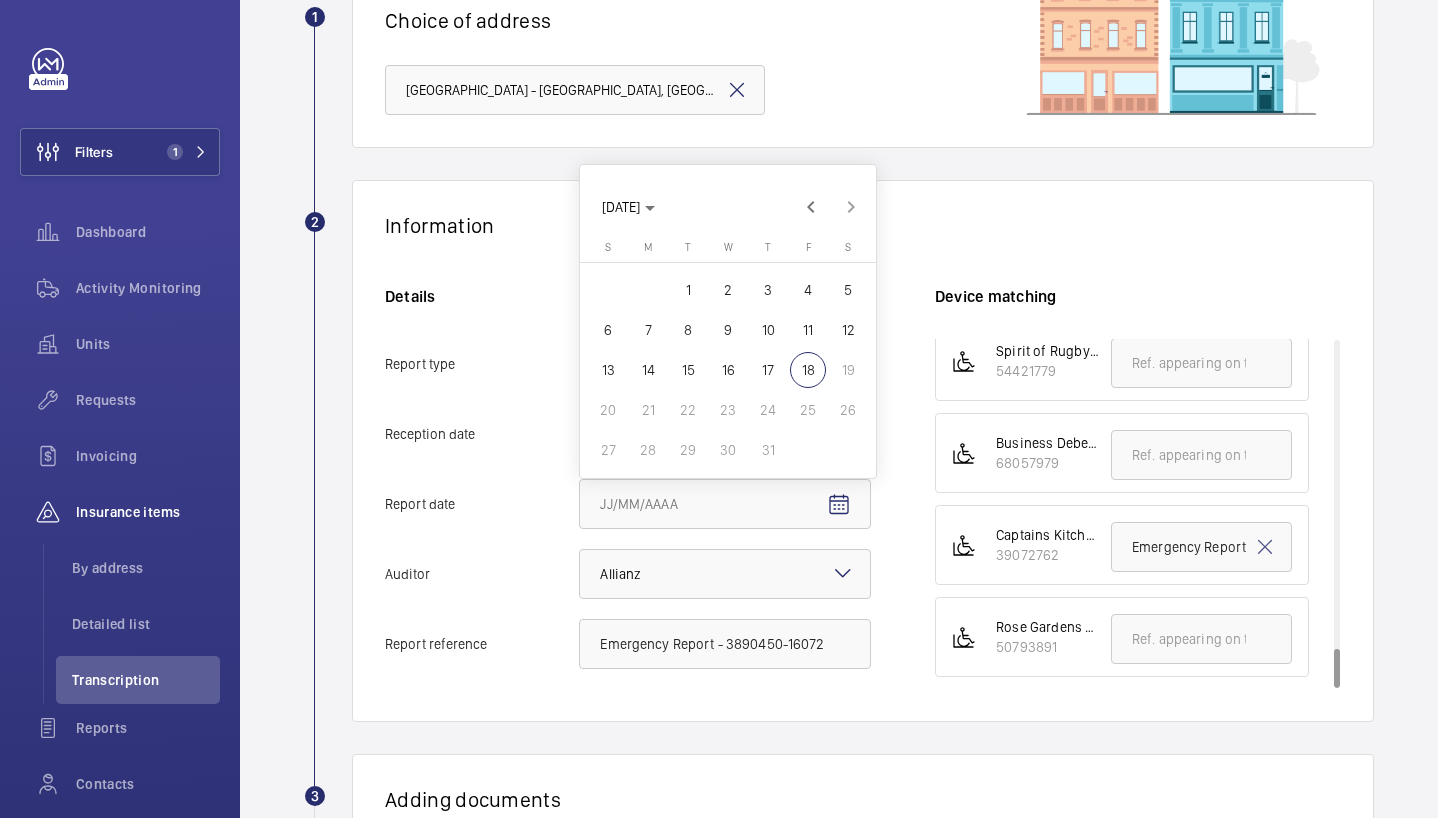 click on "16" at bounding box center [728, 370] 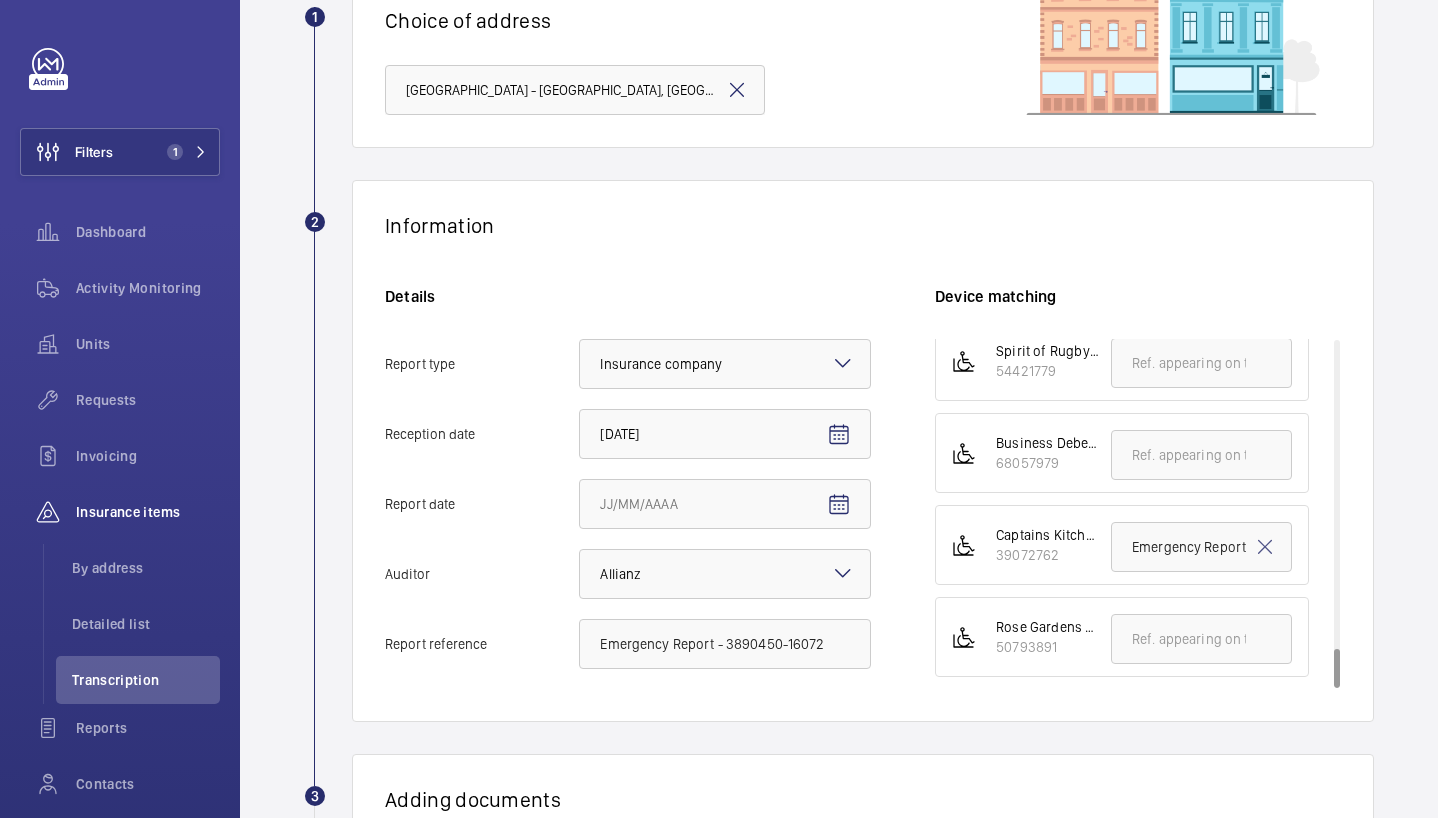 type on "[DATE]" 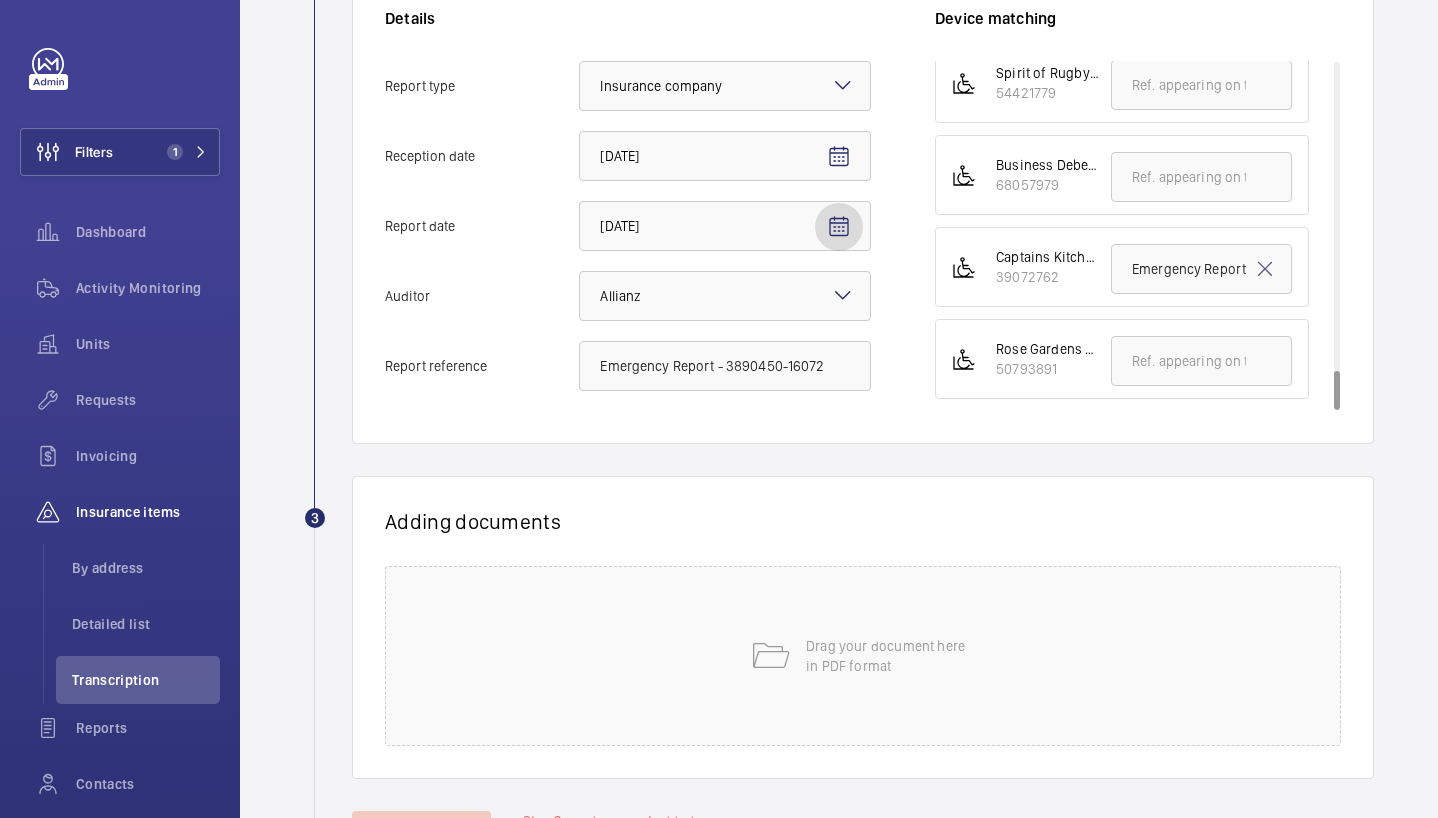 scroll, scrollTop: 549, scrollLeft: 0, axis: vertical 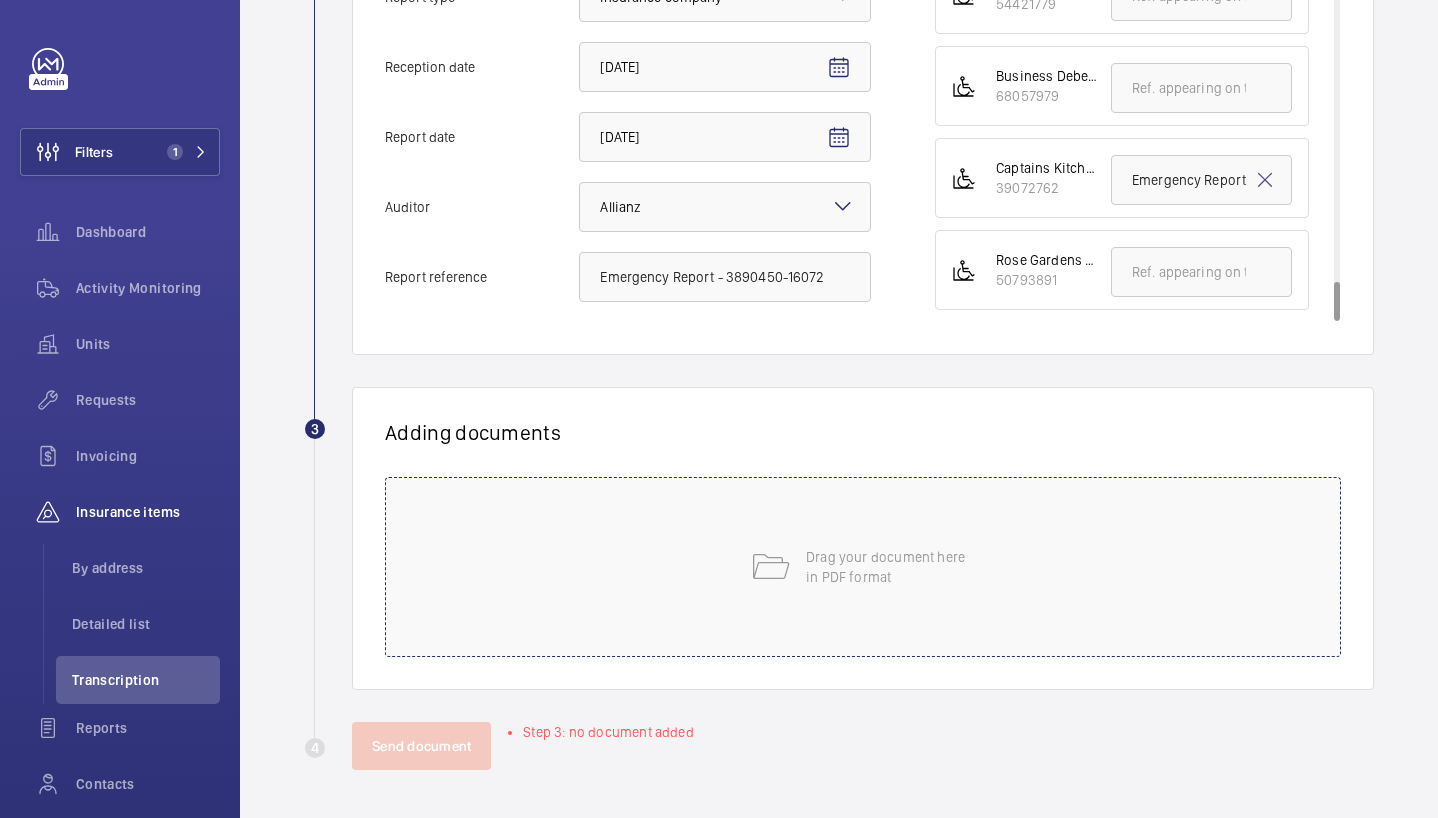 click on "Drag your document here
in PDF format" 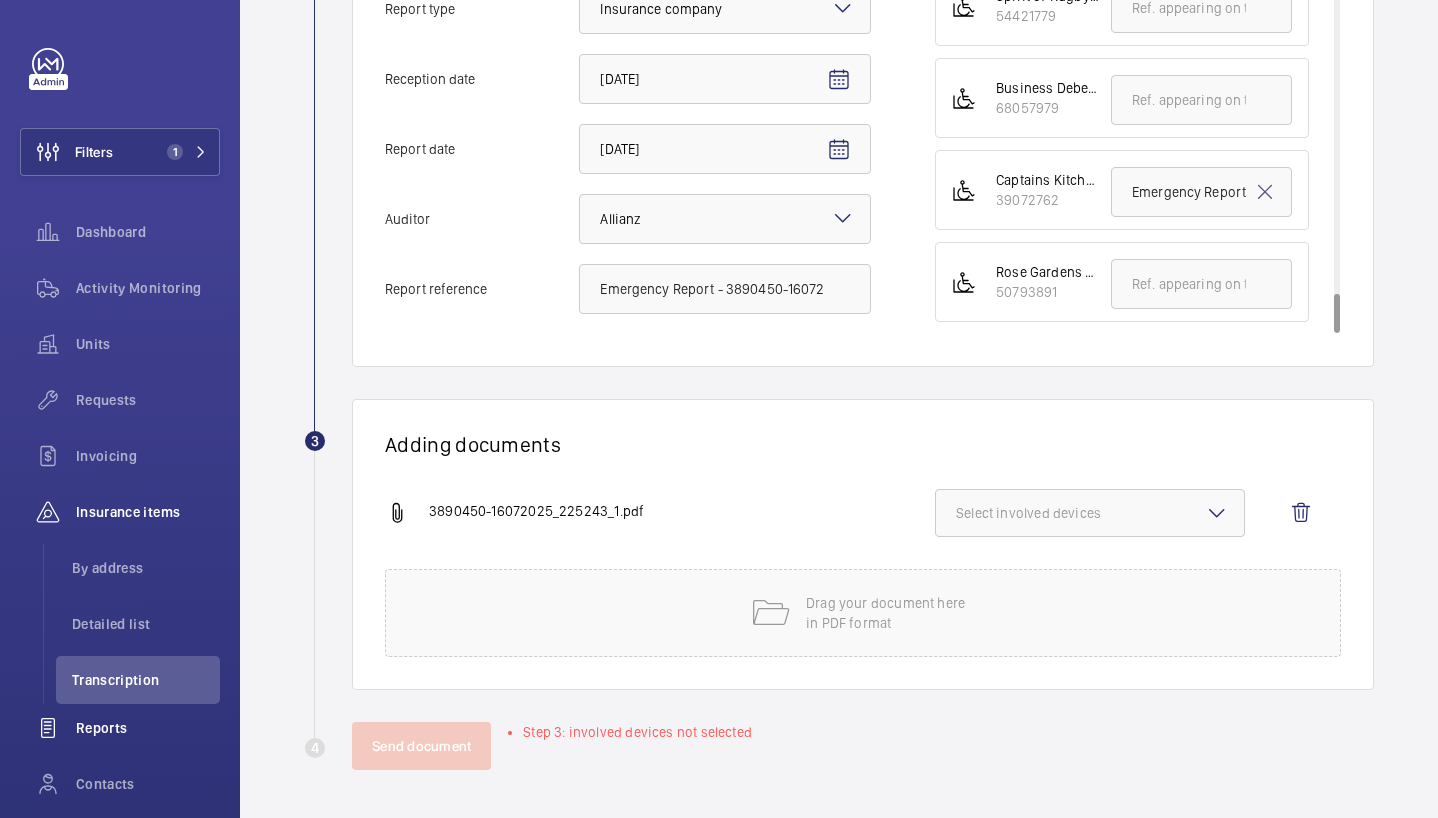 scroll, scrollTop: 537, scrollLeft: 0, axis: vertical 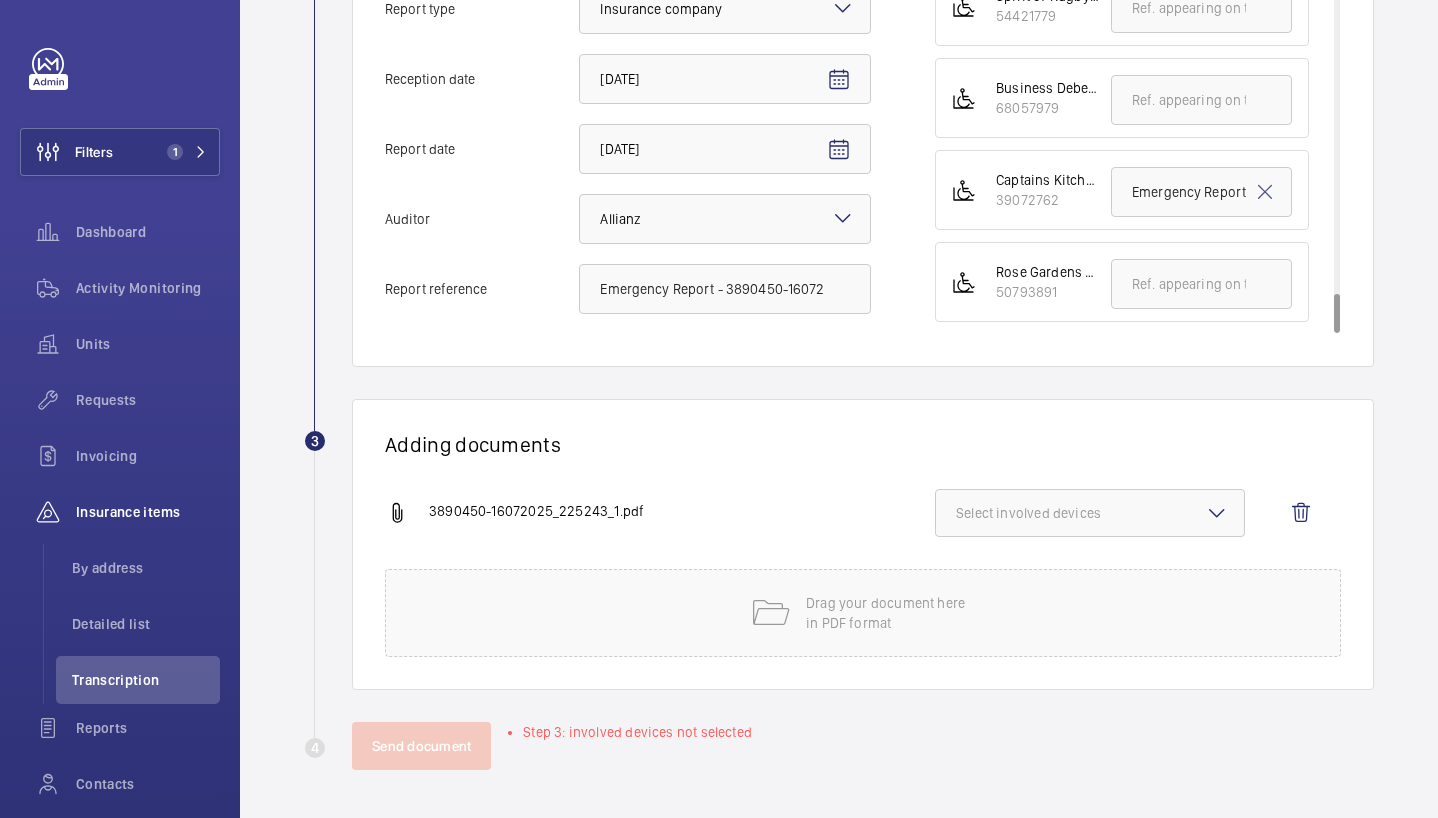 click on "Select involved devices" 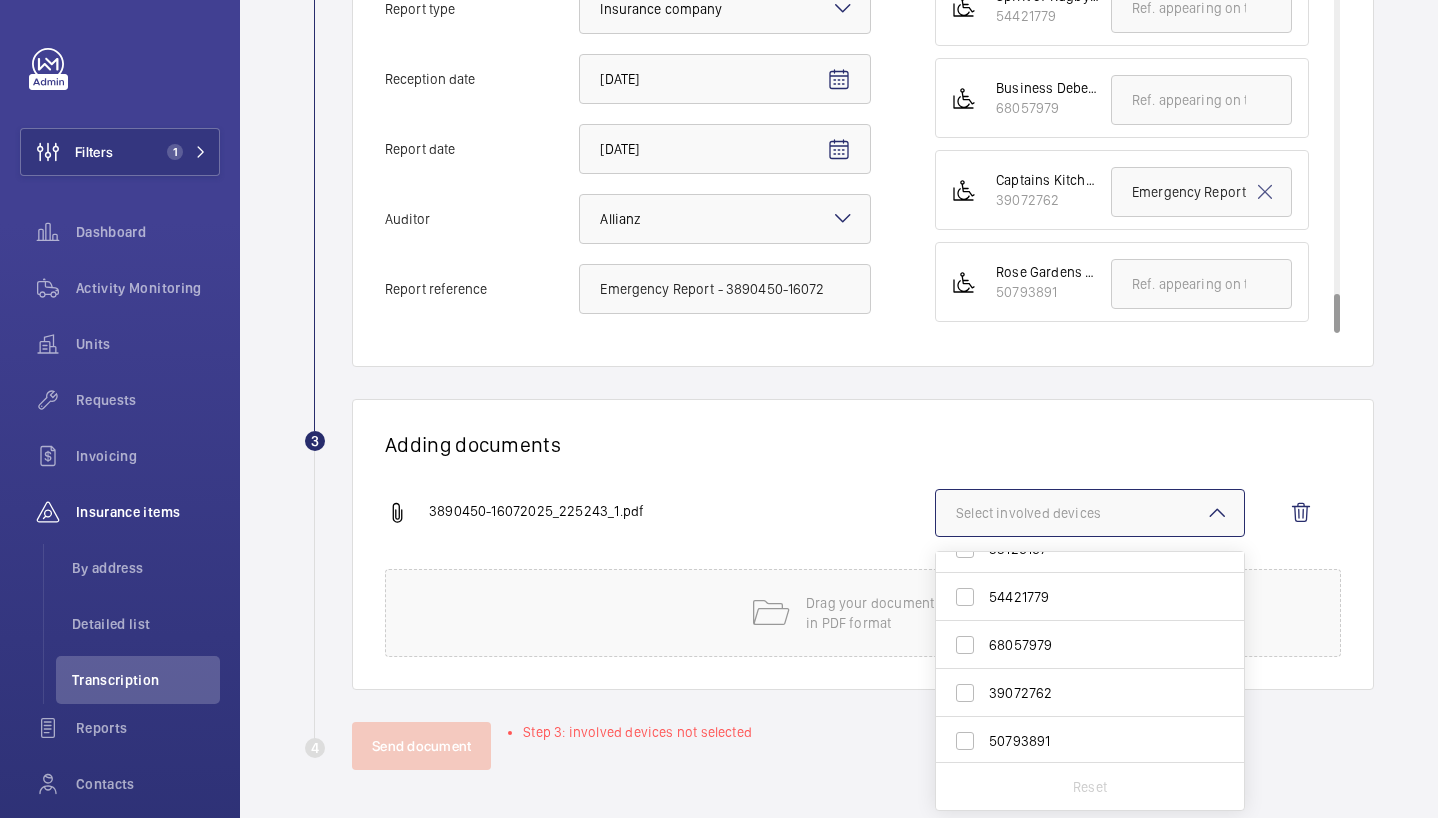 scroll, scrollTop: 1374, scrollLeft: 0, axis: vertical 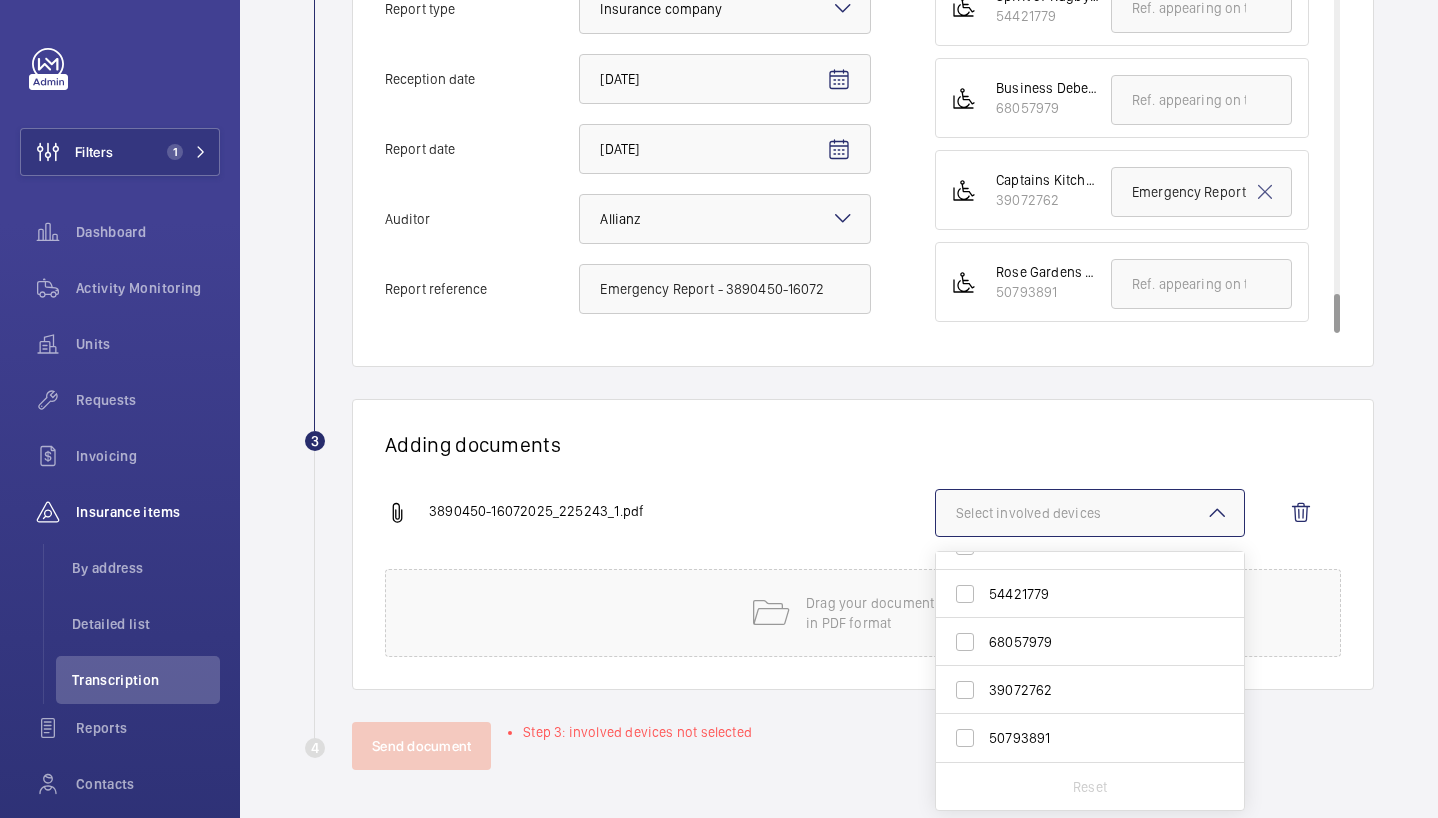 click on "39072762" at bounding box center (1091, 690) 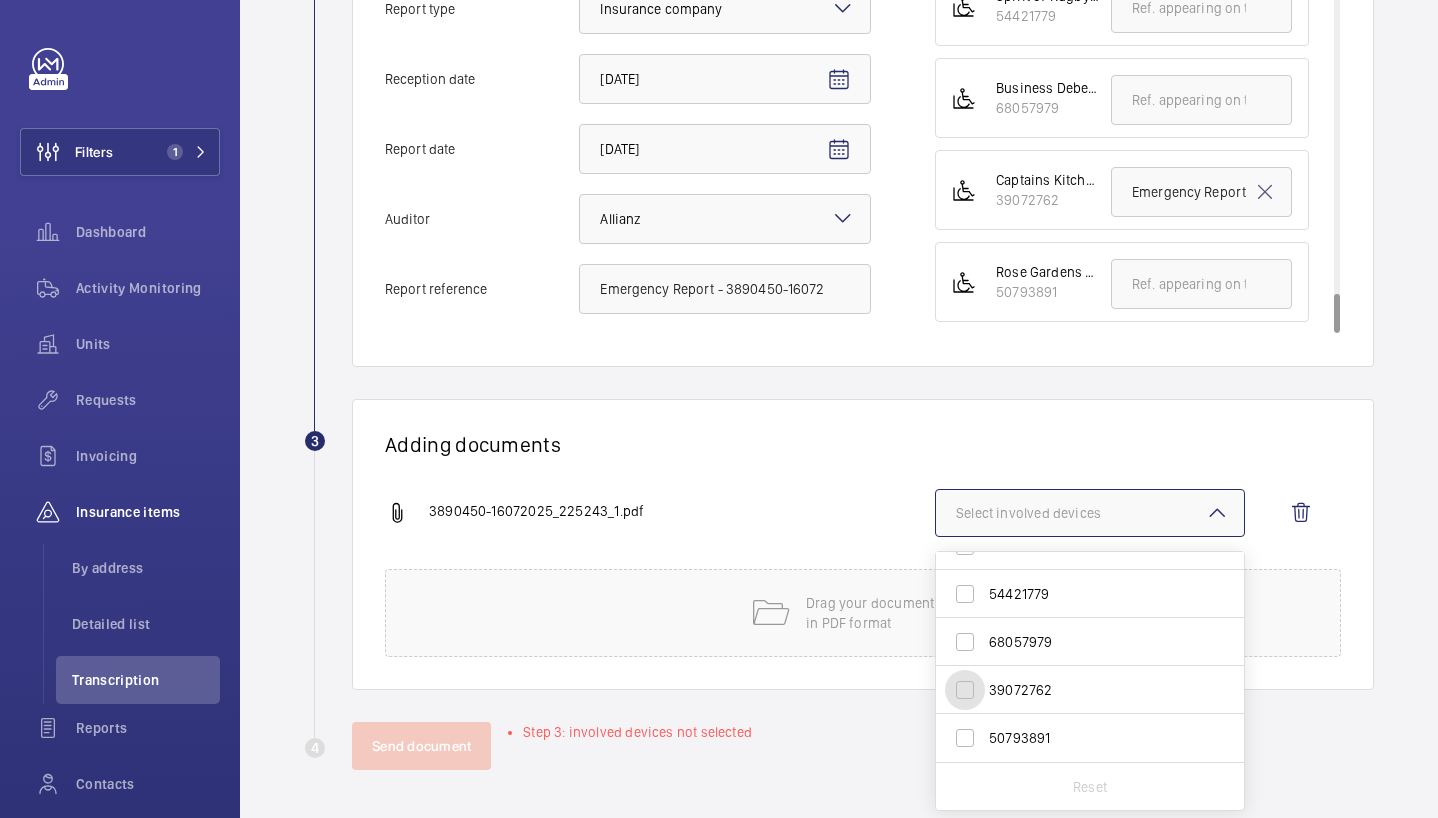 click on "39072762" at bounding box center [965, 690] 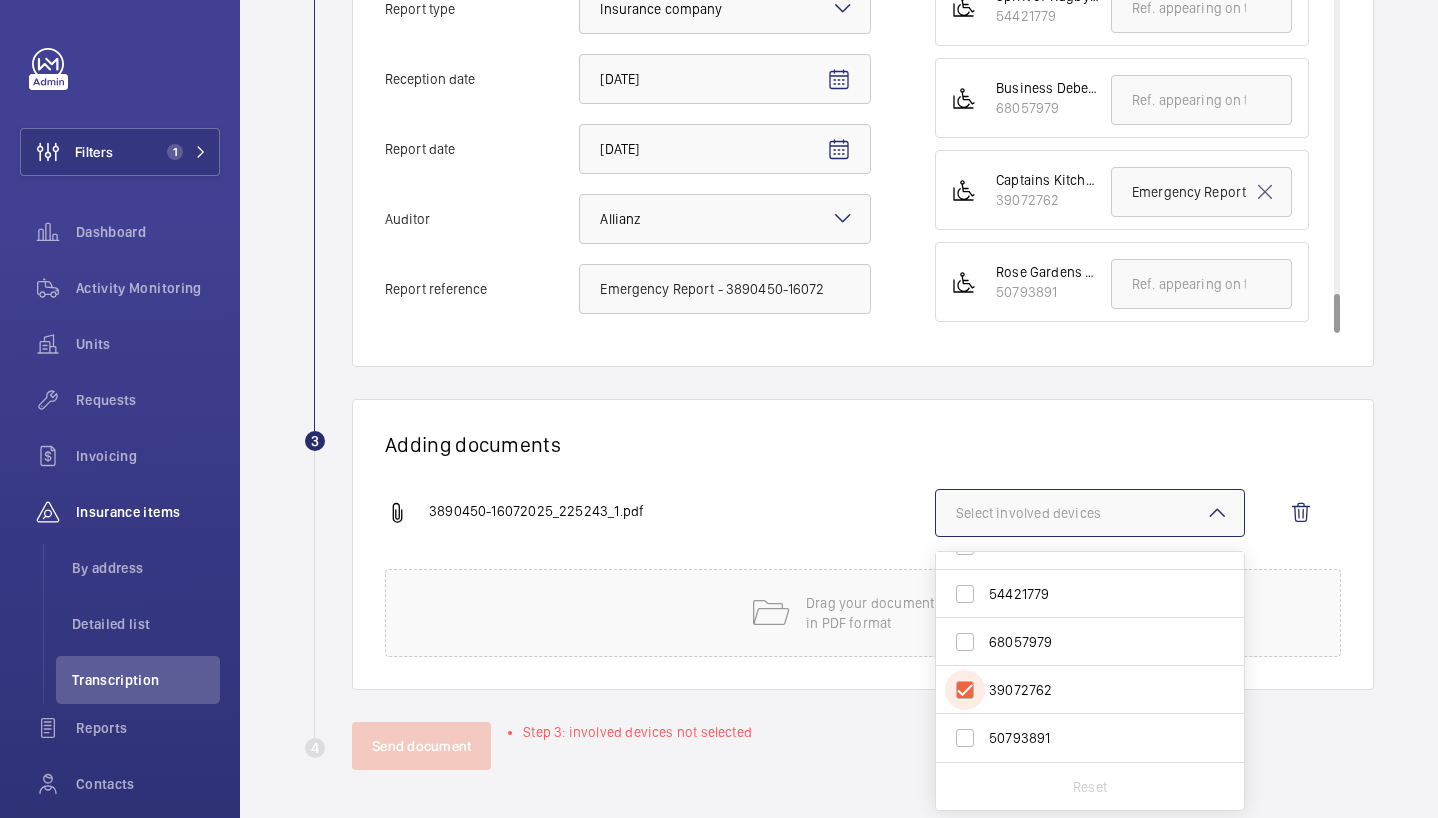 checkbox on "true" 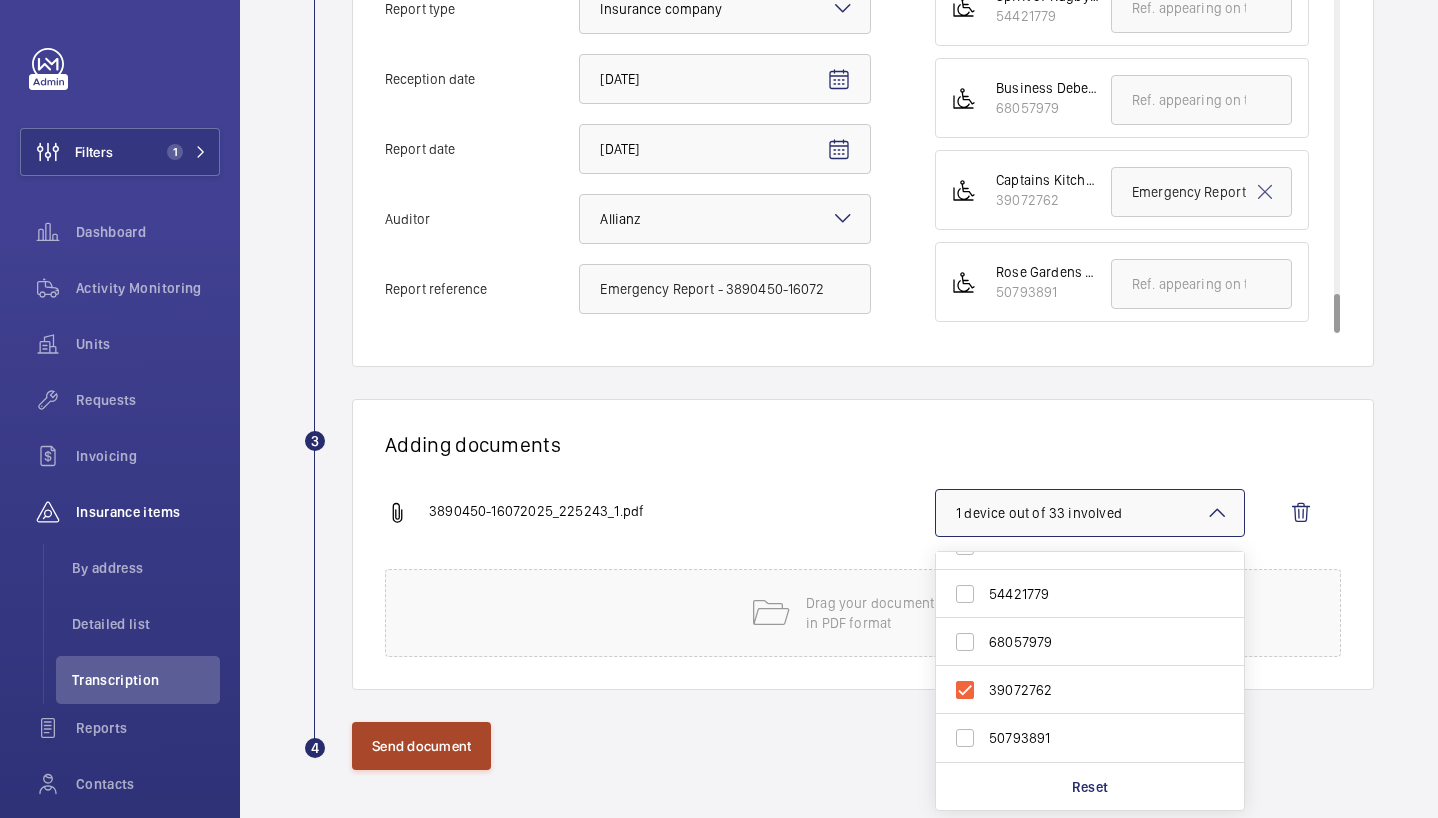 click on "Send document" 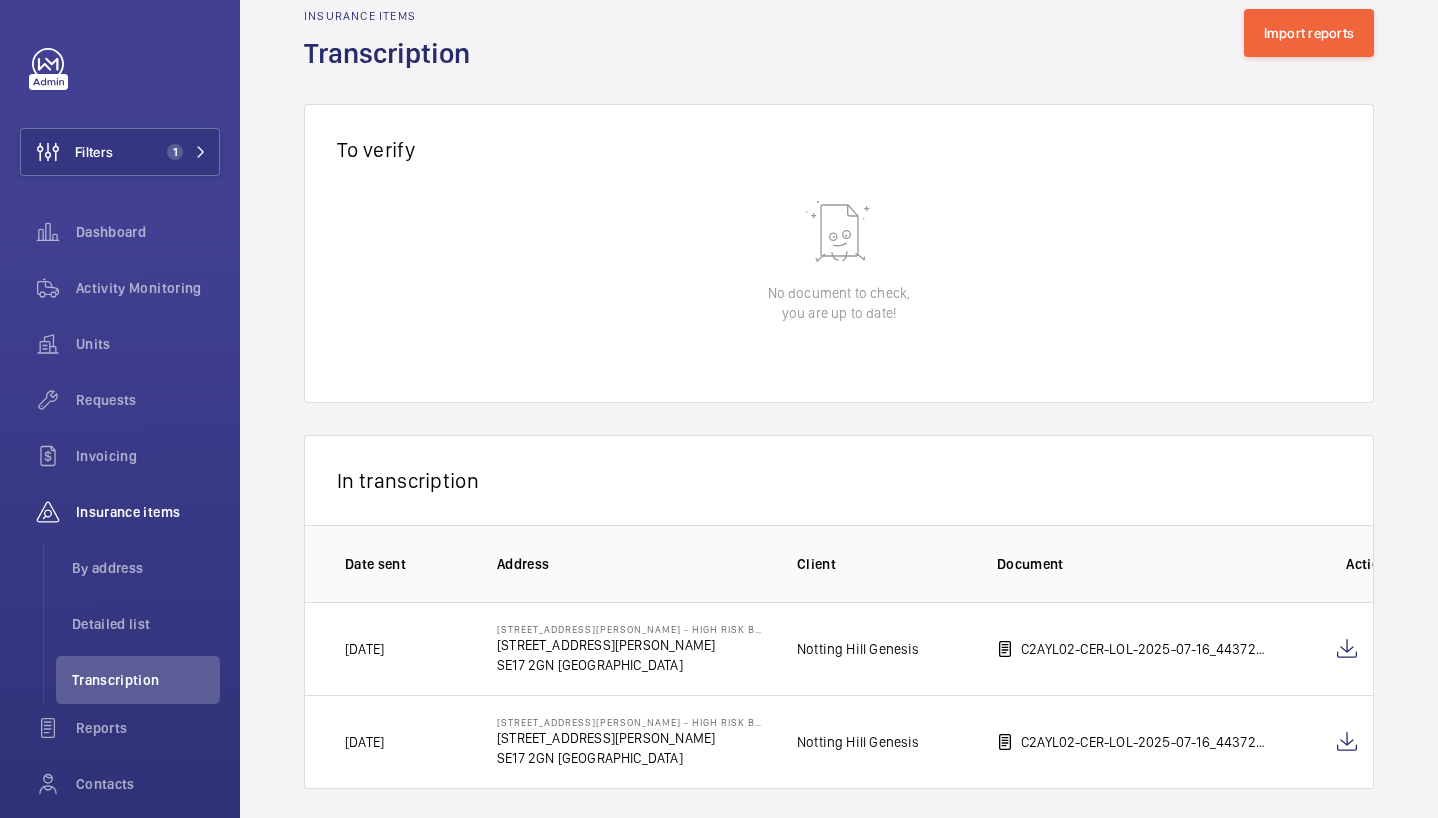 scroll, scrollTop: 73, scrollLeft: 0, axis: vertical 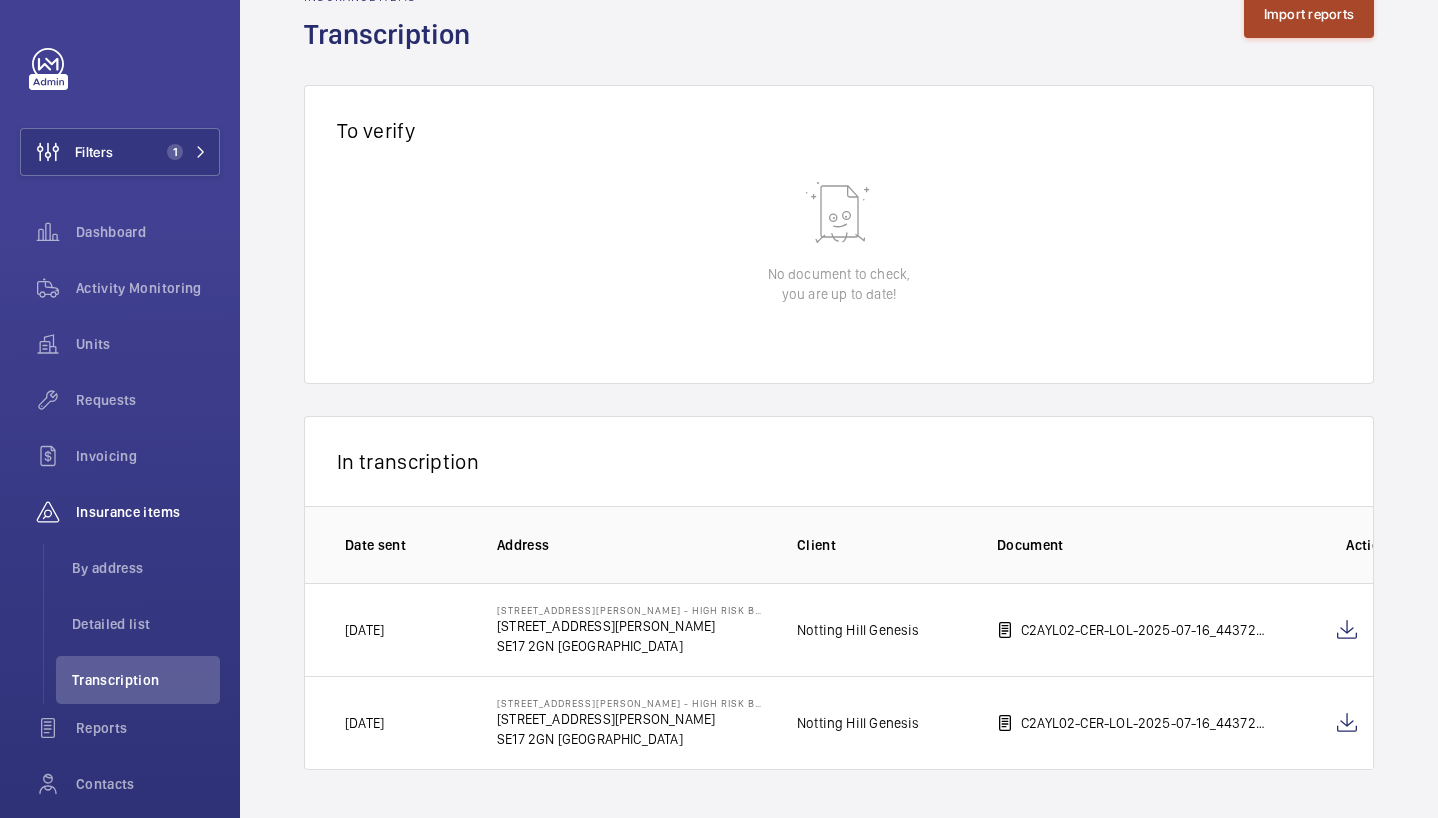 click on "Import reports" 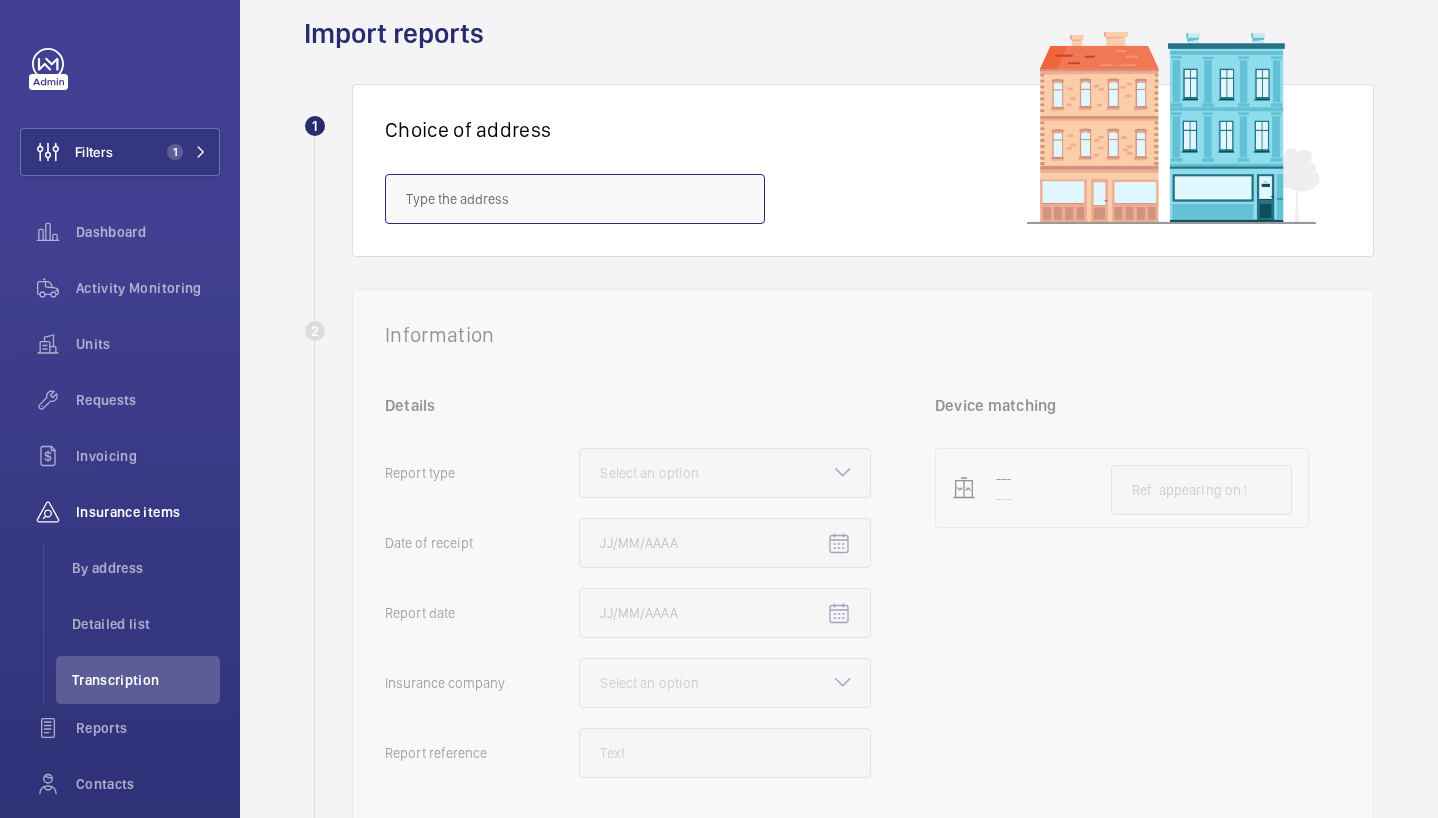 click at bounding box center (575, 199) 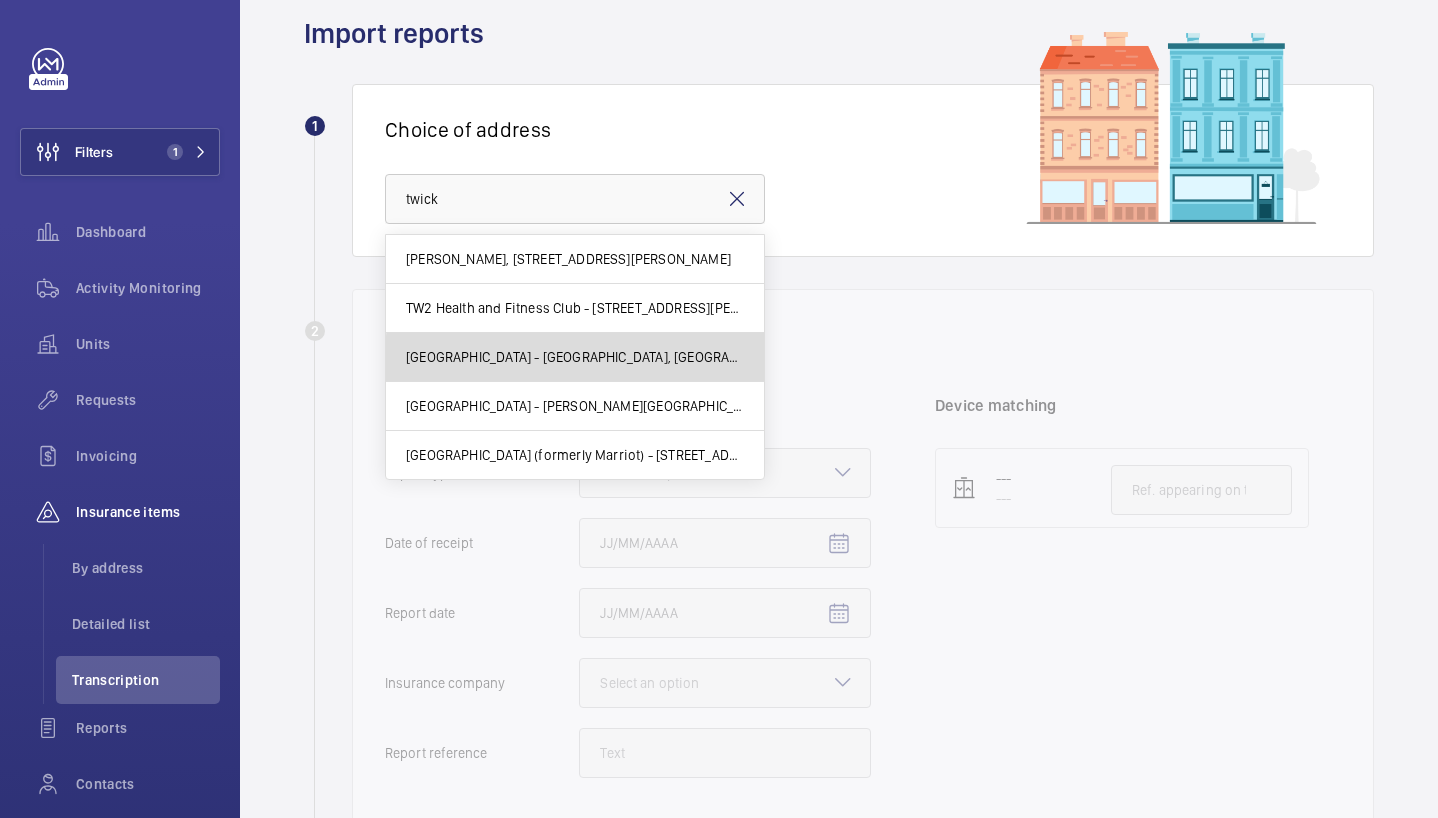 click on "[GEOGRAPHIC_DATA] - [GEOGRAPHIC_DATA], [GEOGRAPHIC_DATA] 7BA" at bounding box center [575, 357] 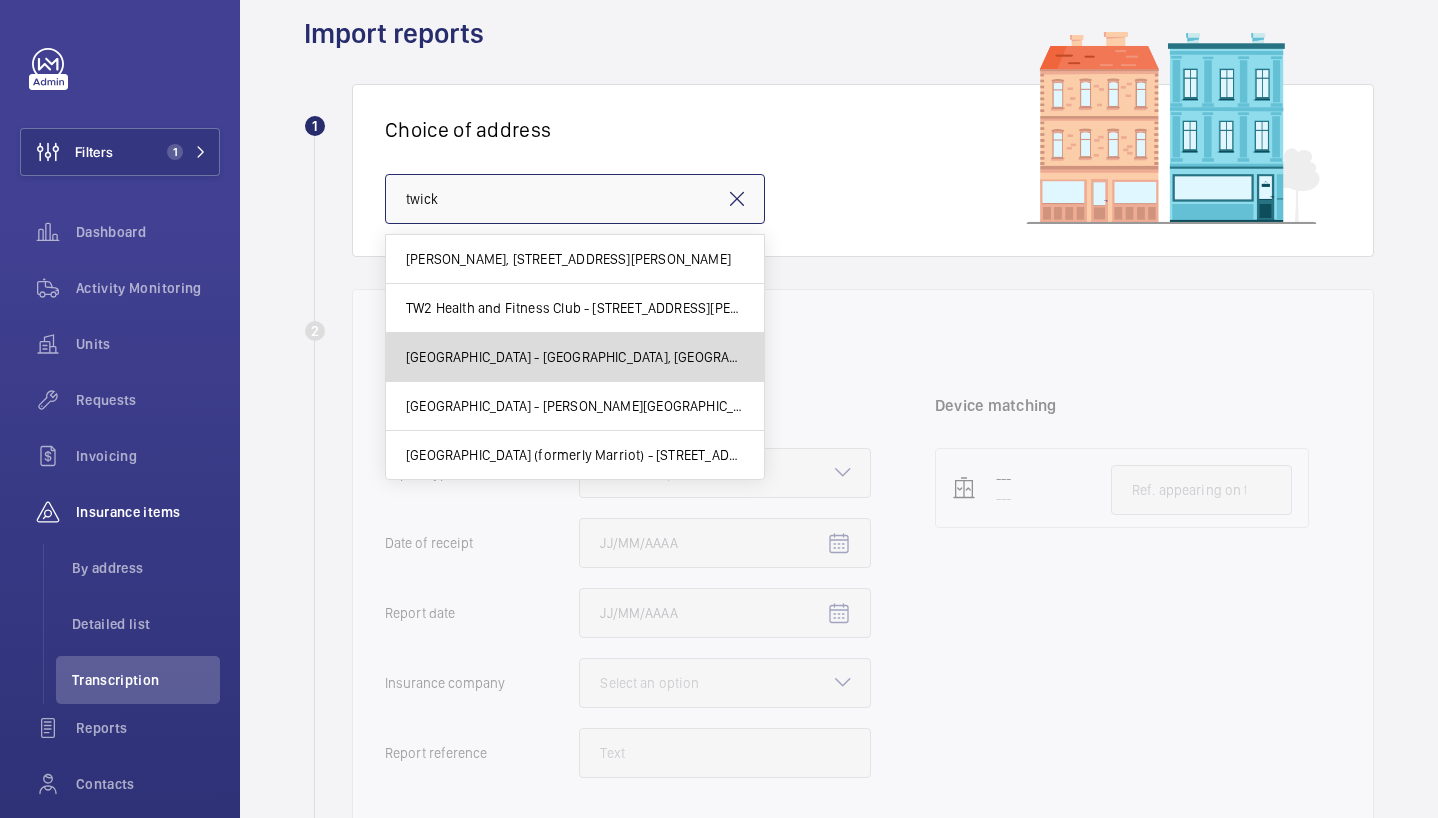 type on "[GEOGRAPHIC_DATA] - [GEOGRAPHIC_DATA], [GEOGRAPHIC_DATA] 7BA" 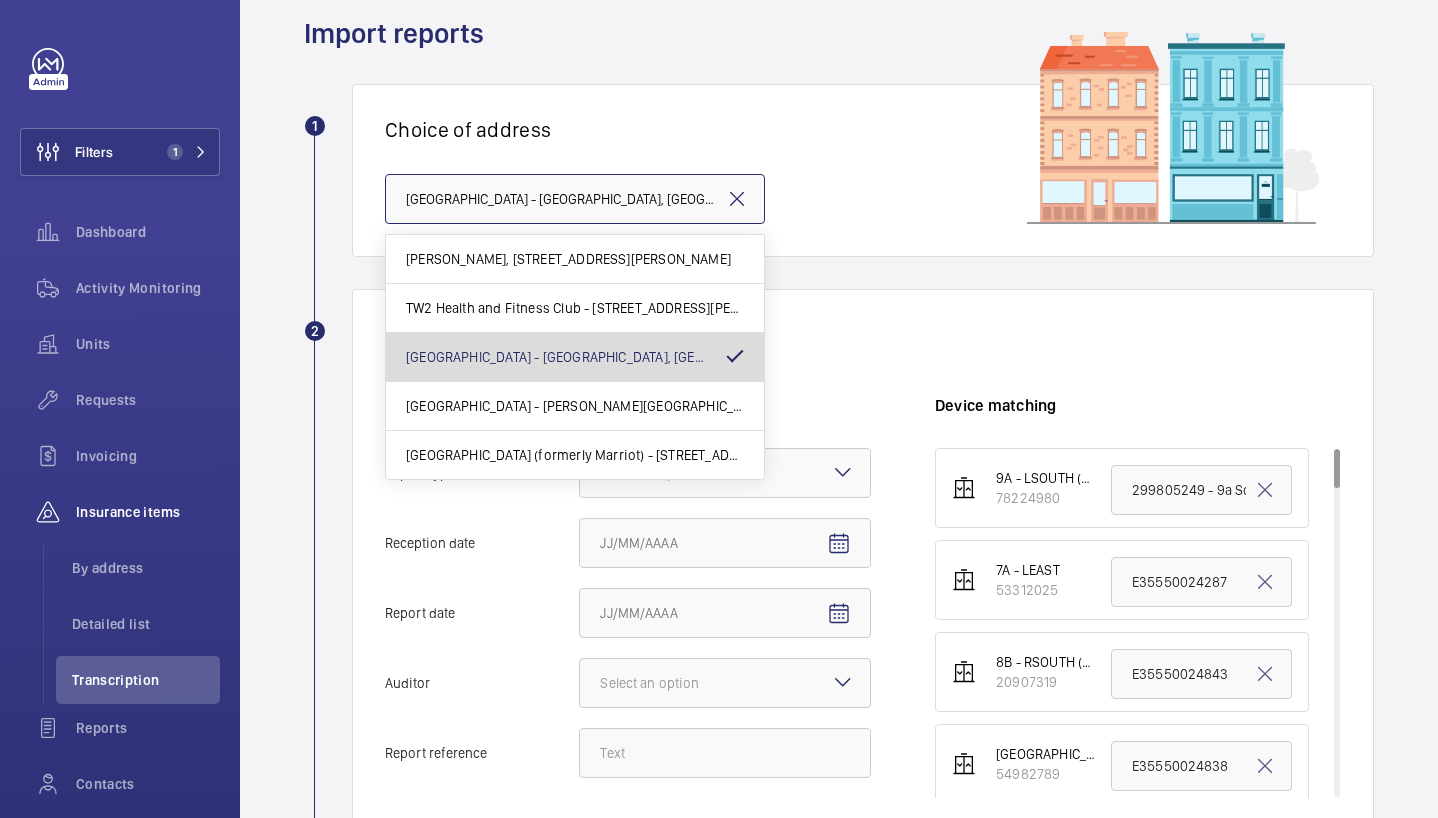 scroll, scrollTop: 0, scrollLeft: 100, axis: horizontal 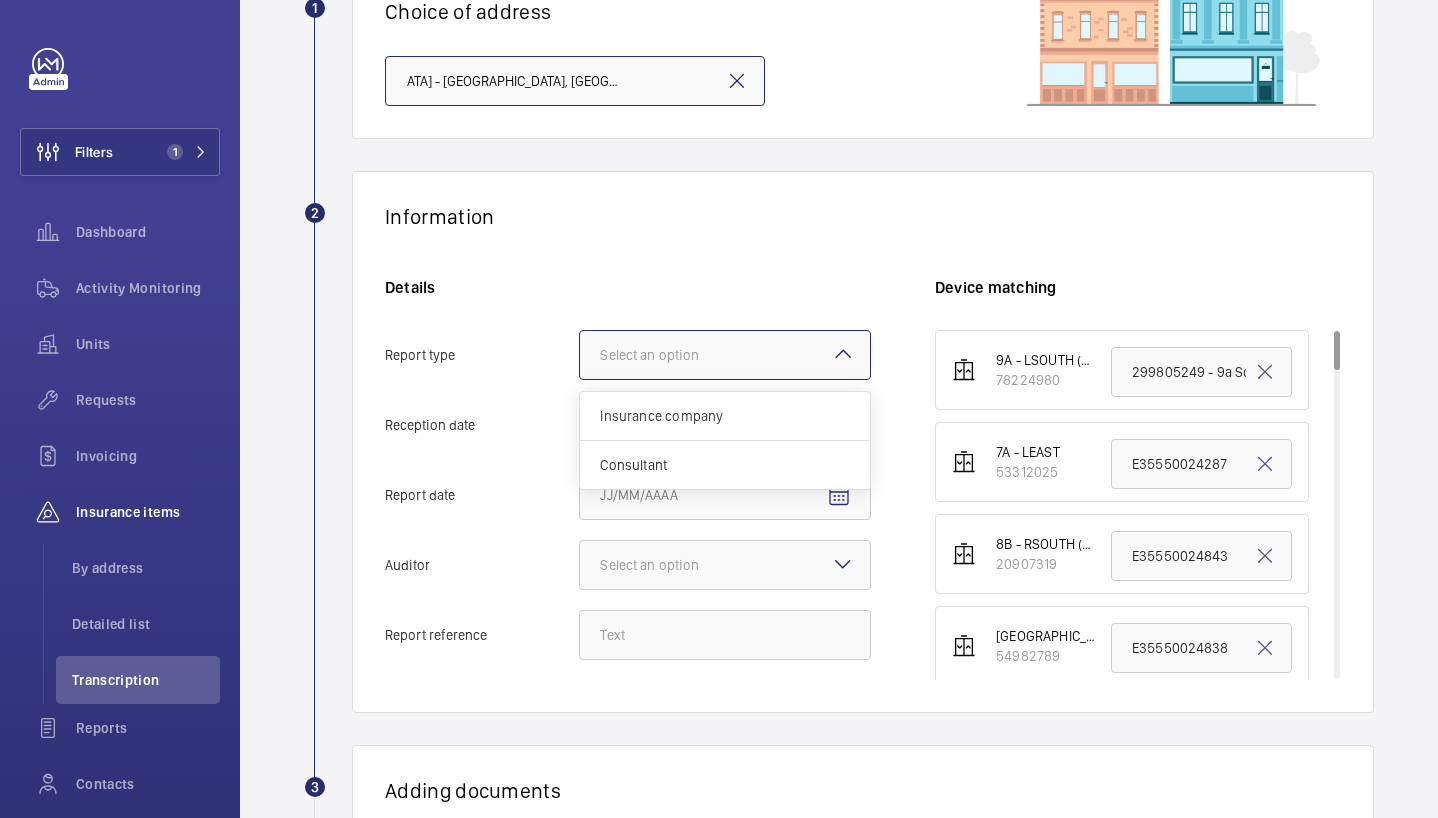 click on "Select an option" 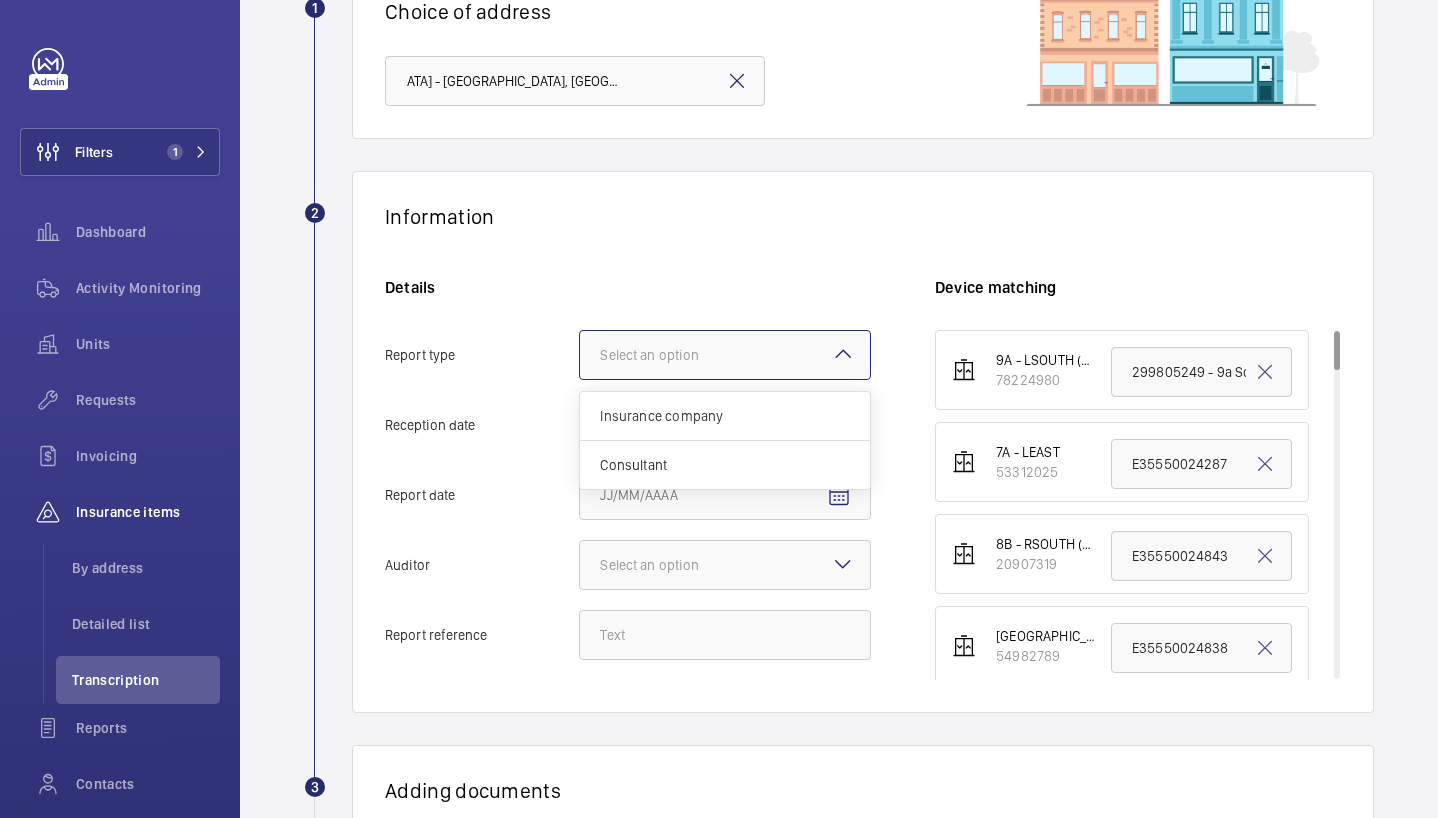 click on "Report type Select an option Insurance company Consultant" 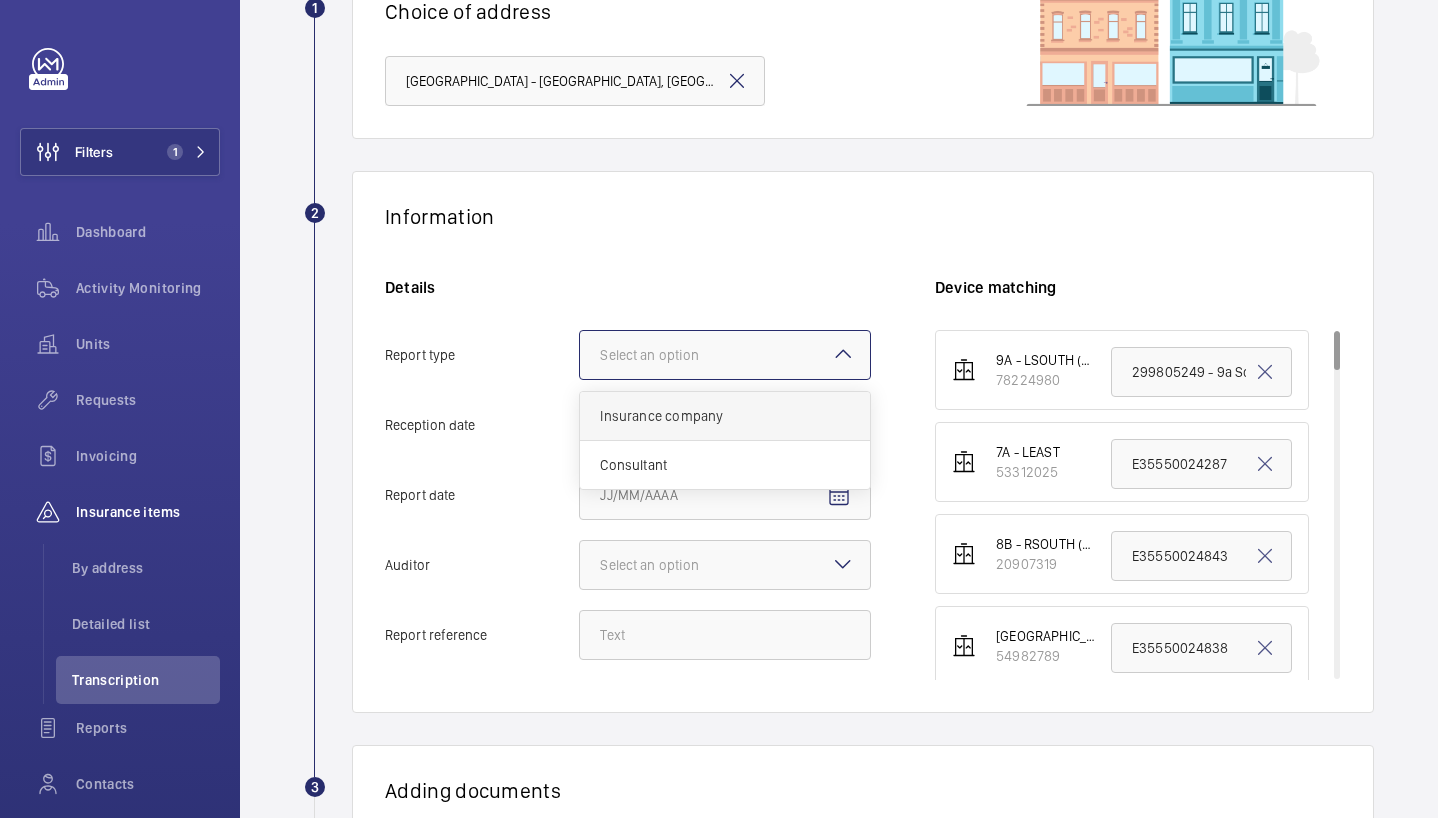 click on "Insurance company" at bounding box center (725, 416) 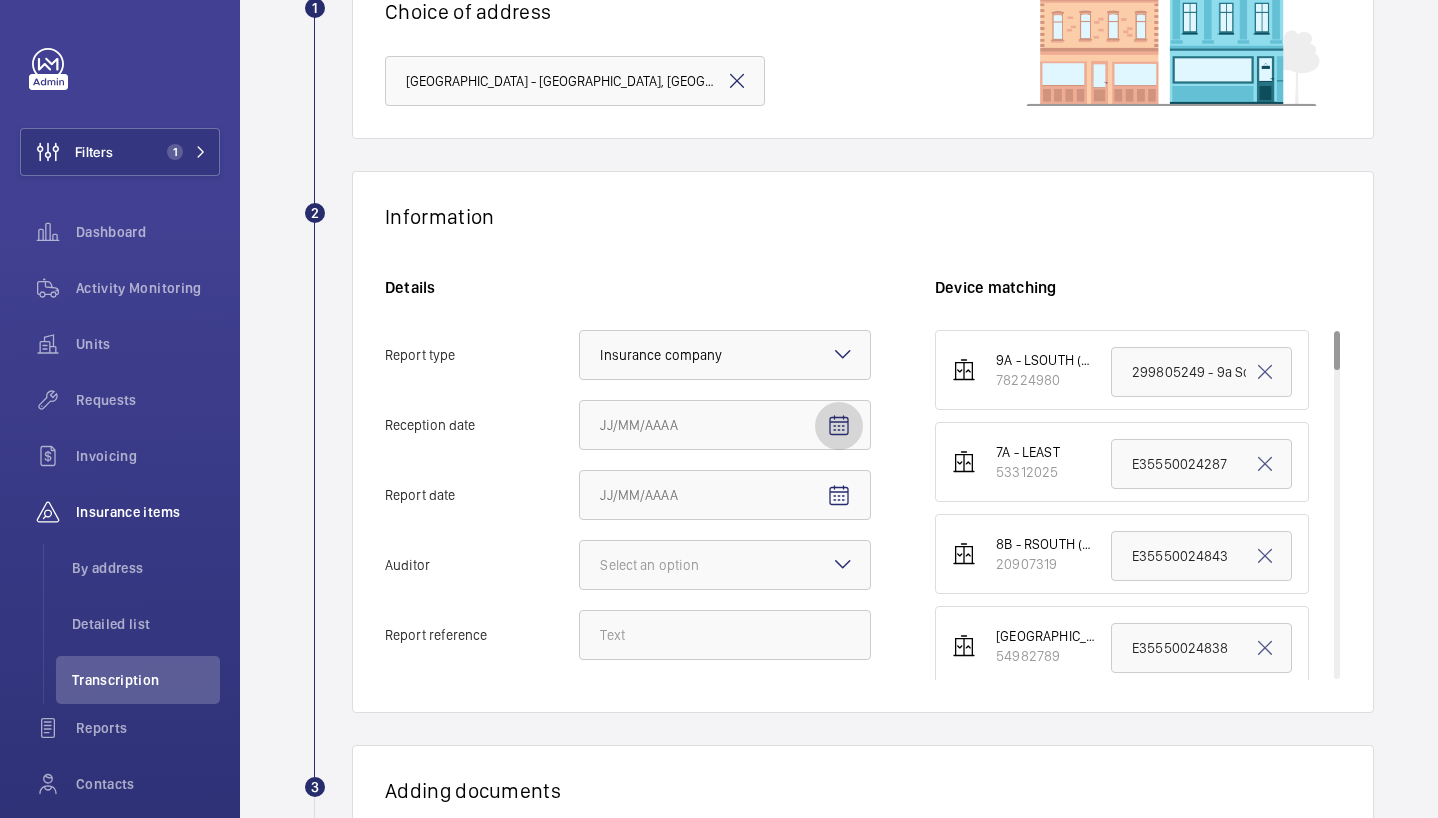 click 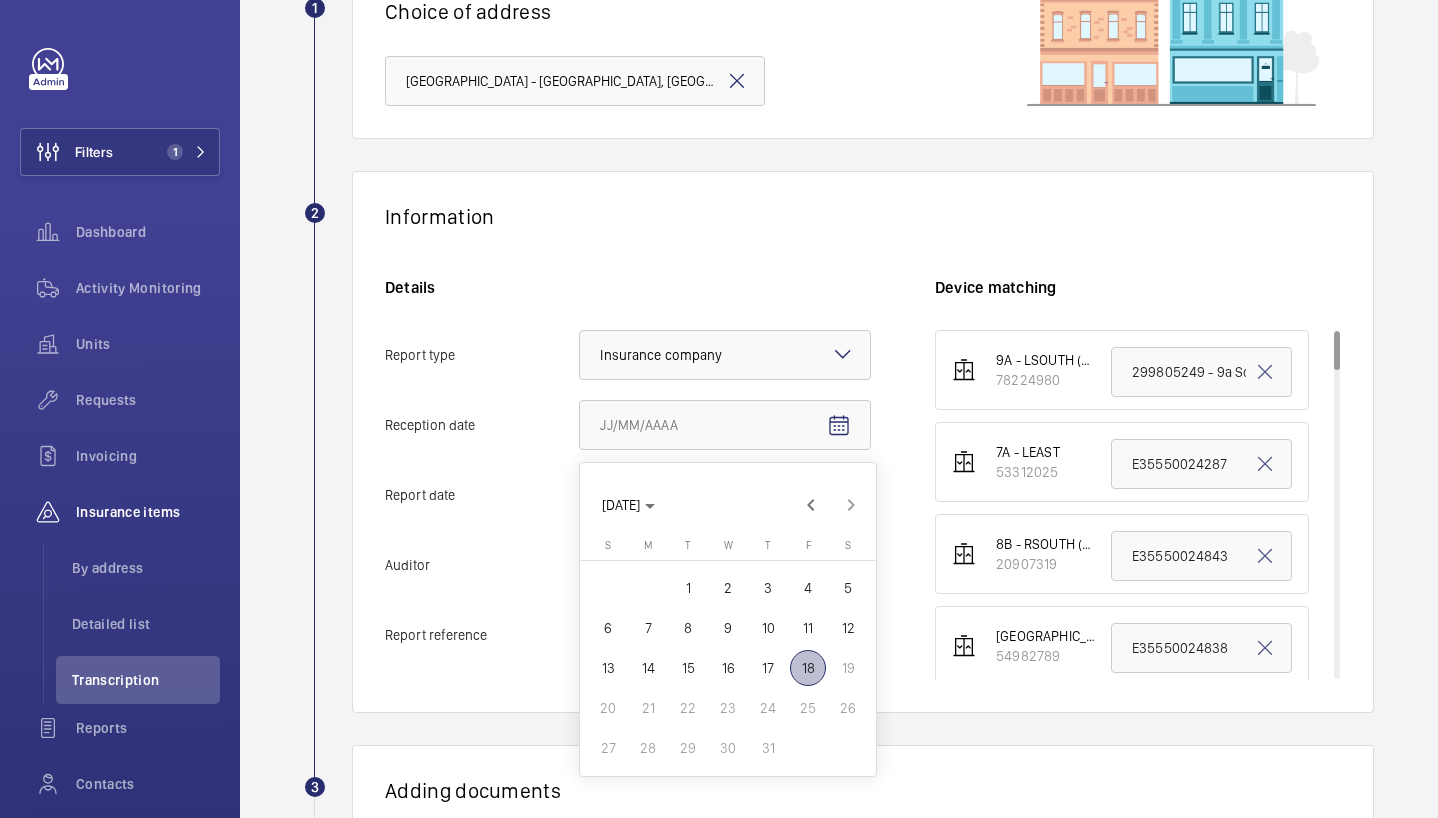 click on "18" at bounding box center (808, 668) 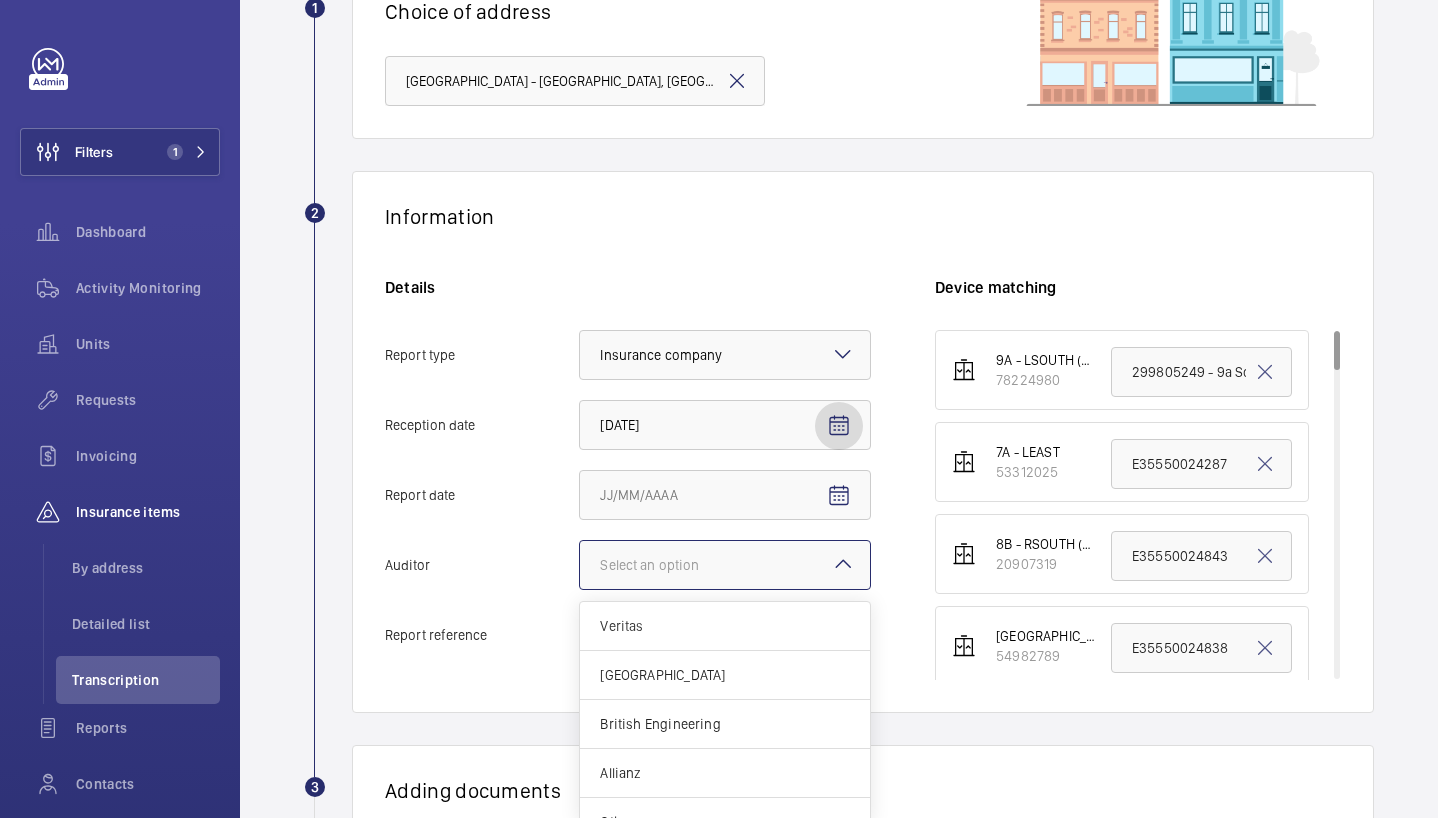 click 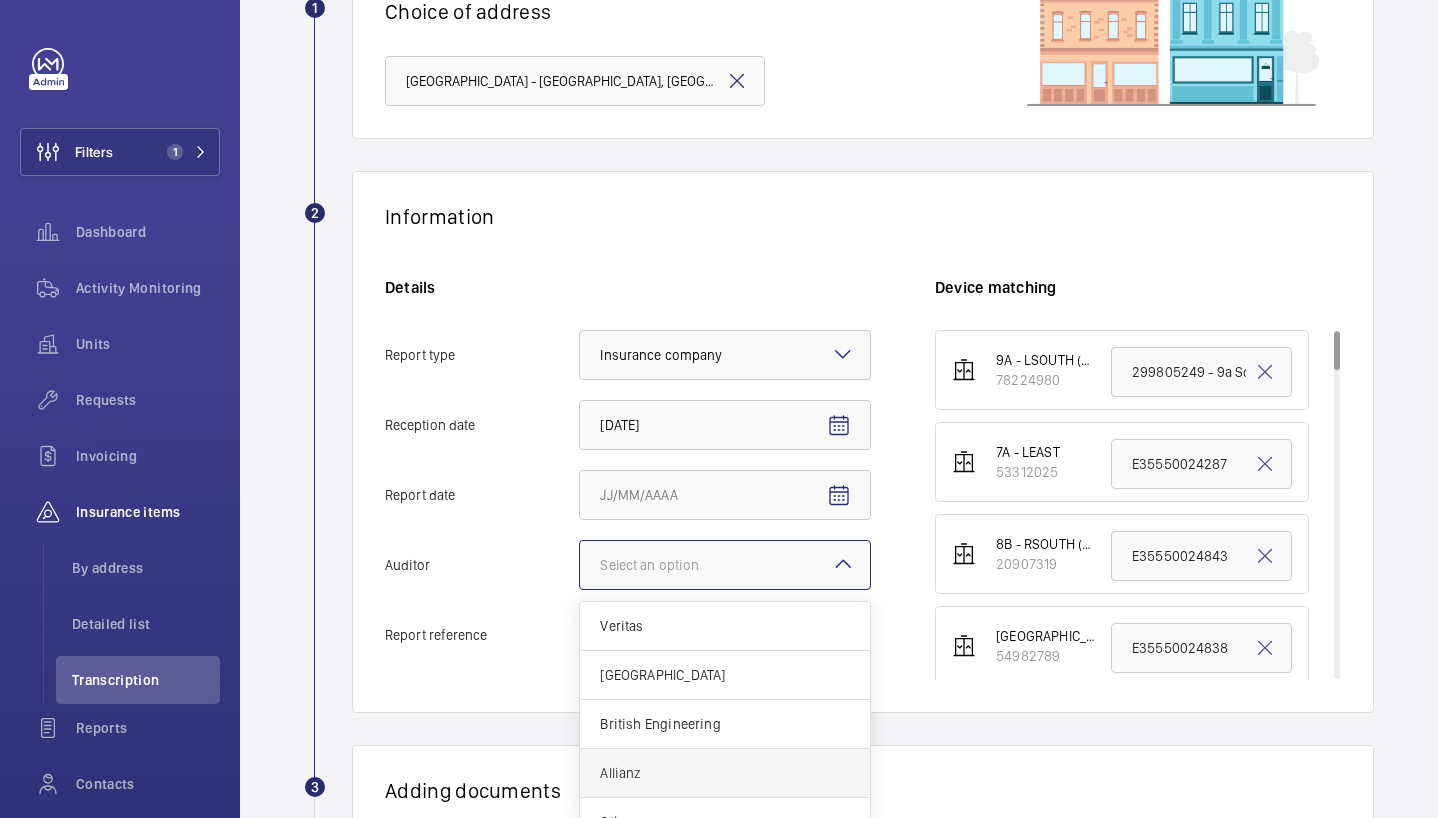 click on "Allianz" at bounding box center [725, 773] 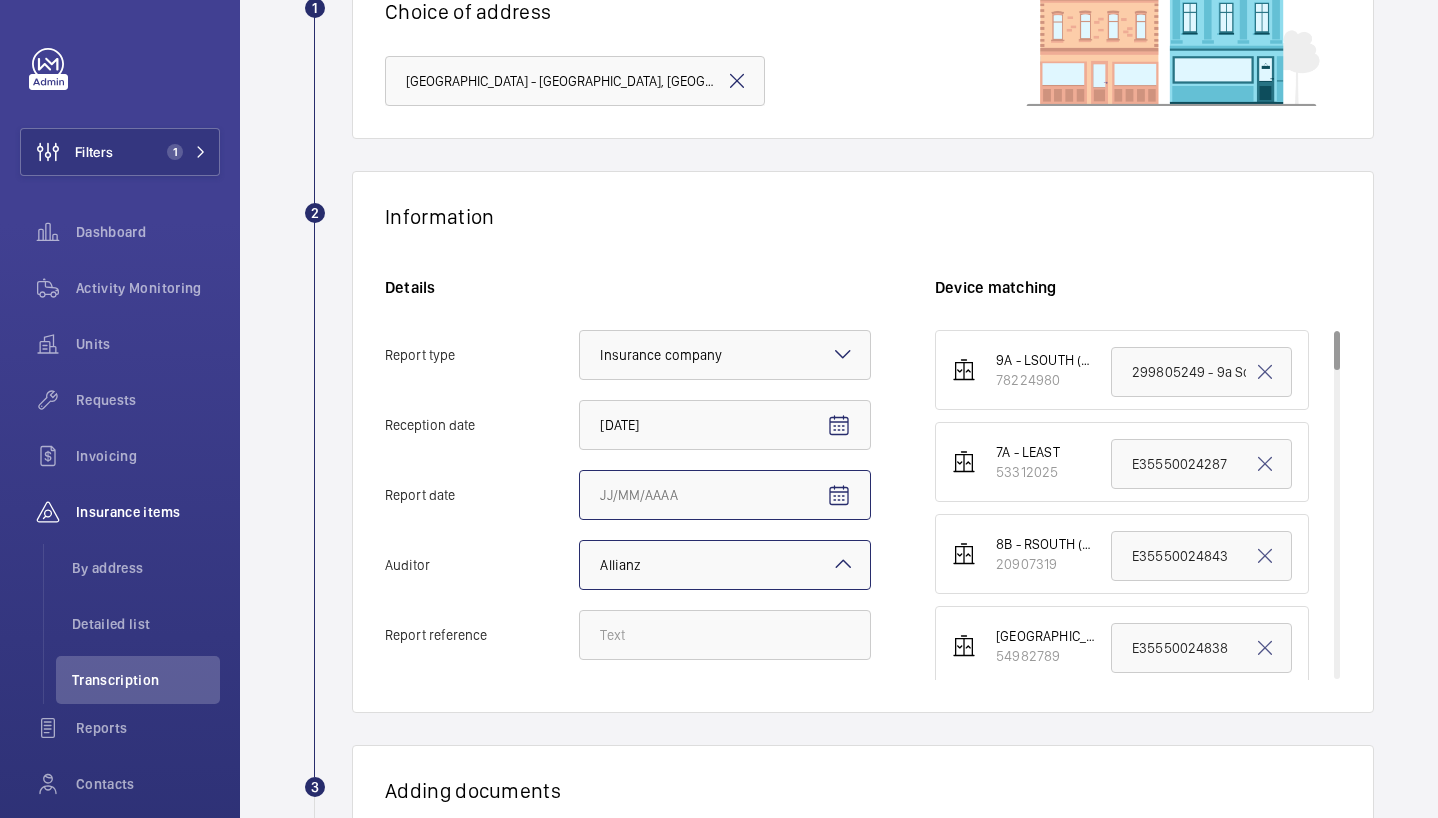 click on "Report date" at bounding box center (725, 495) 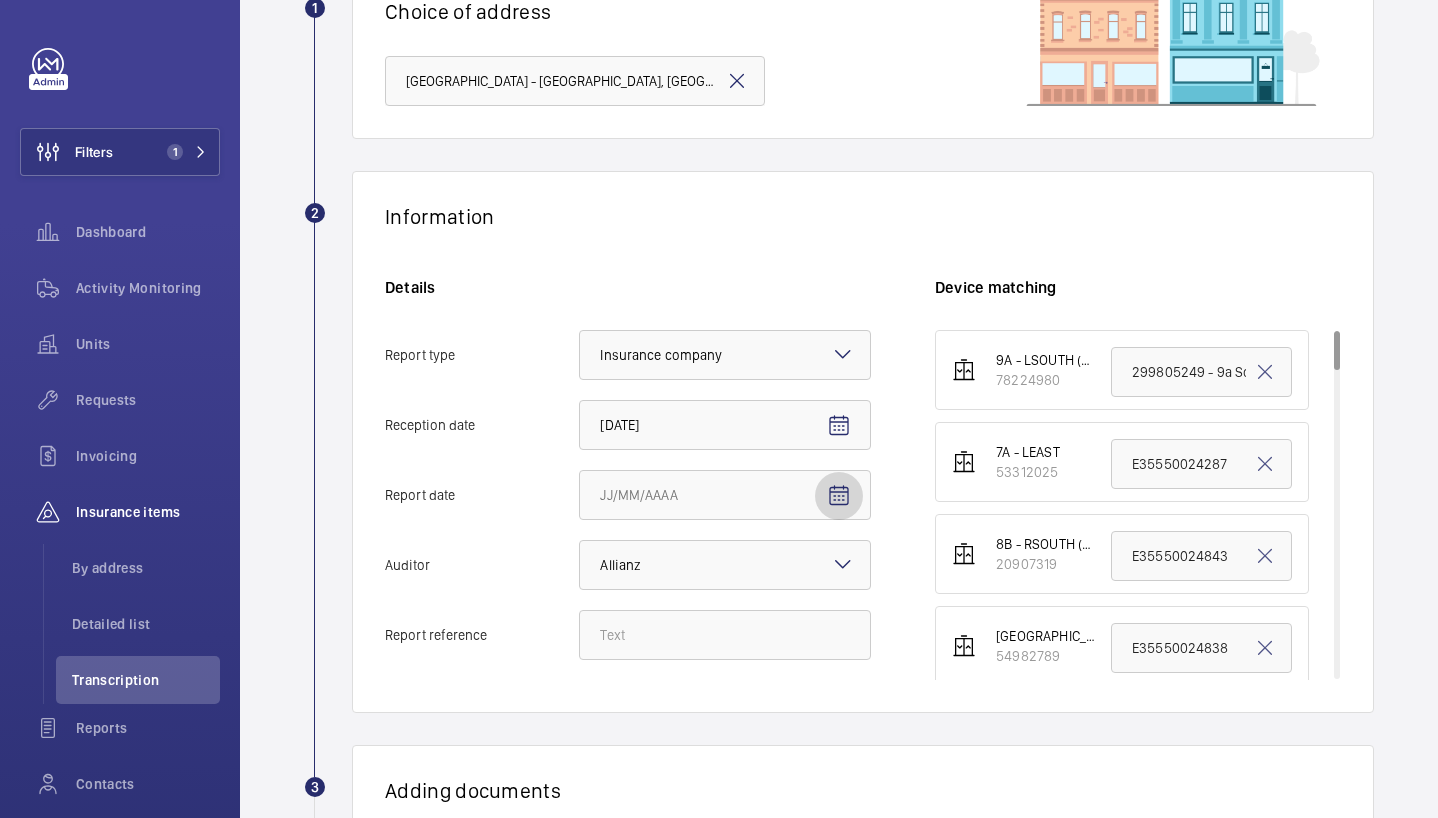 click 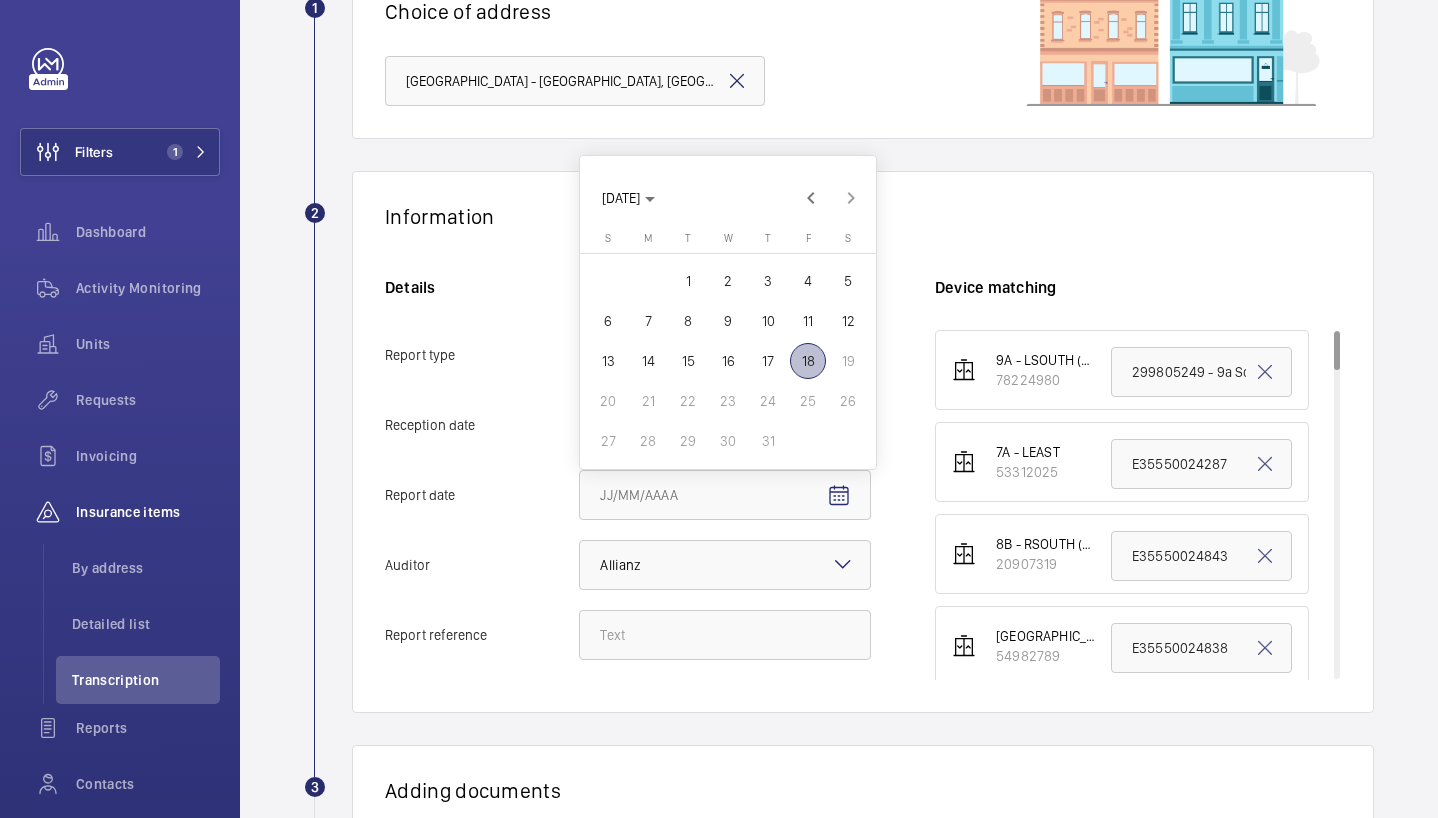 click on "16" at bounding box center [728, 361] 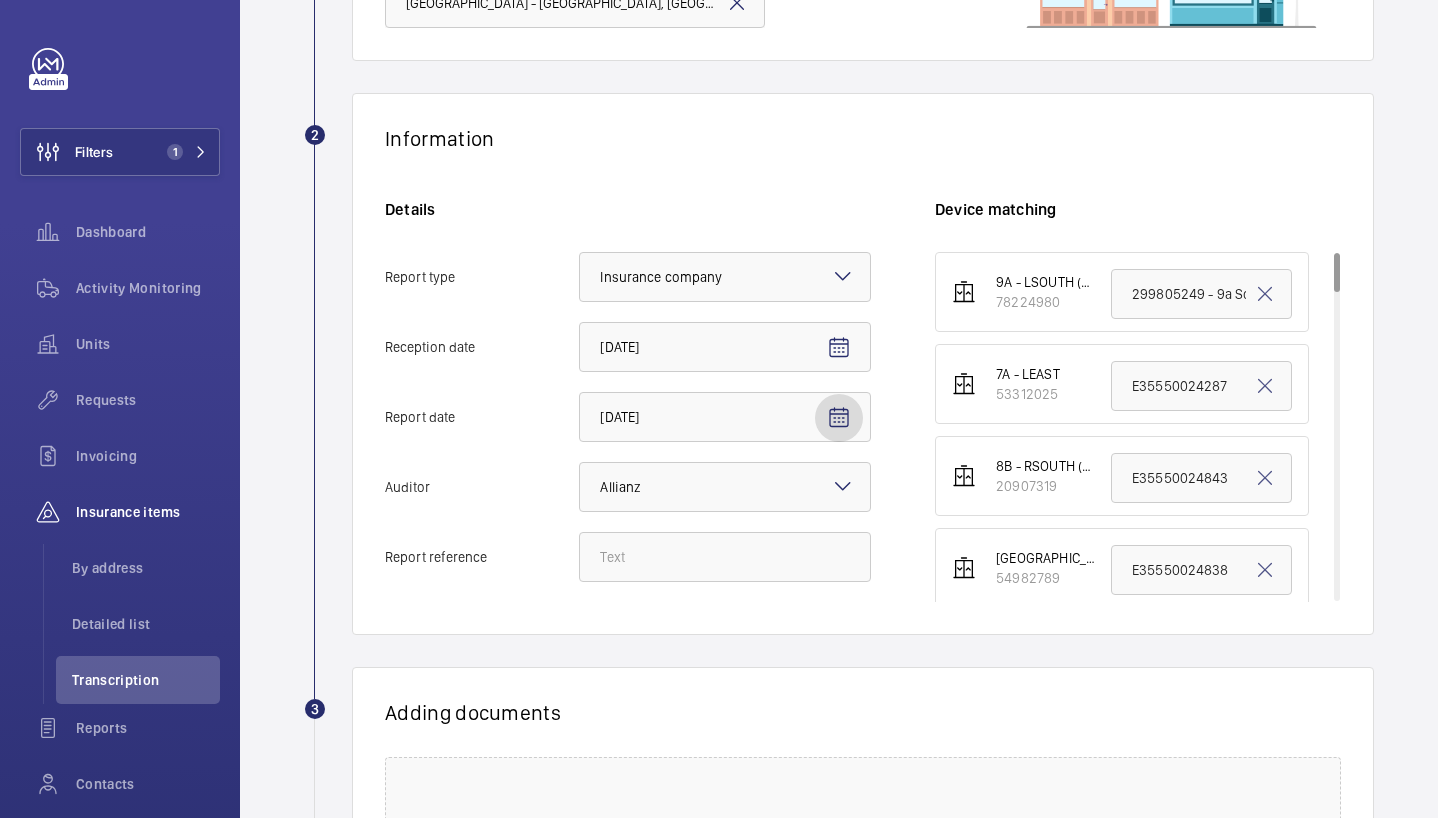 scroll, scrollTop: 276, scrollLeft: 0, axis: vertical 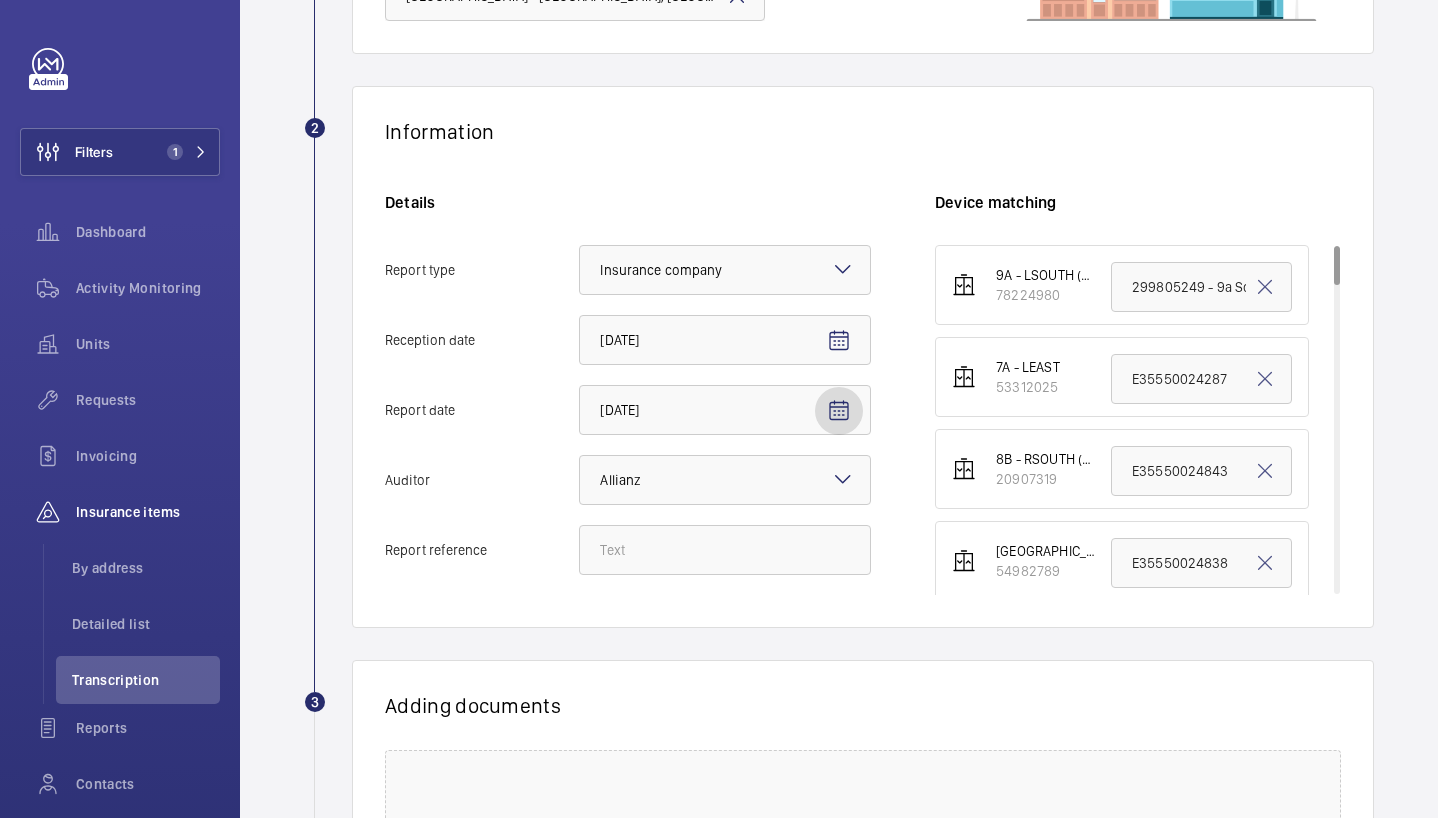 click on "Details Report type Select an option × Insurance company × Reception date [DATE] Report date [DATE] Auditor Select an option × Allianz × Report reference" 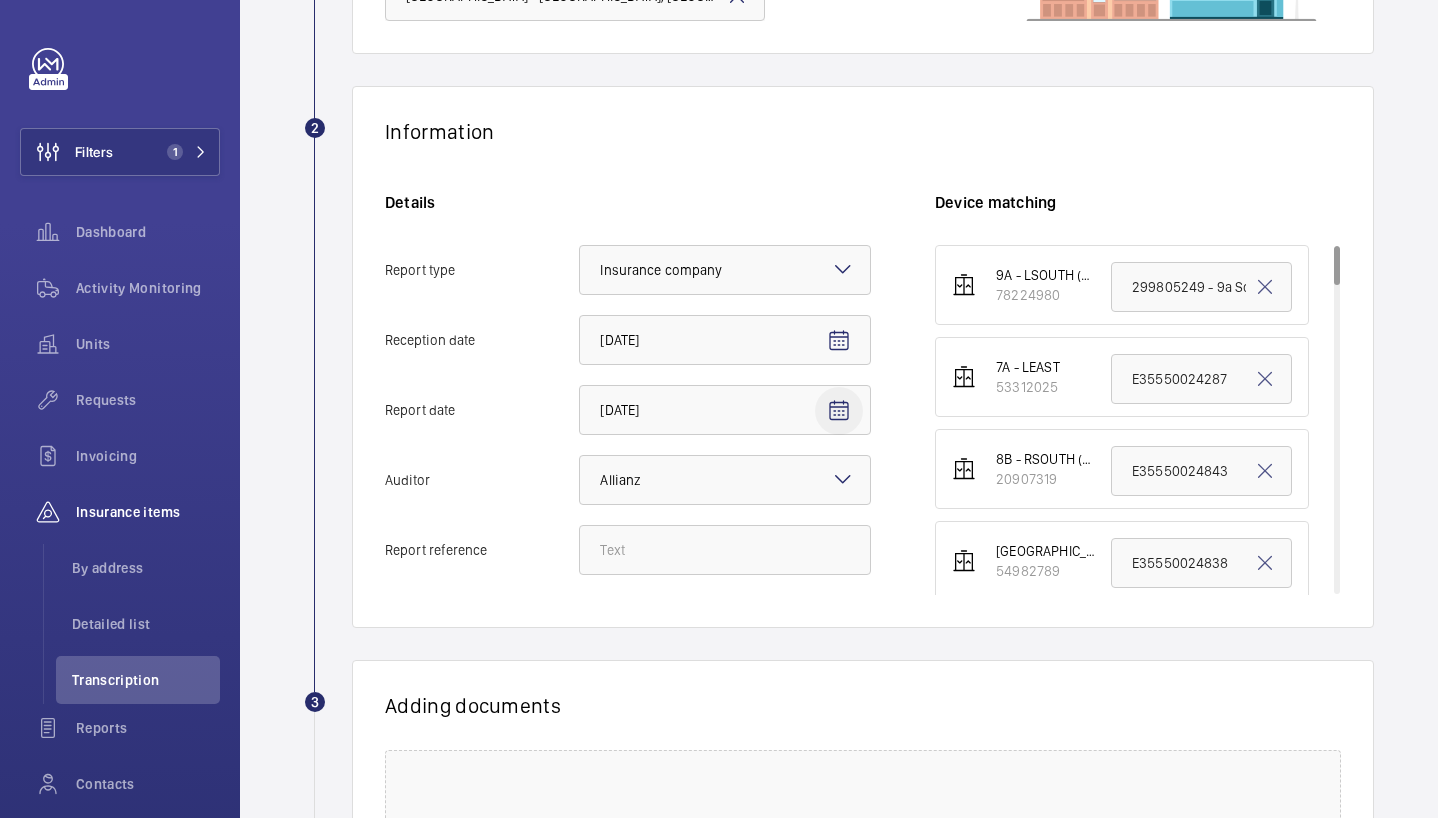 click 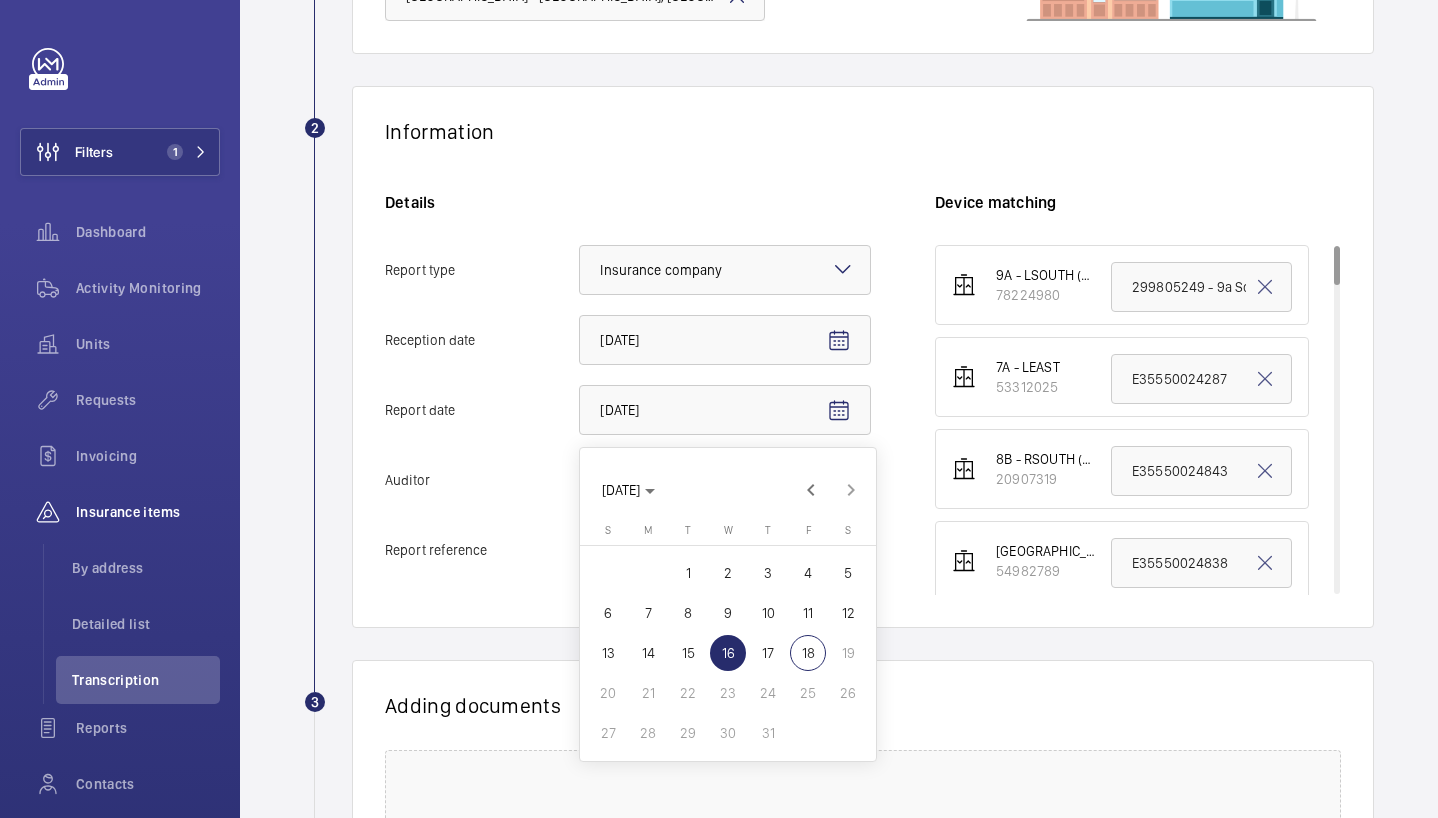 click on "17" at bounding box center (768, 653) 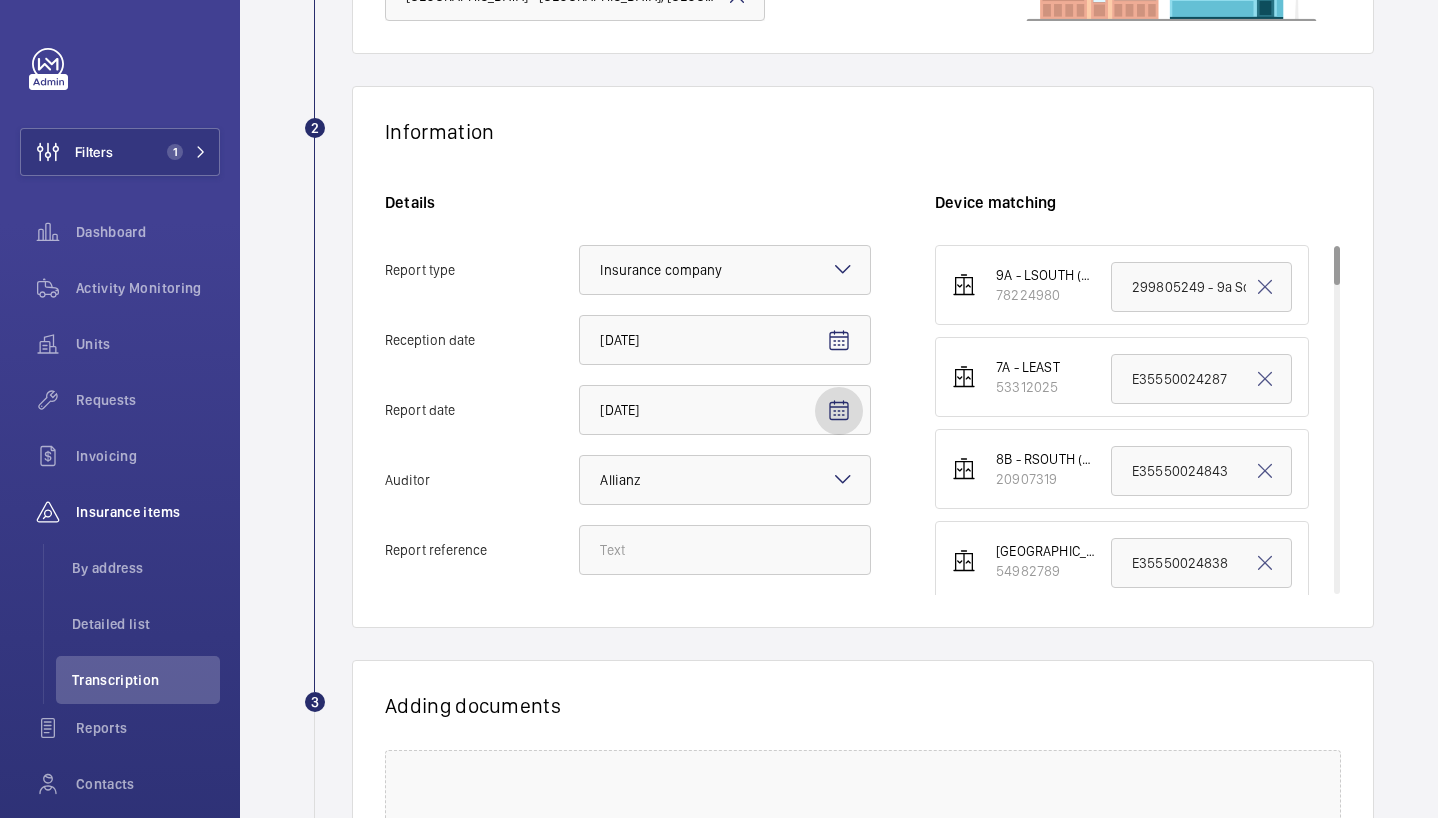 click on "2 Information Details Report type Select an option × Insurance company × Reception date [DATE] Report date [DATE] Auditor Select an option × Allianz × Report reference  Device matching  9A - LSOUTH (MRL)   78224980  299805249 - 9a South Stand  7A - LEAST   53312025  E35550024287  8B - RSOUTH (MRL)   20907319  E35550024843  LIVE ROOM MUSEUM SOUTH (MRL)   54982789  E35550024838  5B - REAST   66195210  E35550024289  6B - REAST (MRL)   38201149  E35550024295  6A - LEAST (MRL)   92669385  E35550024291  7B - REAST   81117468  E35550024286  4D SERVICE NORTH/WEST (MRL)   55256856  E35550024293  3A - L WEST   64986278  E35550025934  4C - NORTH   35874388   4A - LNORTH   14112703  E35550024282  7C THE GATE EAST (MRL)   96113450  E35550025940  1B - RSOUTH (MRL)   58282038  E35550024816  [GEOGRAPHIC_DATA] A LSOUTH (MRL)   47511023  E35550024275  8A - LSOUTH (MRL)   95136154  299805251 - 8A South Stand  5C (MRL) EAST   92626854  E35550025942  2B - RWEST   47565438  E35550024271  SPOR RIGHT W4   31111233  E35550024274" 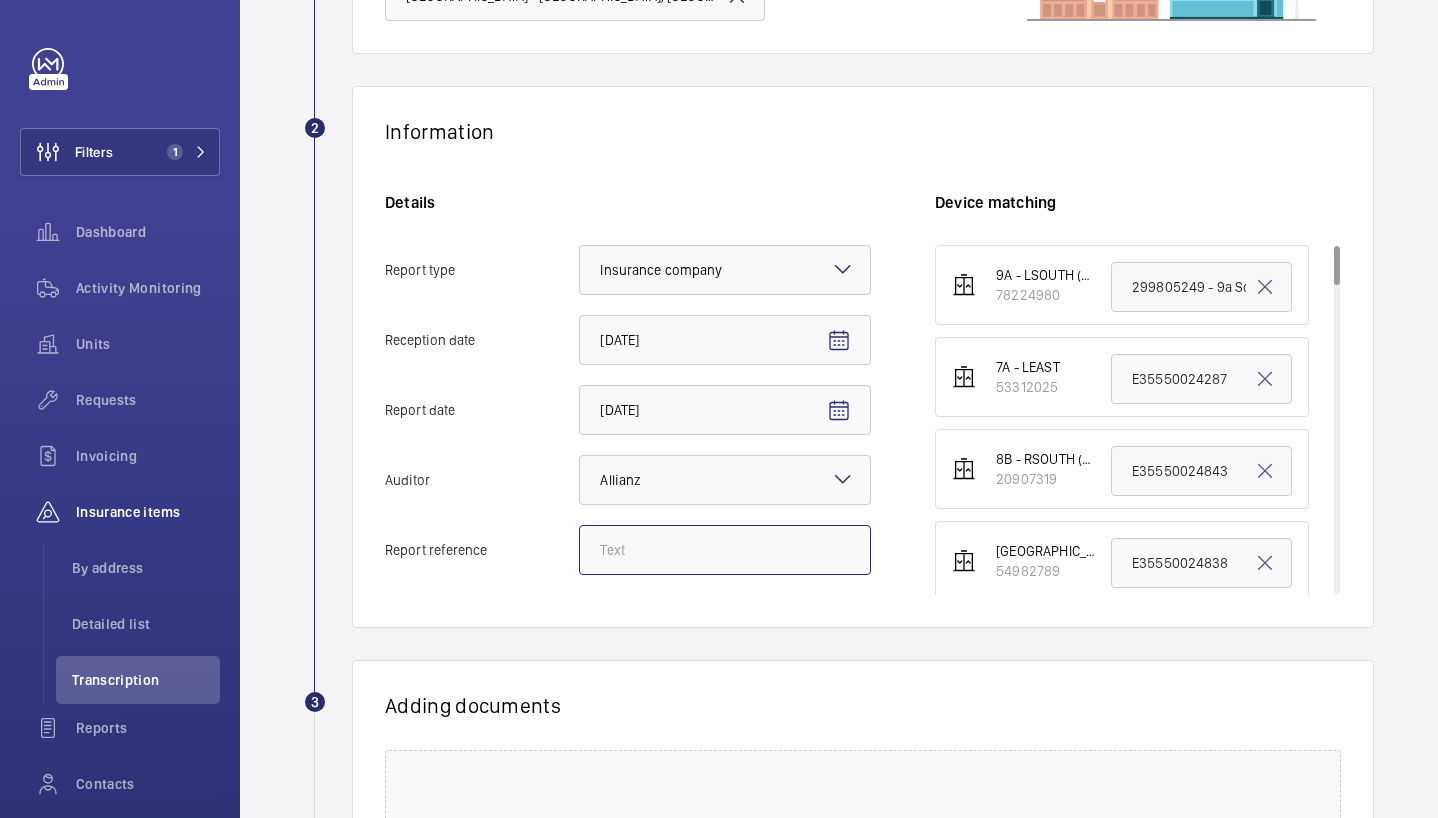 click on "Report reference" 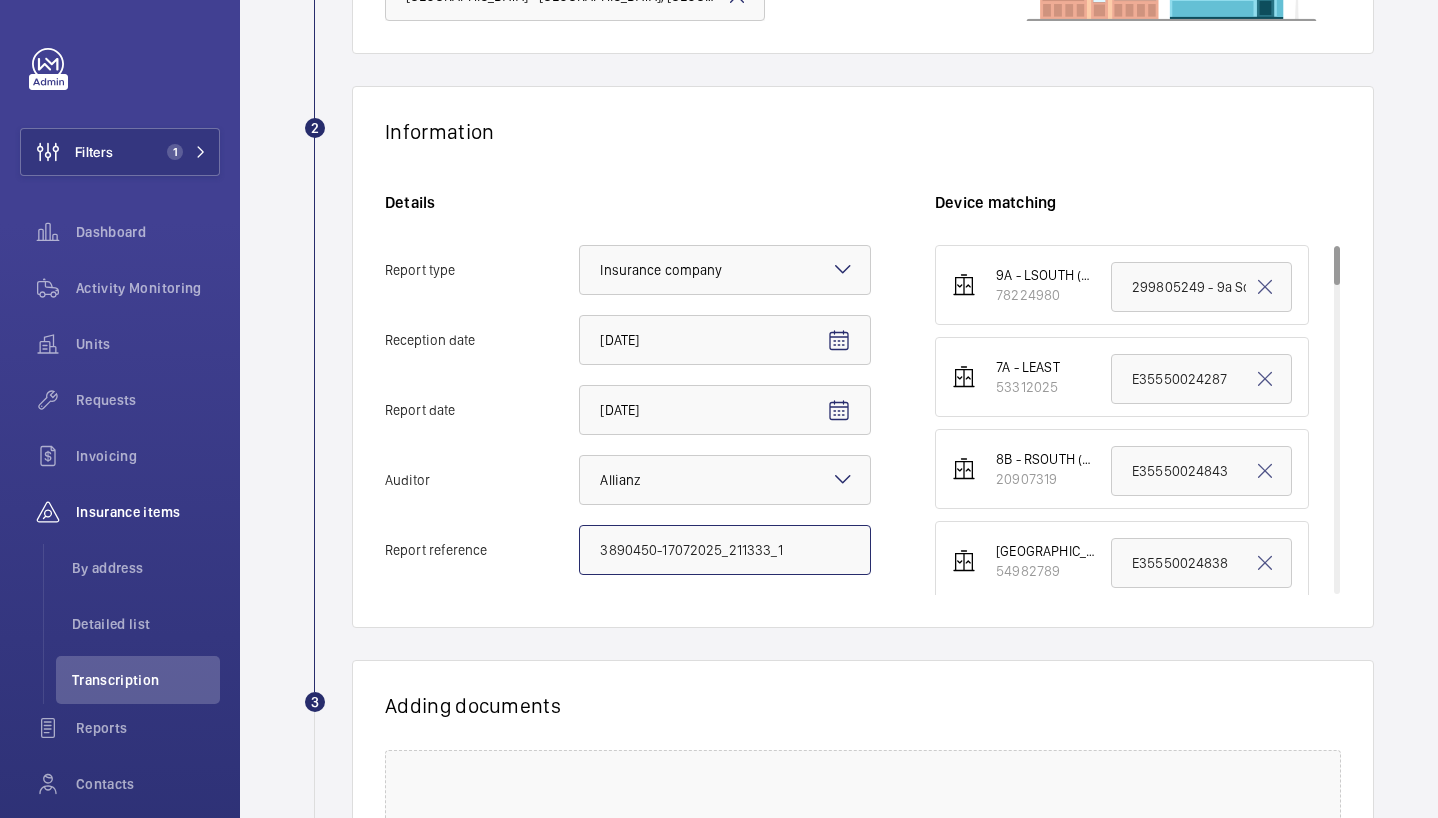click on "3890450-17072025_211333_1" 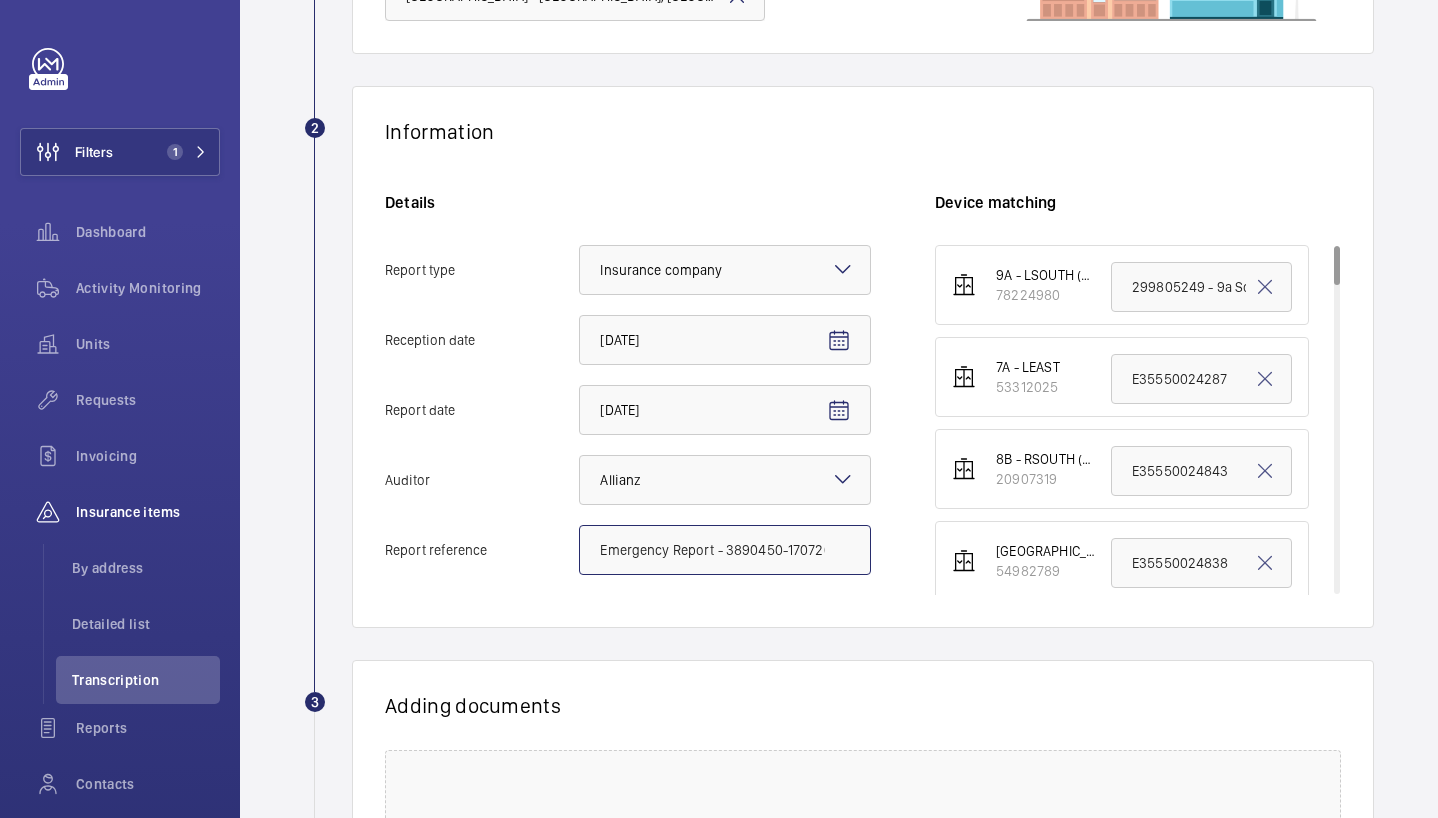 click on "Emergency Report - 3890450-17072025_211333_1" 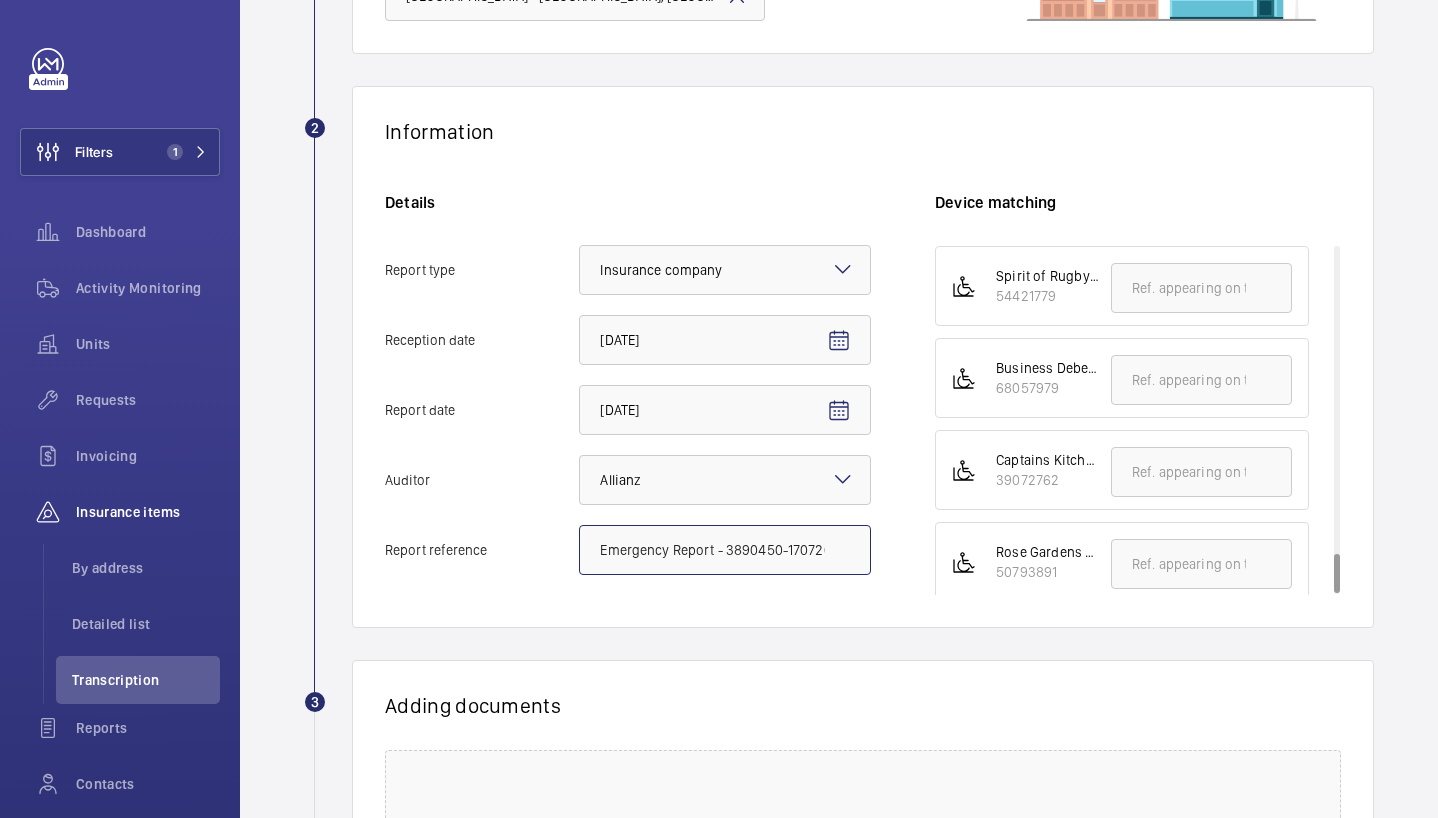 scroll, scrollTop: 2686, scrollLeft: 0, axis: vertical 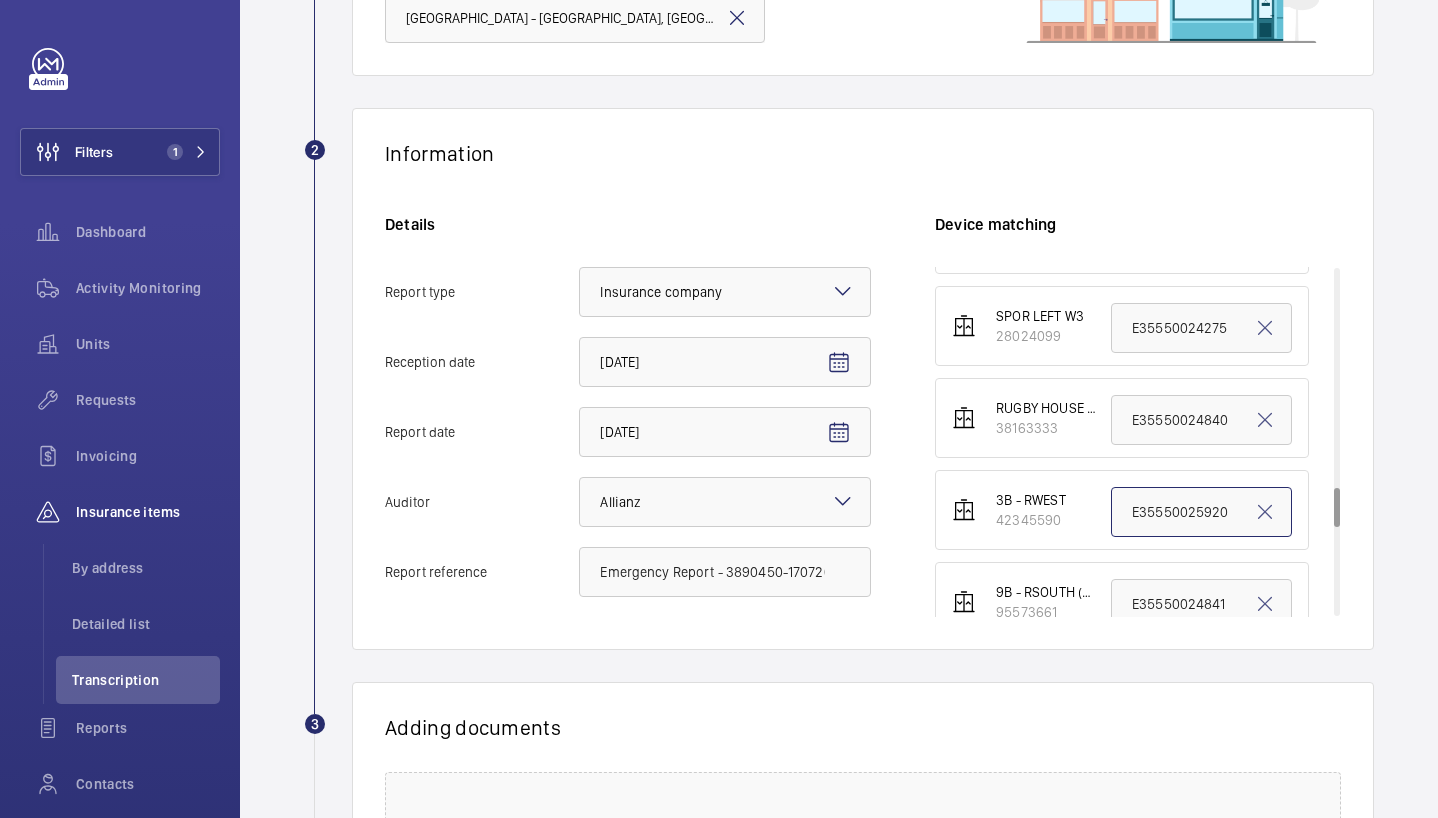 click on "E35550025920" 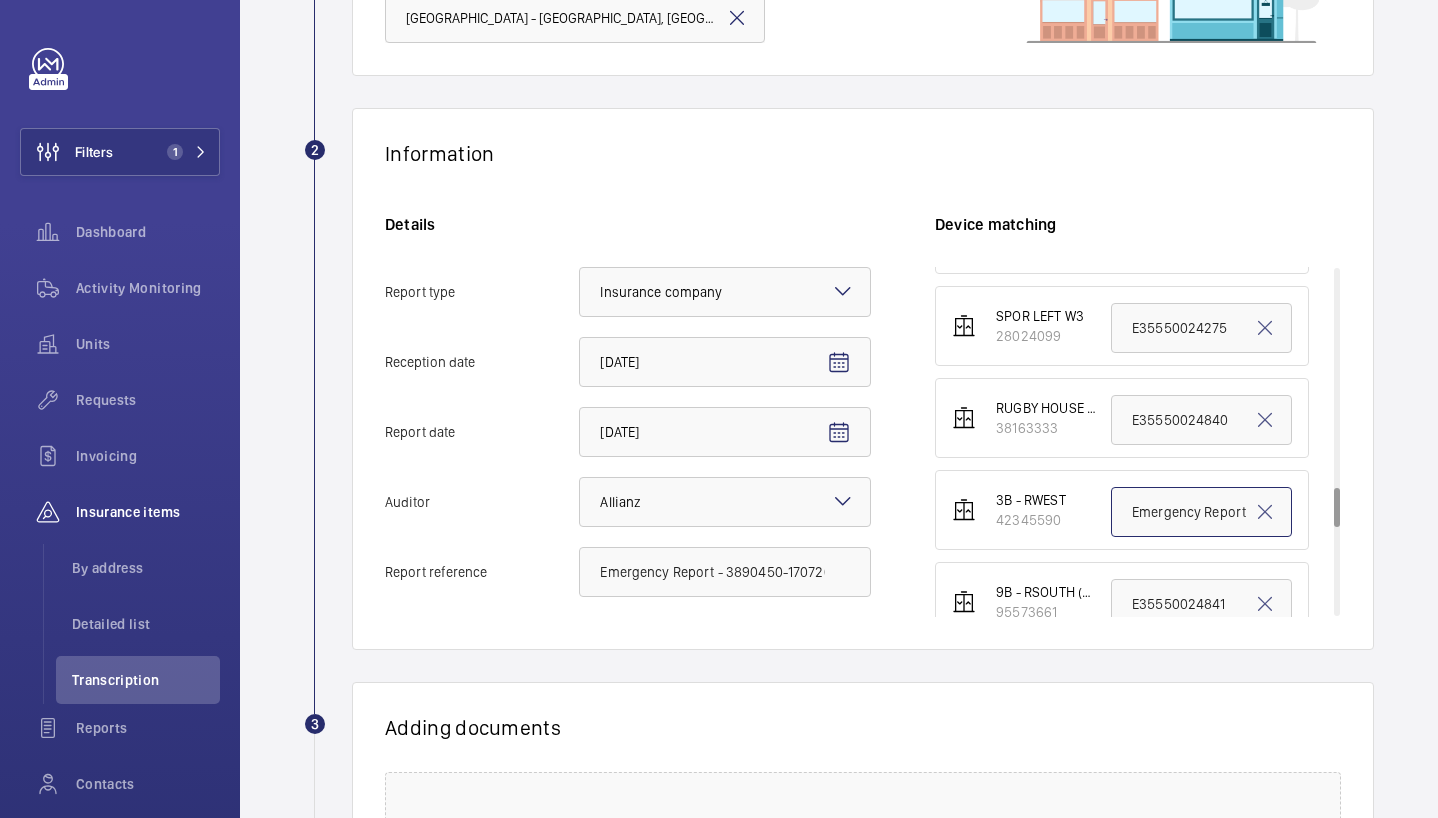 scroll, scrollTop: 0, scrollLeft: 190, axis: horizontal 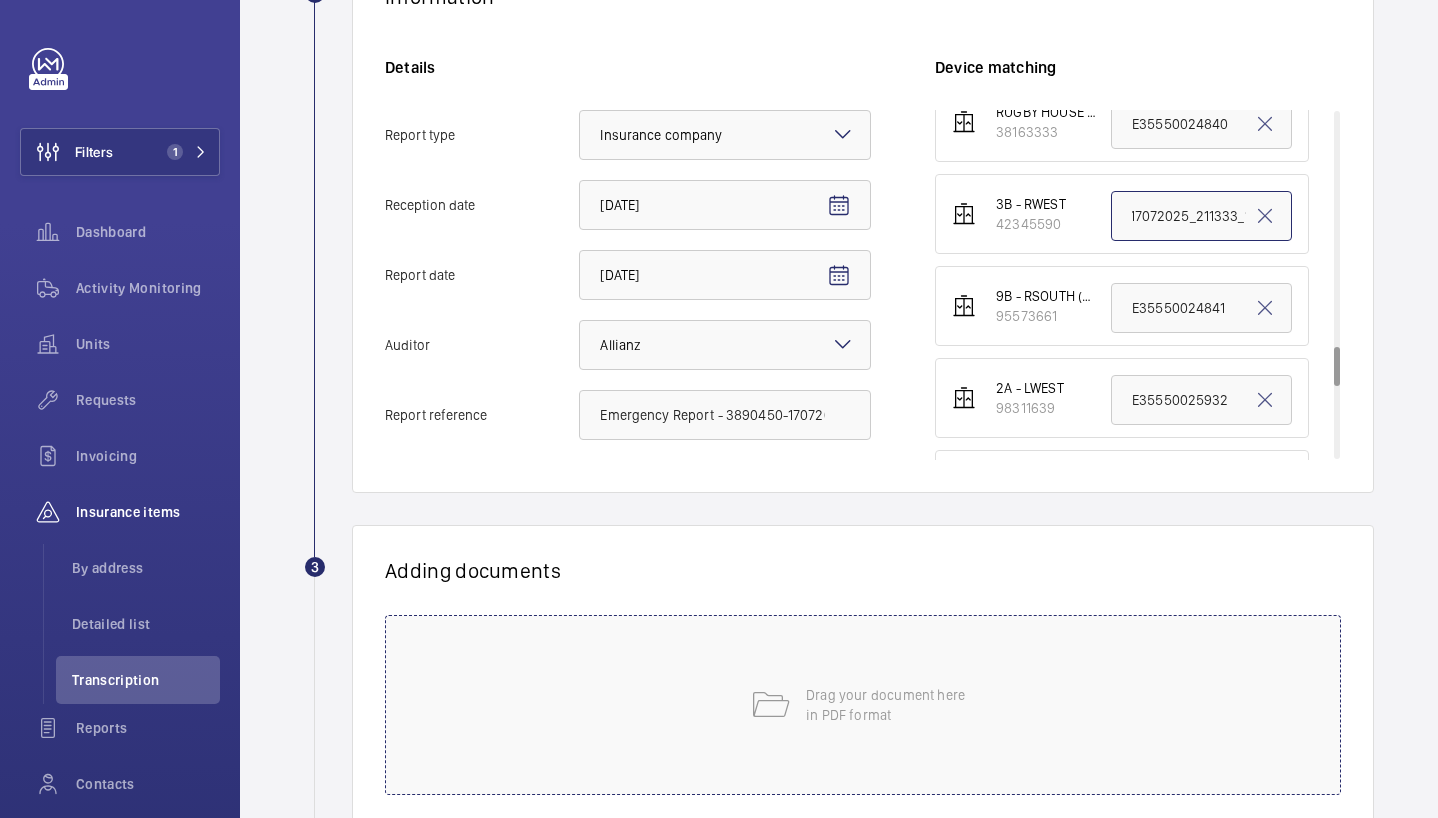 type on "Emergency Report - 3890450-17072025_211333_1" 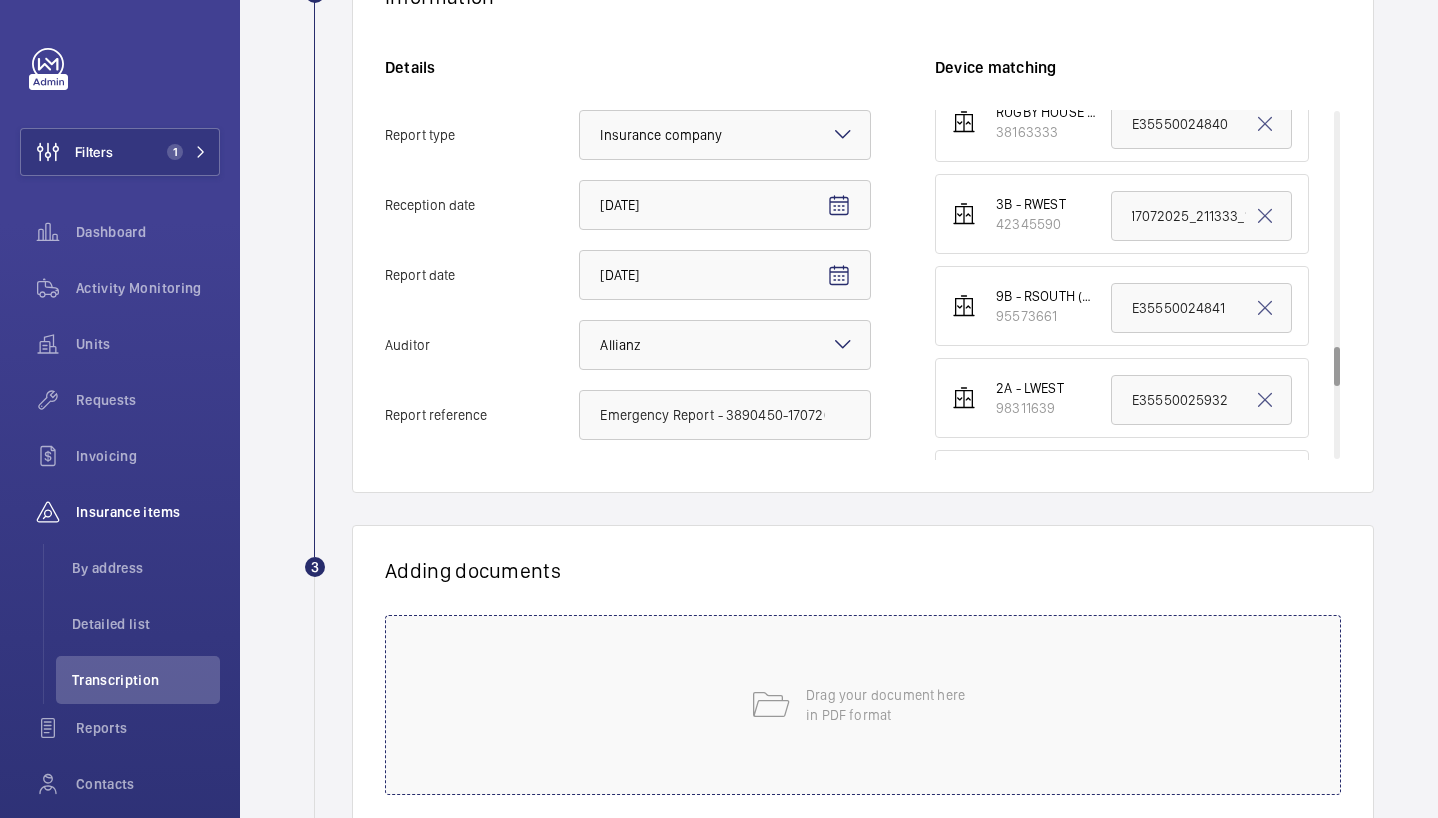 scroll, scrollTop: 0, scrollLeft: 0, axis: both 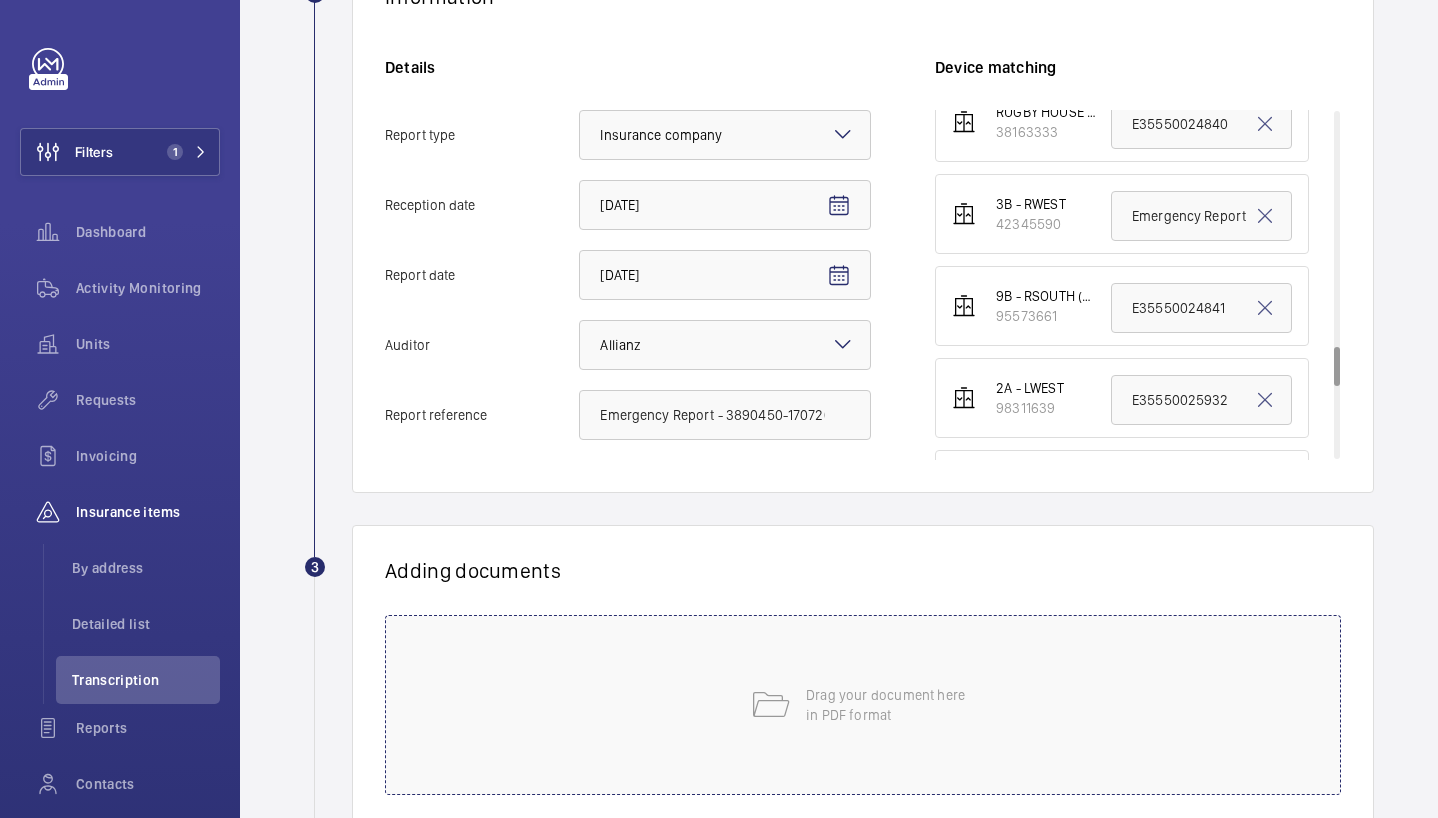 click on "Drag your document here
in PDF format" 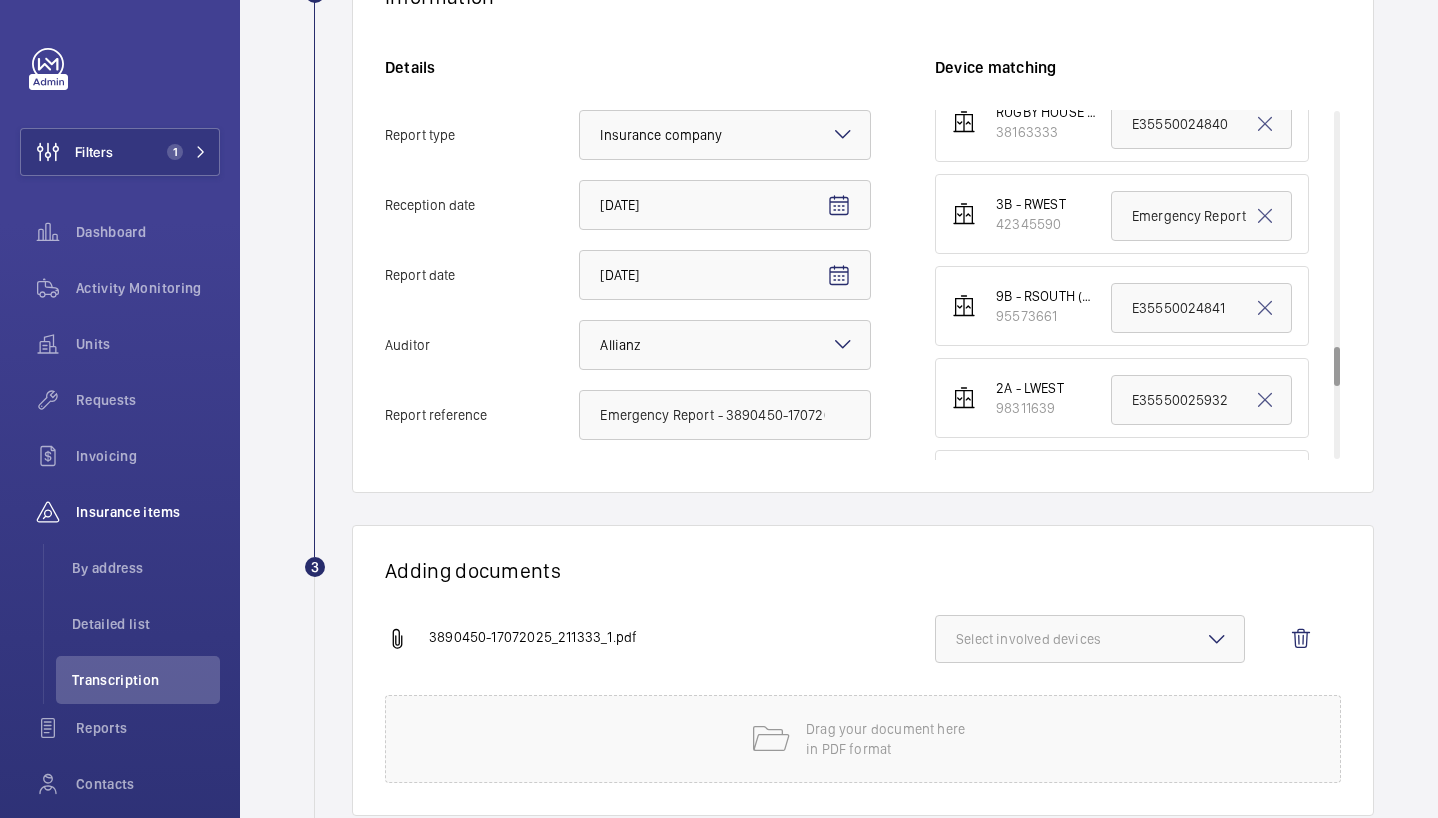 click on "Select involved devices" 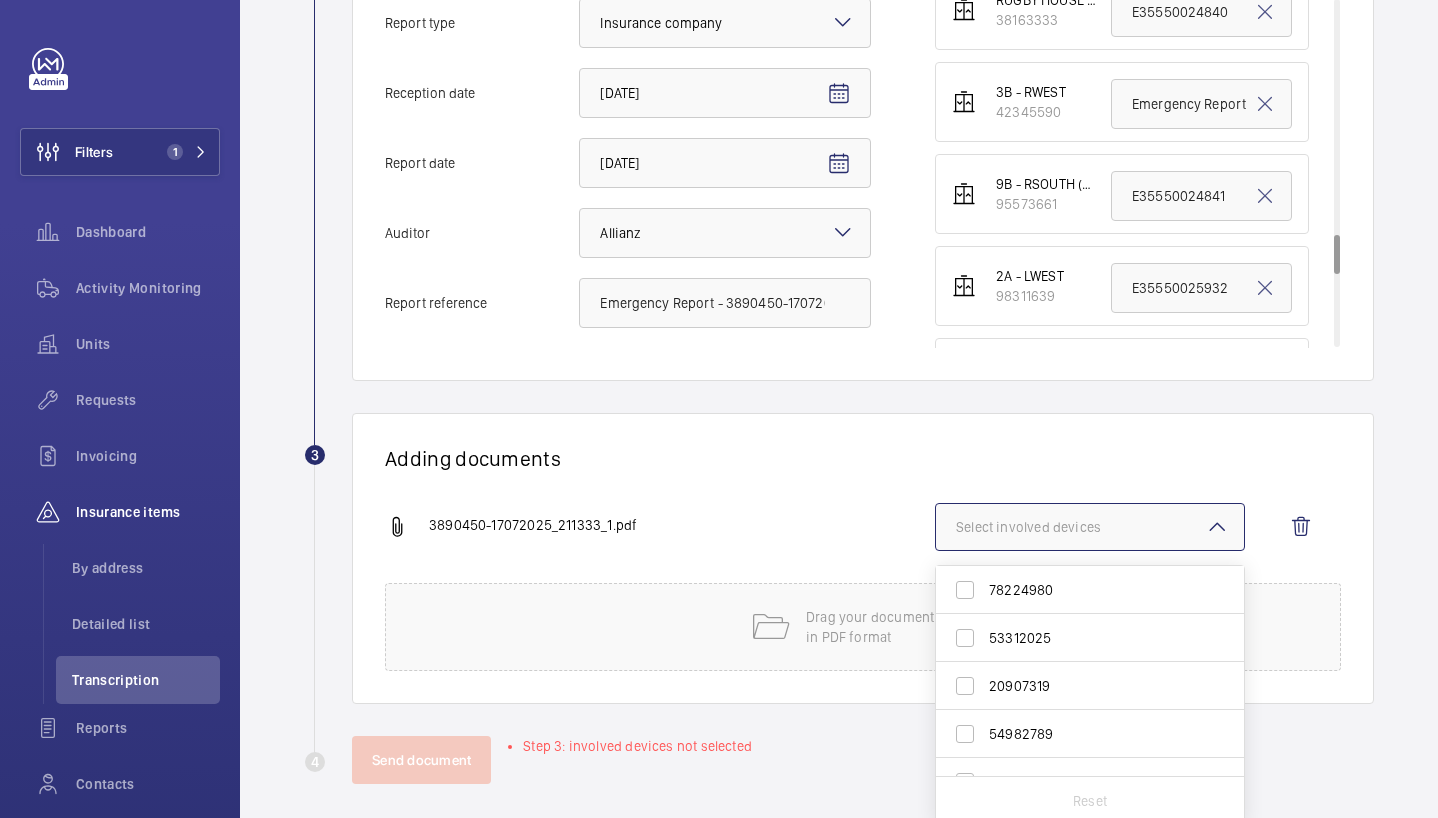 scroll, scrollTop: 537, scrollLeft: 0, axis: vertical 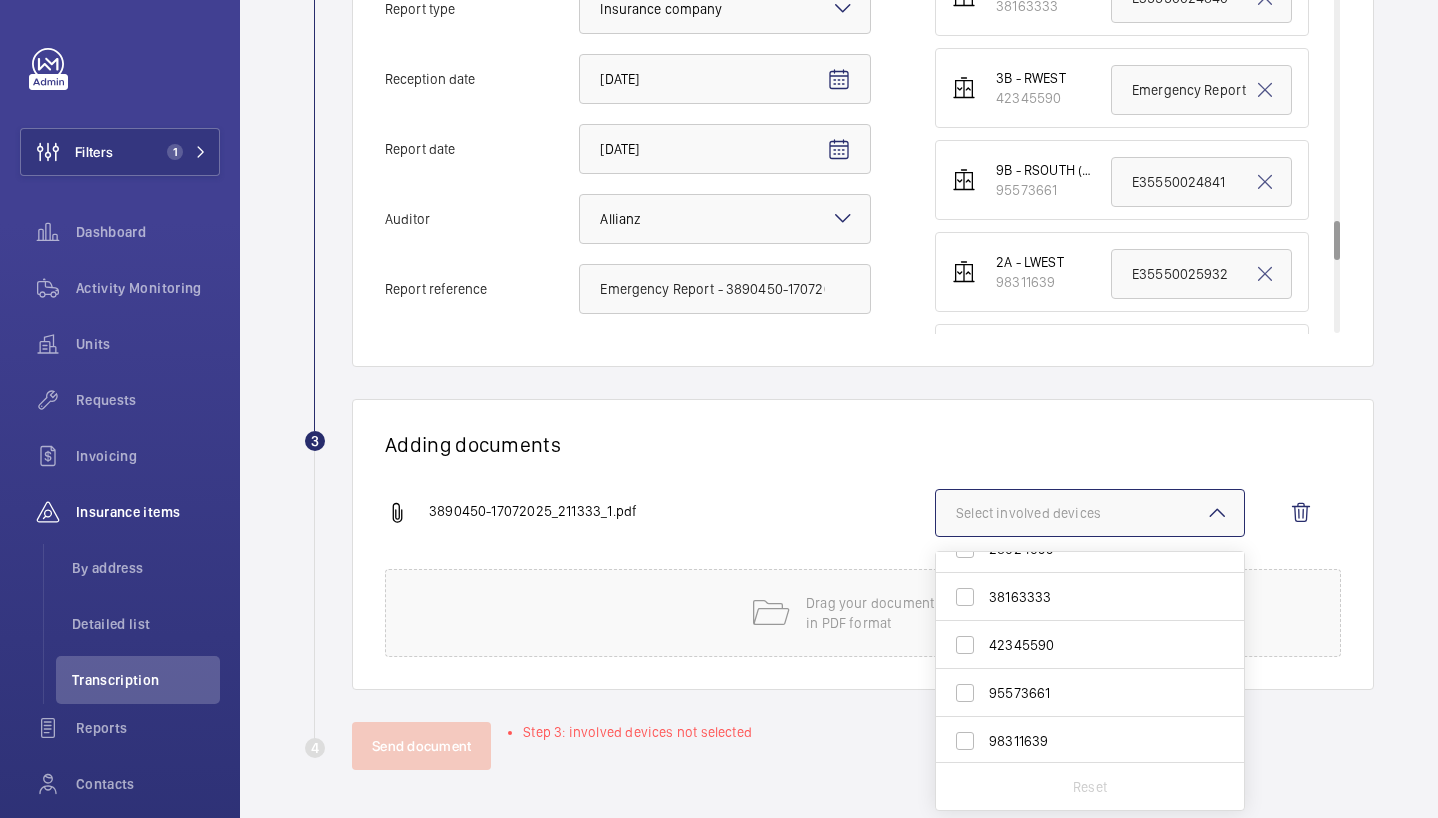click on "42345590" at bounding box center [1091, 645] 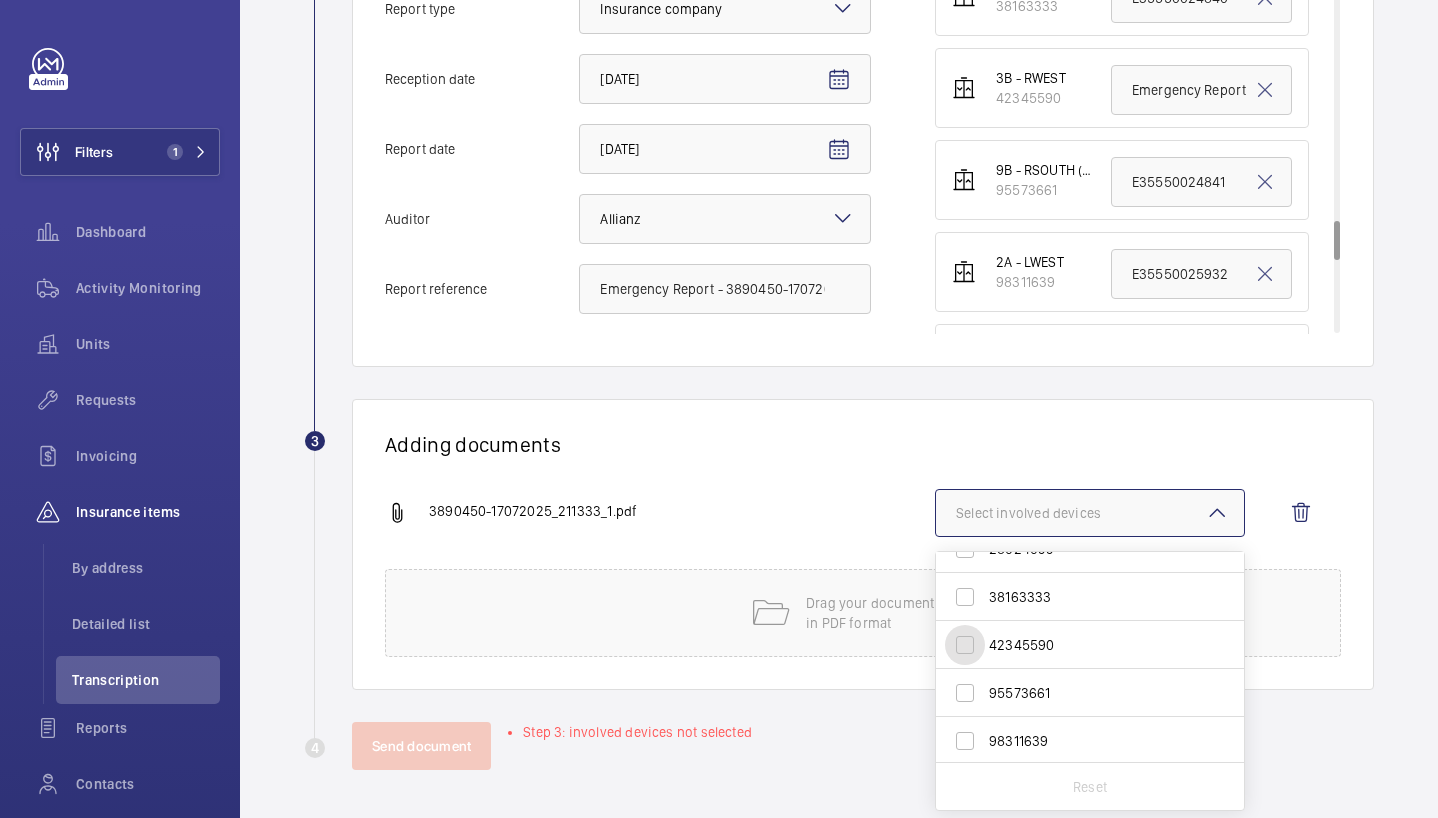 click on "42345590" at bounding box center (965, 645) 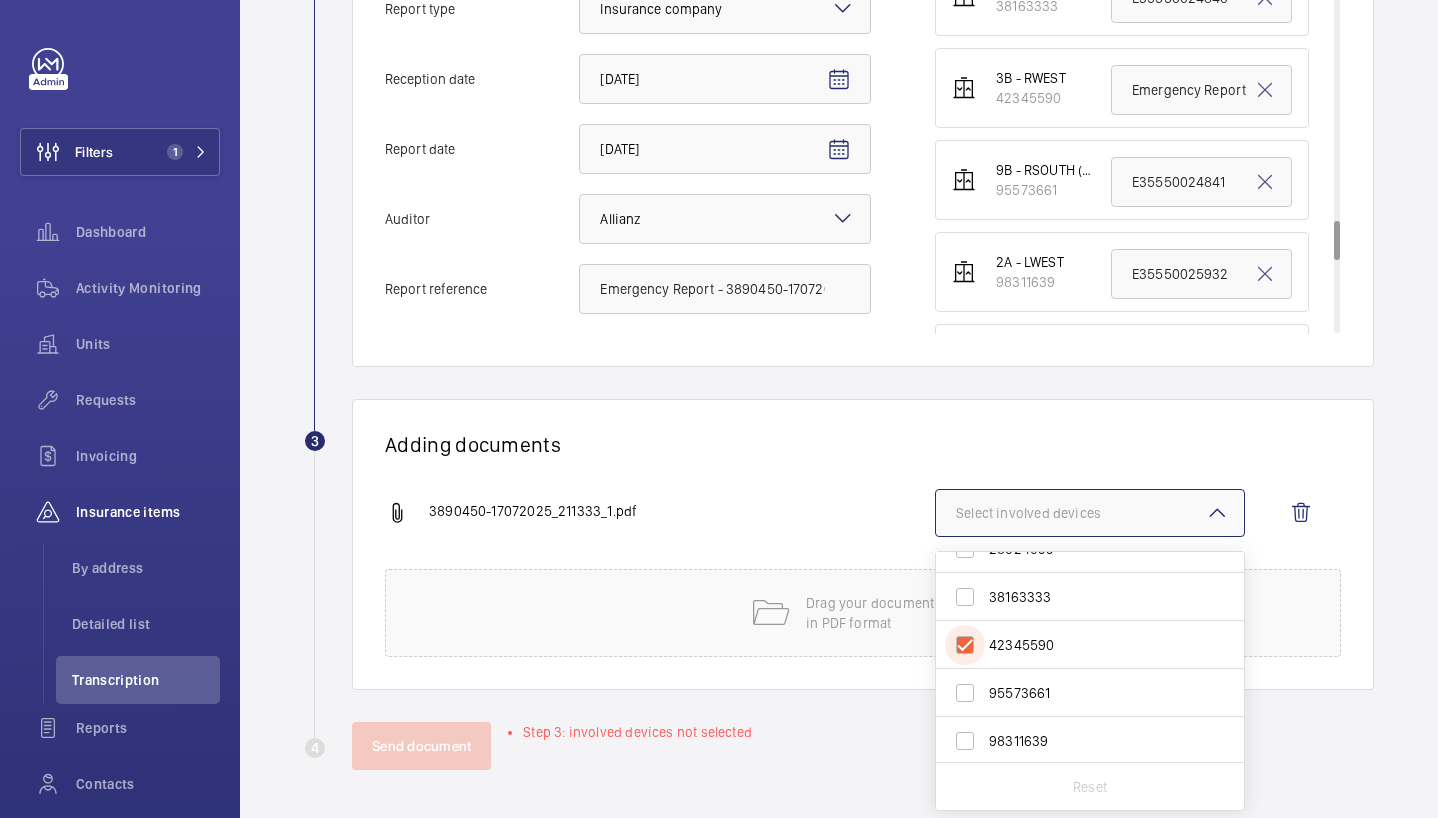 checkbox on "true" 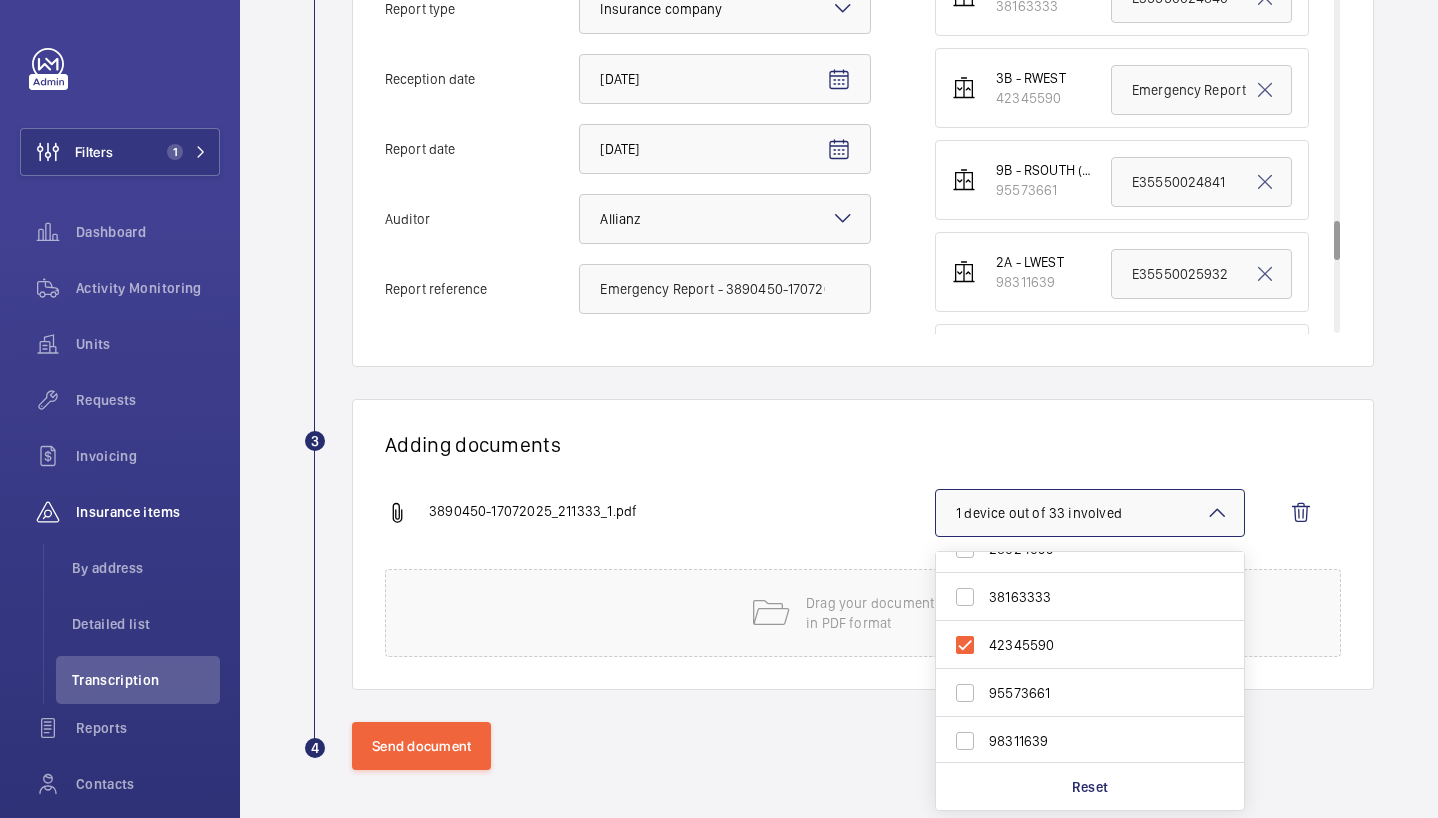 click on "Adding documents" 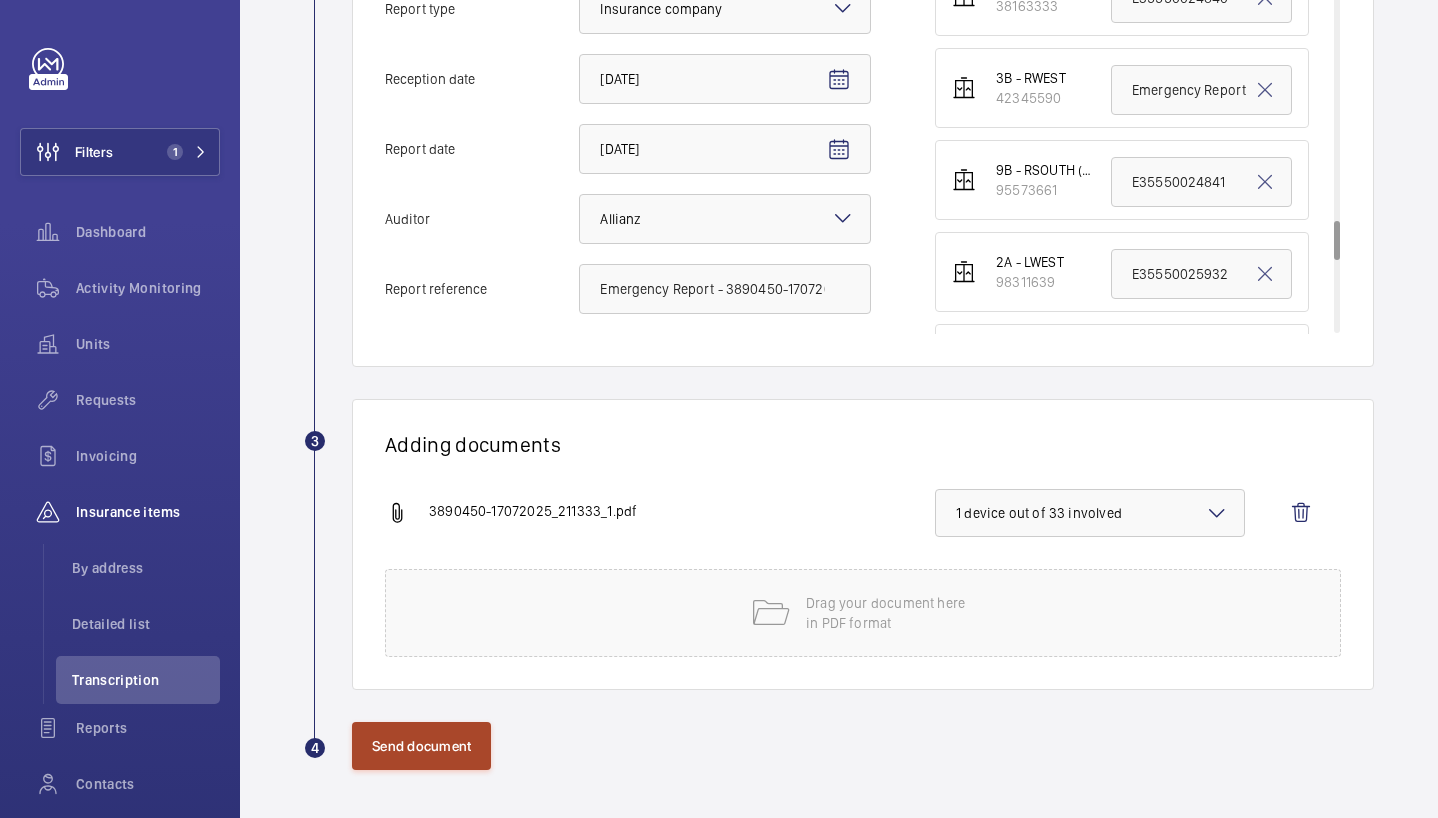 click on "Send document" 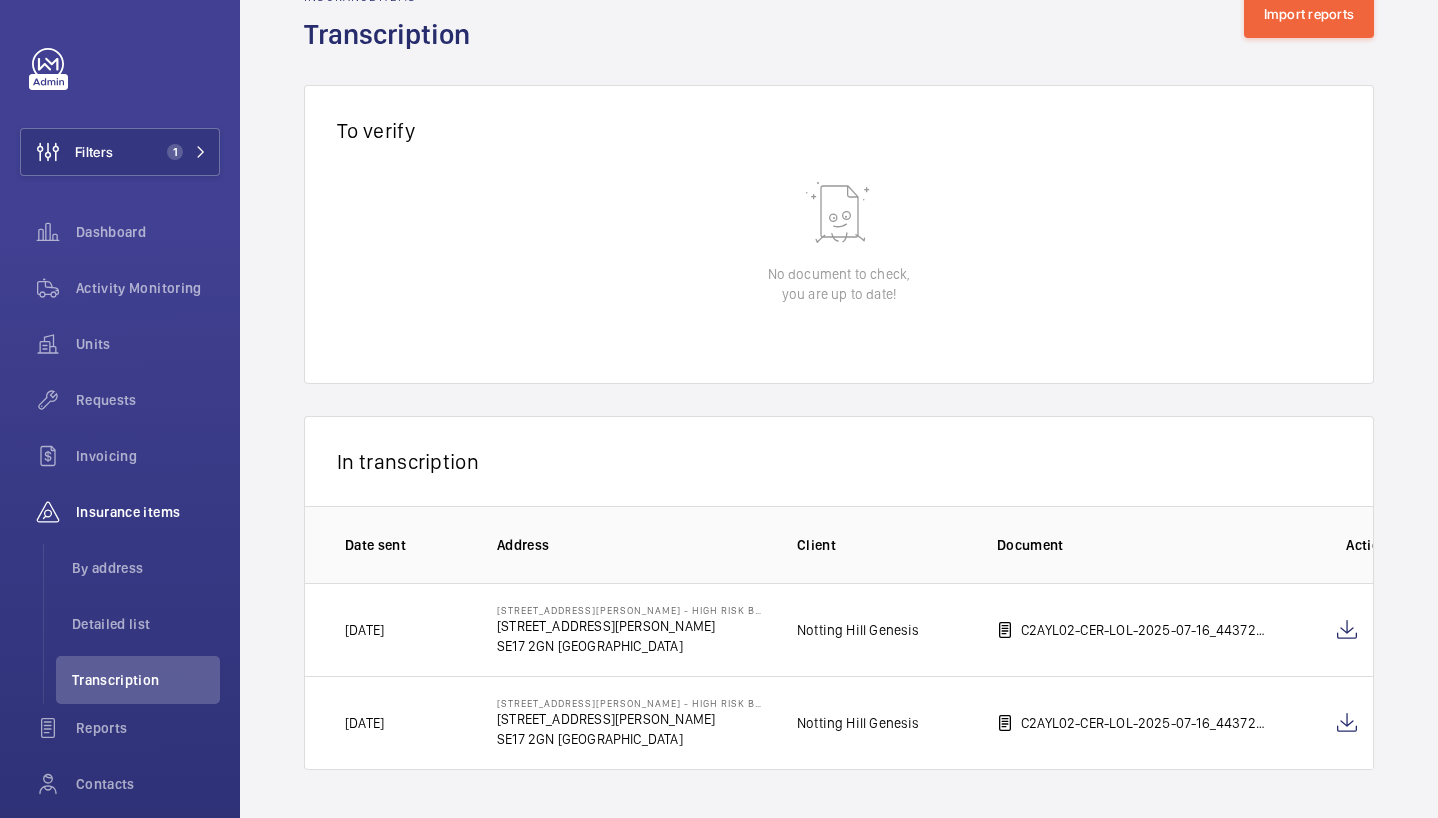 scroll, scrollTop: 0, scrollLeft: 0, axis: both 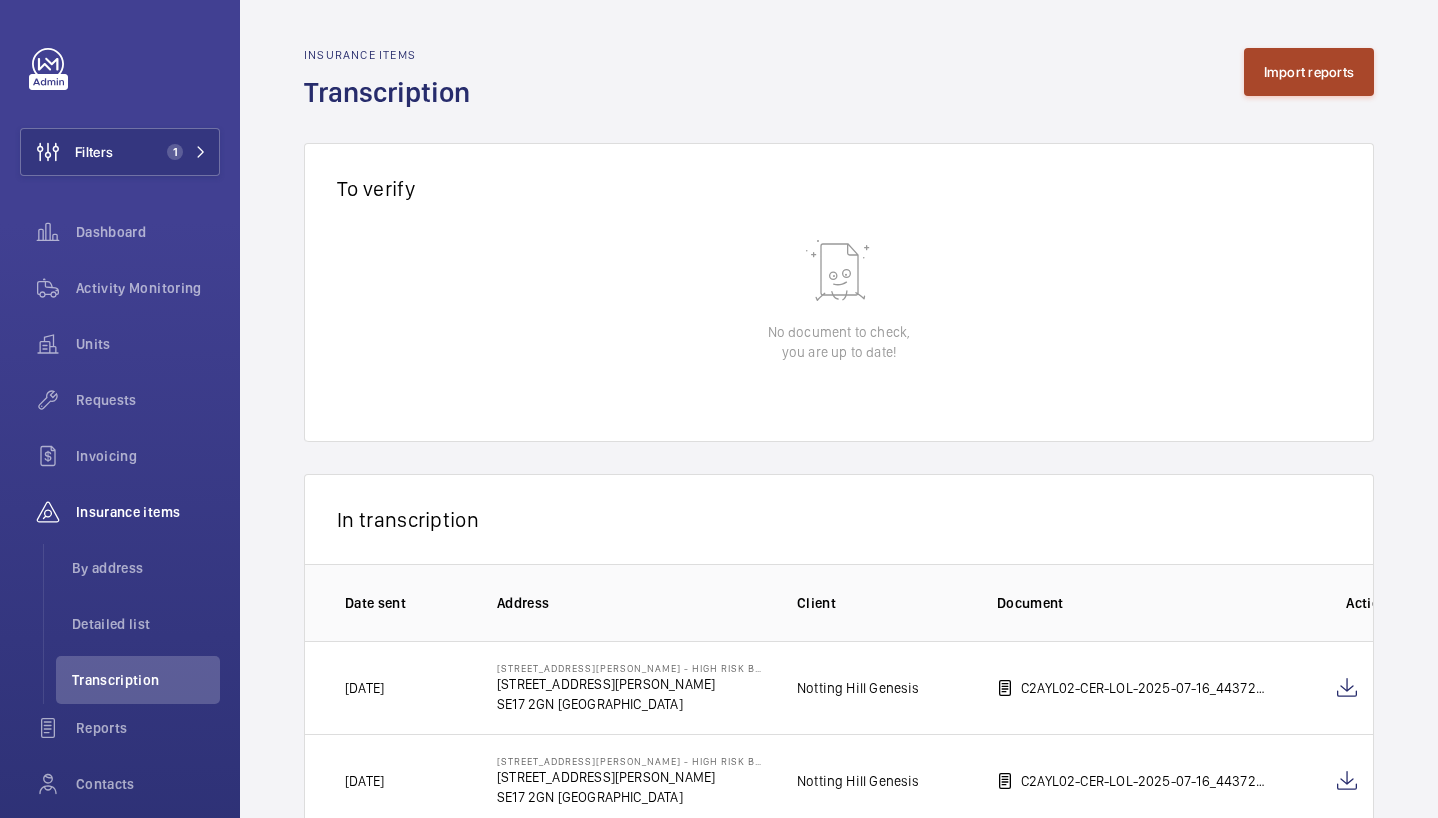 click on "Import reports" 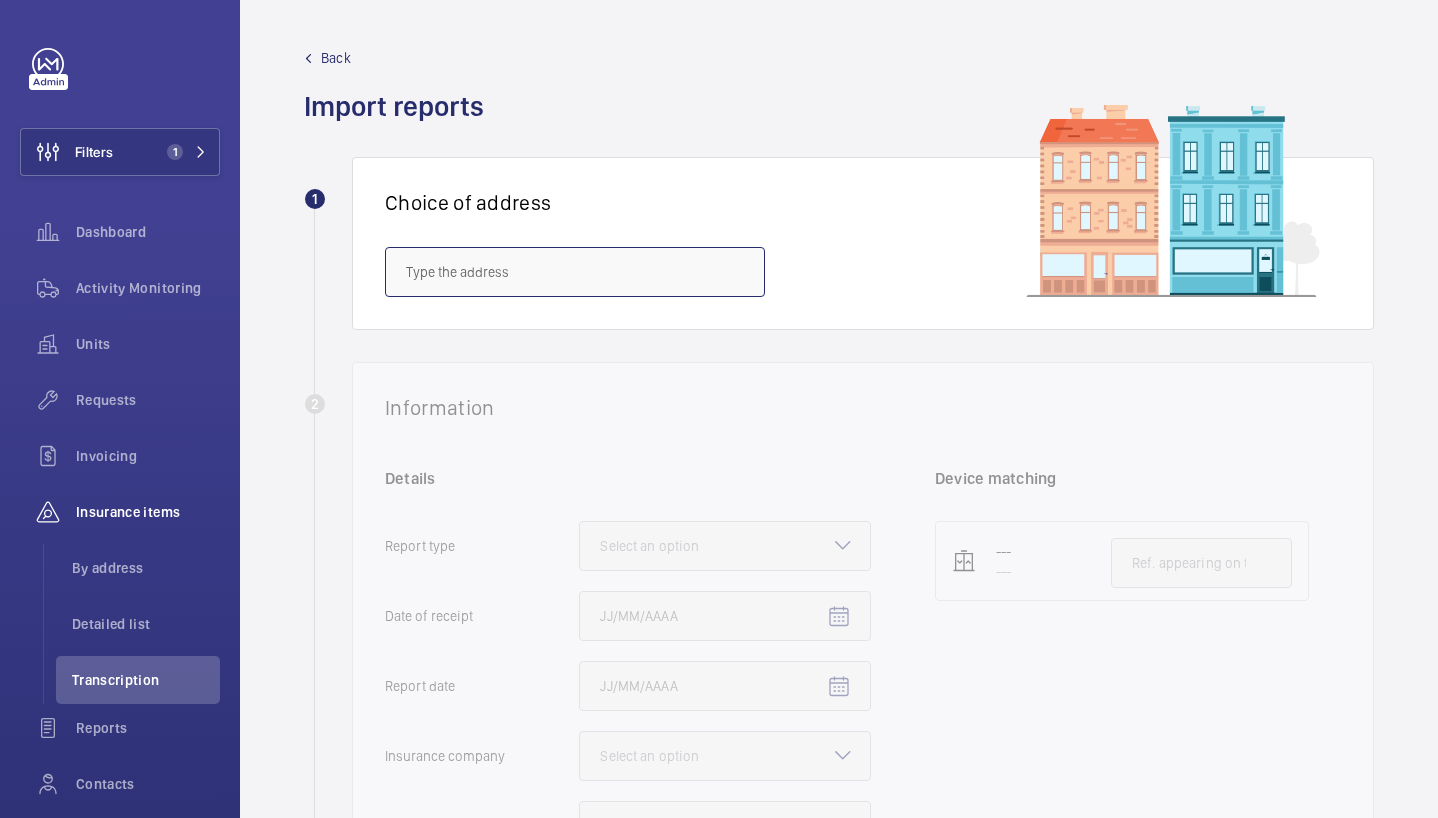 click at bounding box center (575, 272) 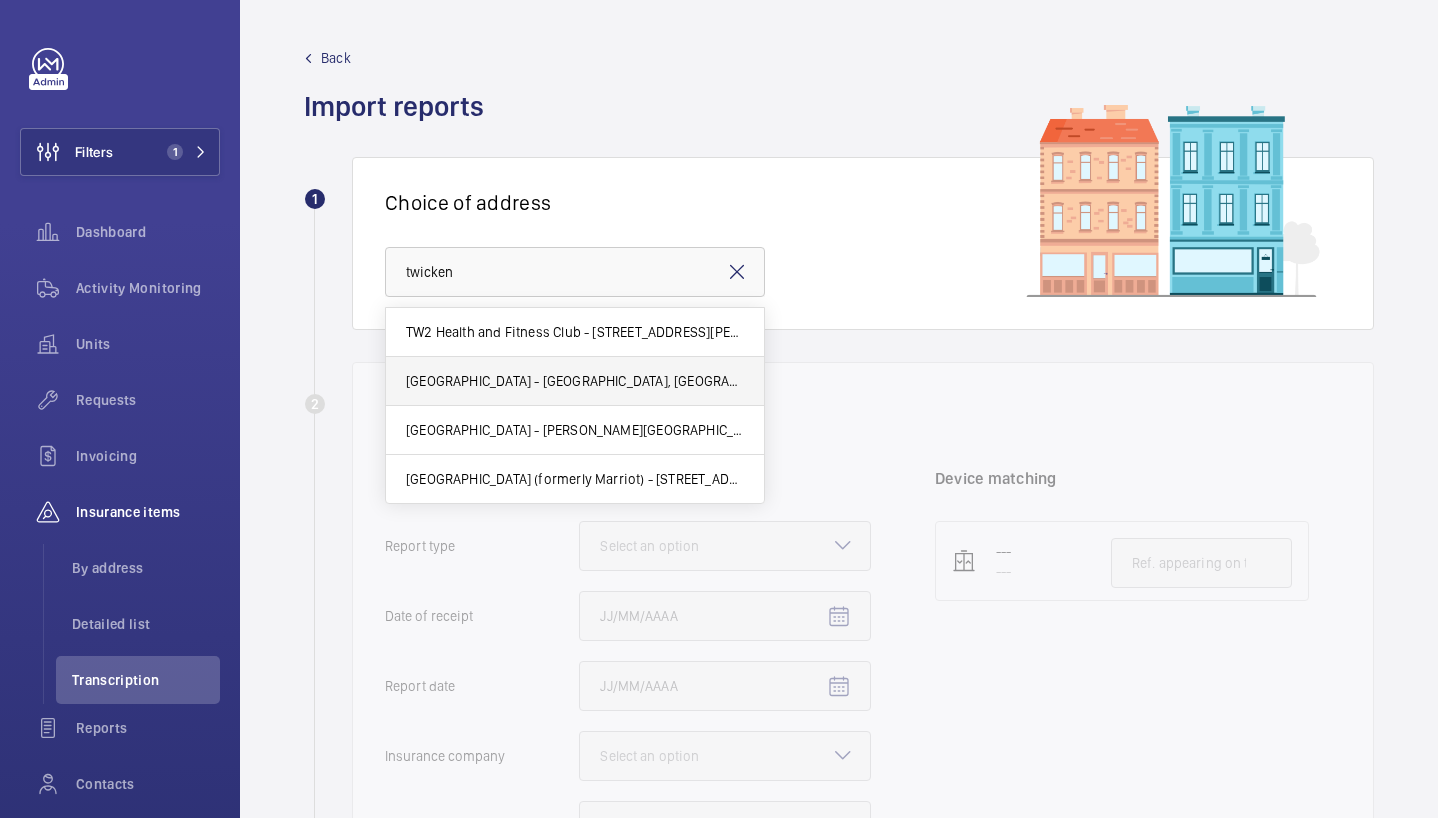 click on "[GEOGRAPHIC_DATA] - [GEOGRAPHIC_DATA], [GEOGRAPHIC_DATA] 7BA" at bounding box center (575, 381) 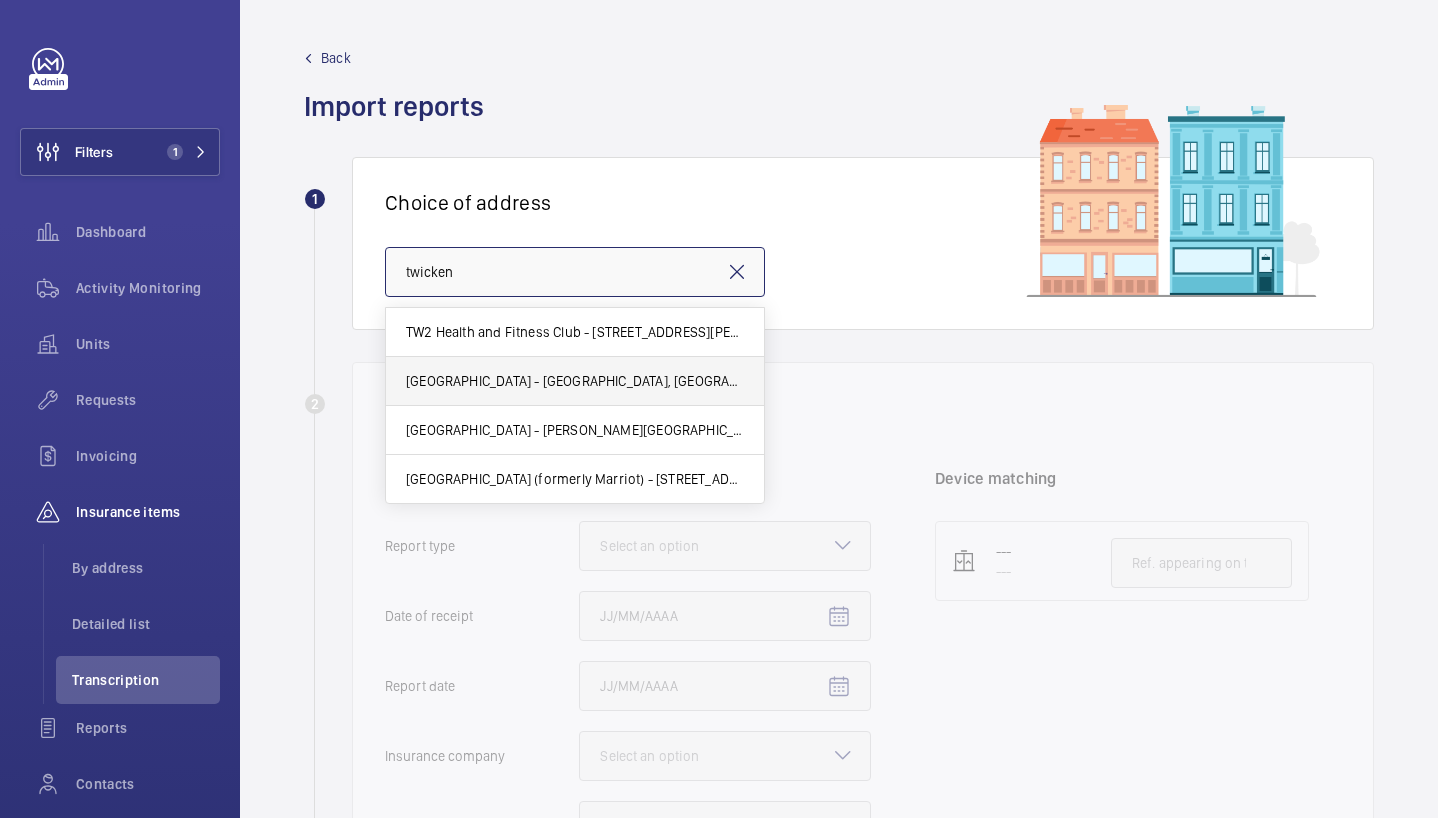 type on "[GEOGRAPHIC_DATA] - [GEOGRAPHIC_DATA], [GEOGRAPHIC_DATA] 7BA" 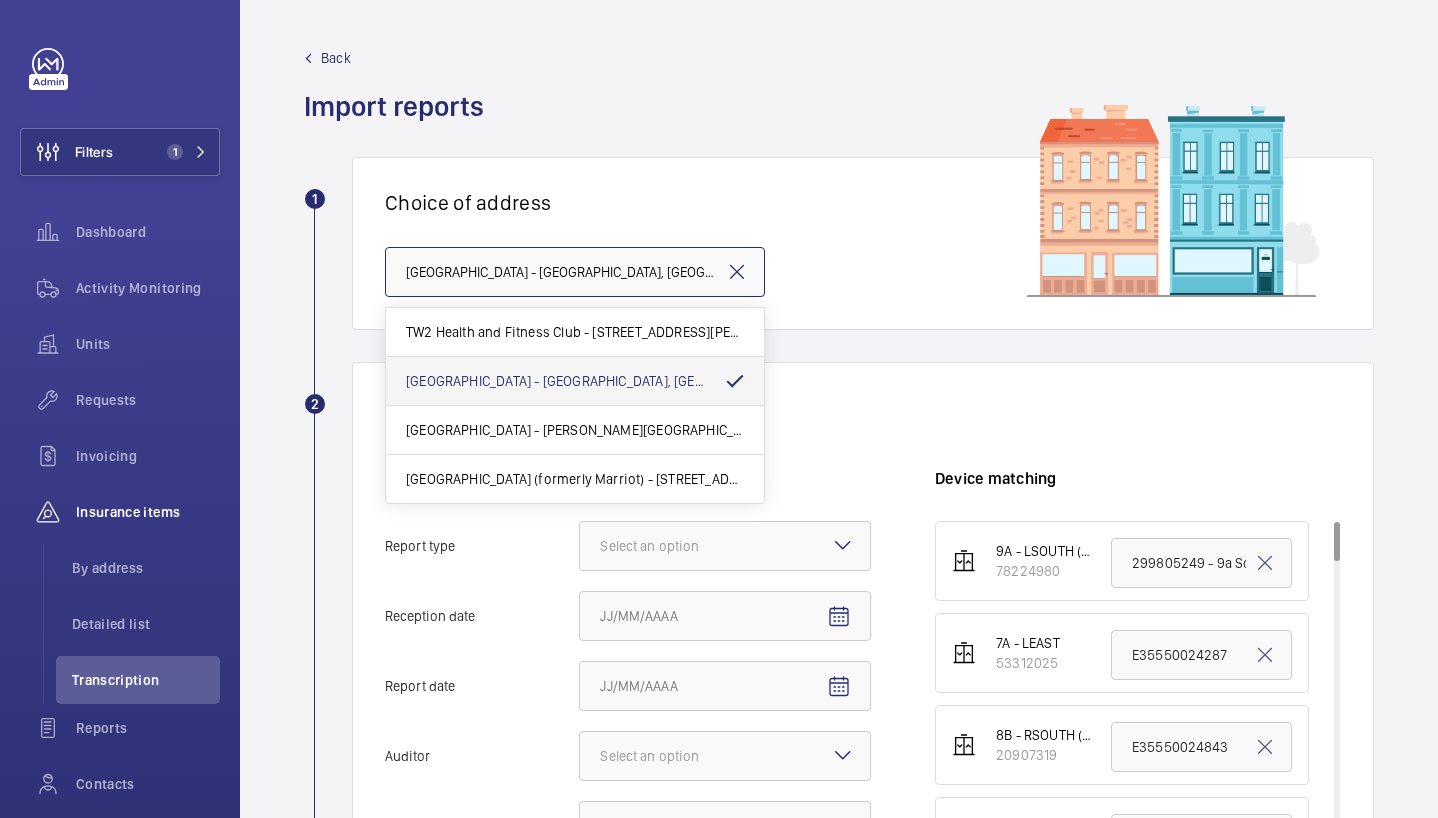 scroll, scrollTop: 0, scrollLeft: 100, axis: horizontal 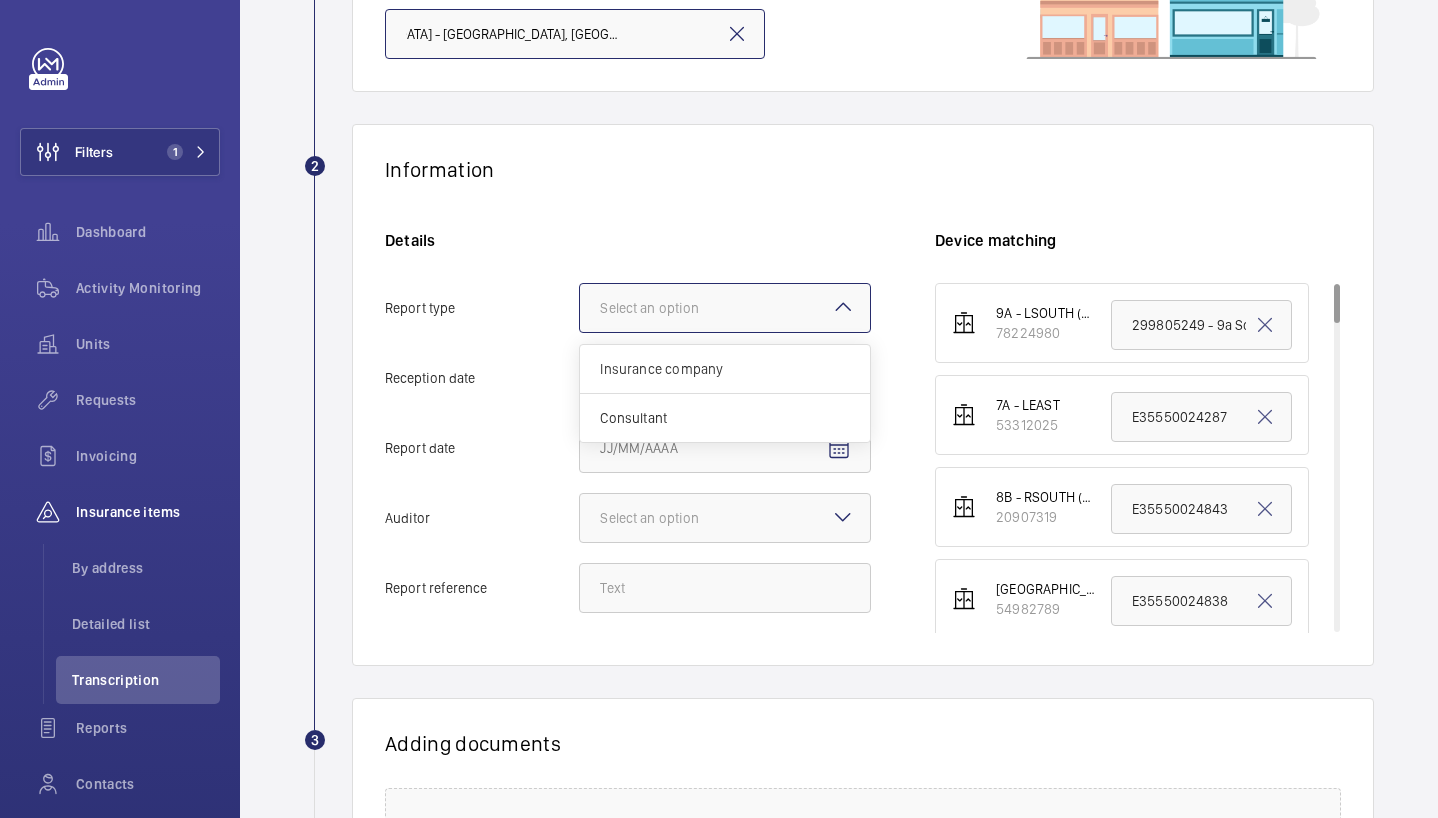 click 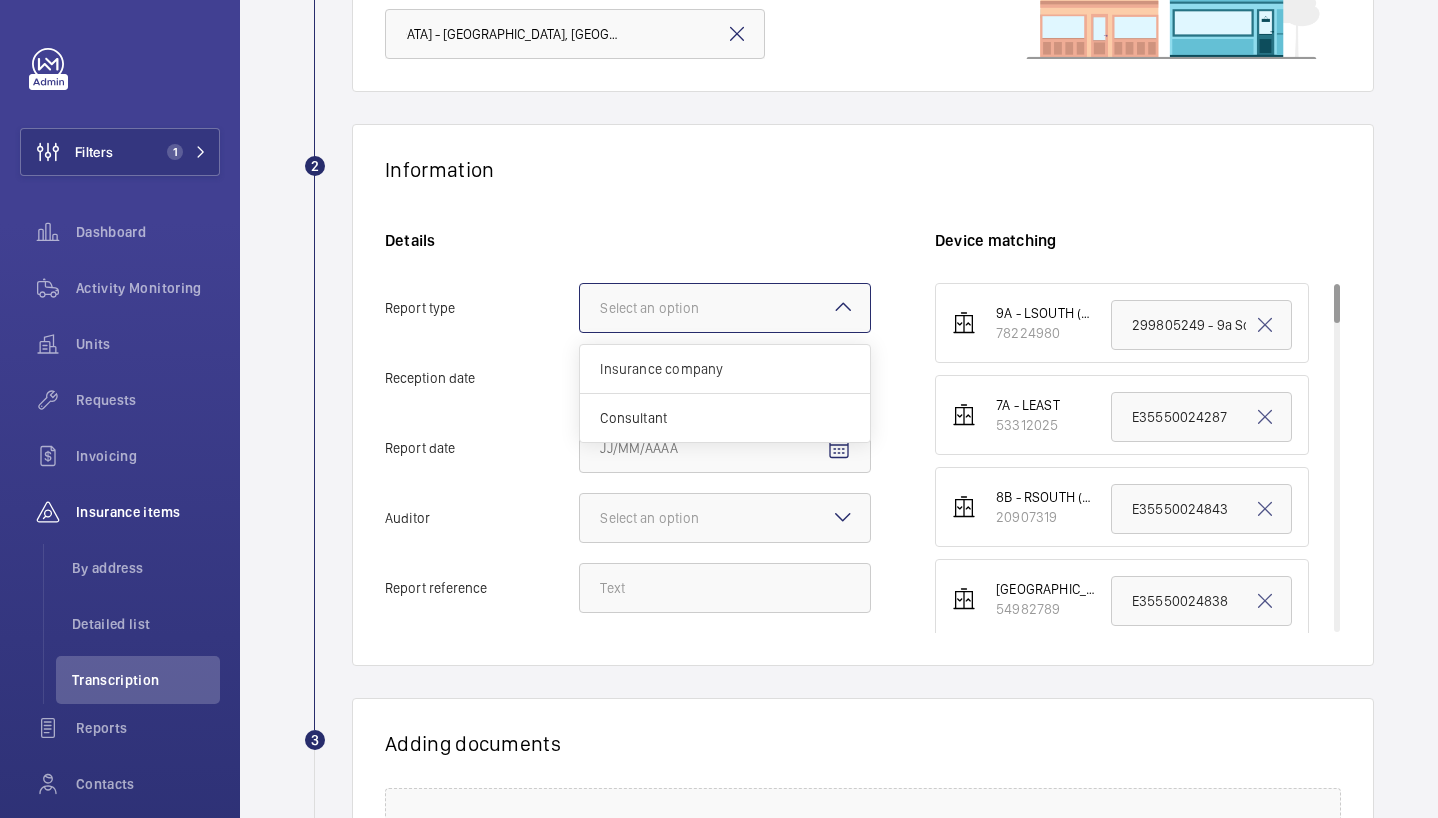 click on "Report type Select an option Insurance company Consultant" 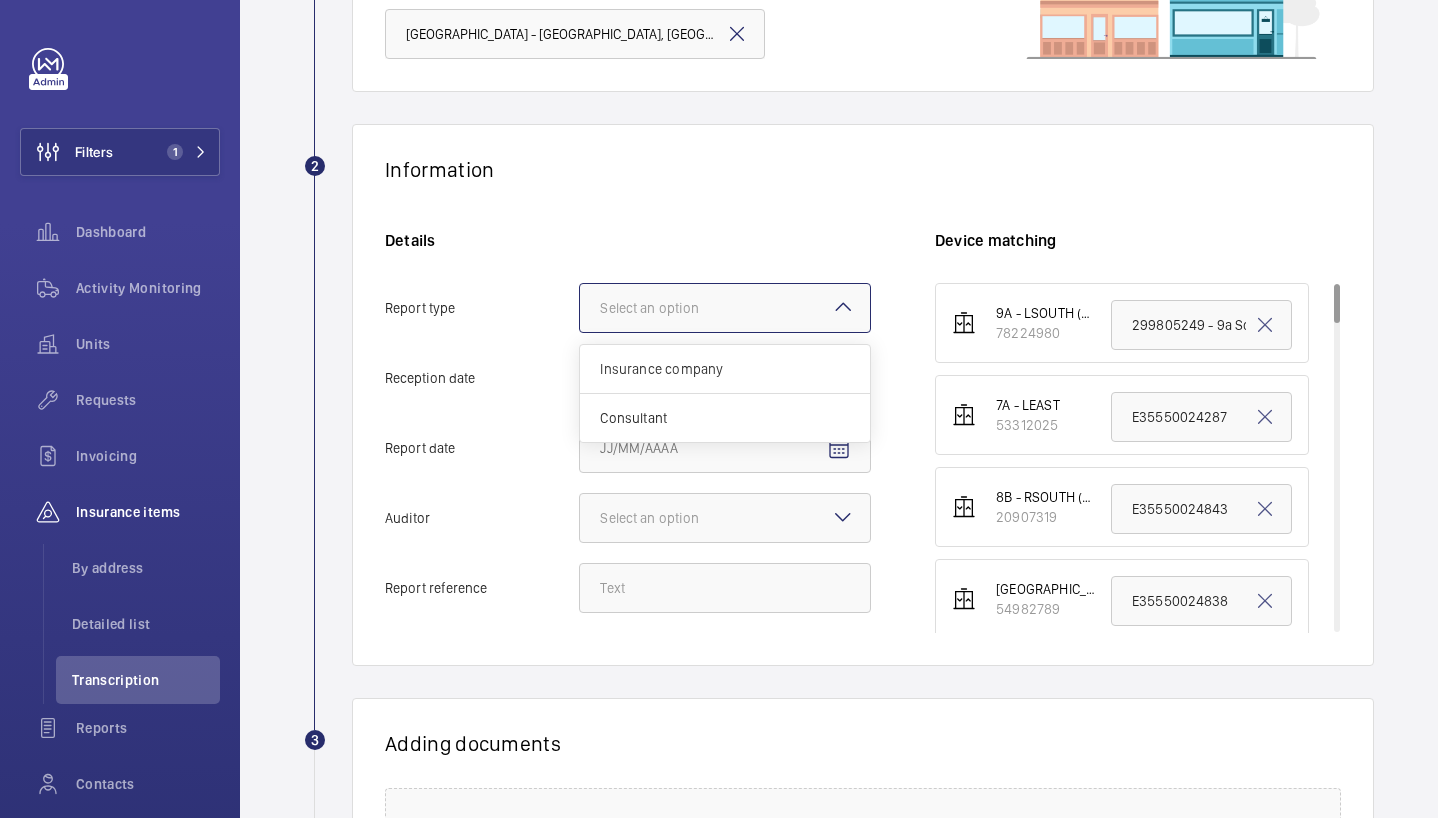 click on "Insurance company" at bounding box center (725, 369) 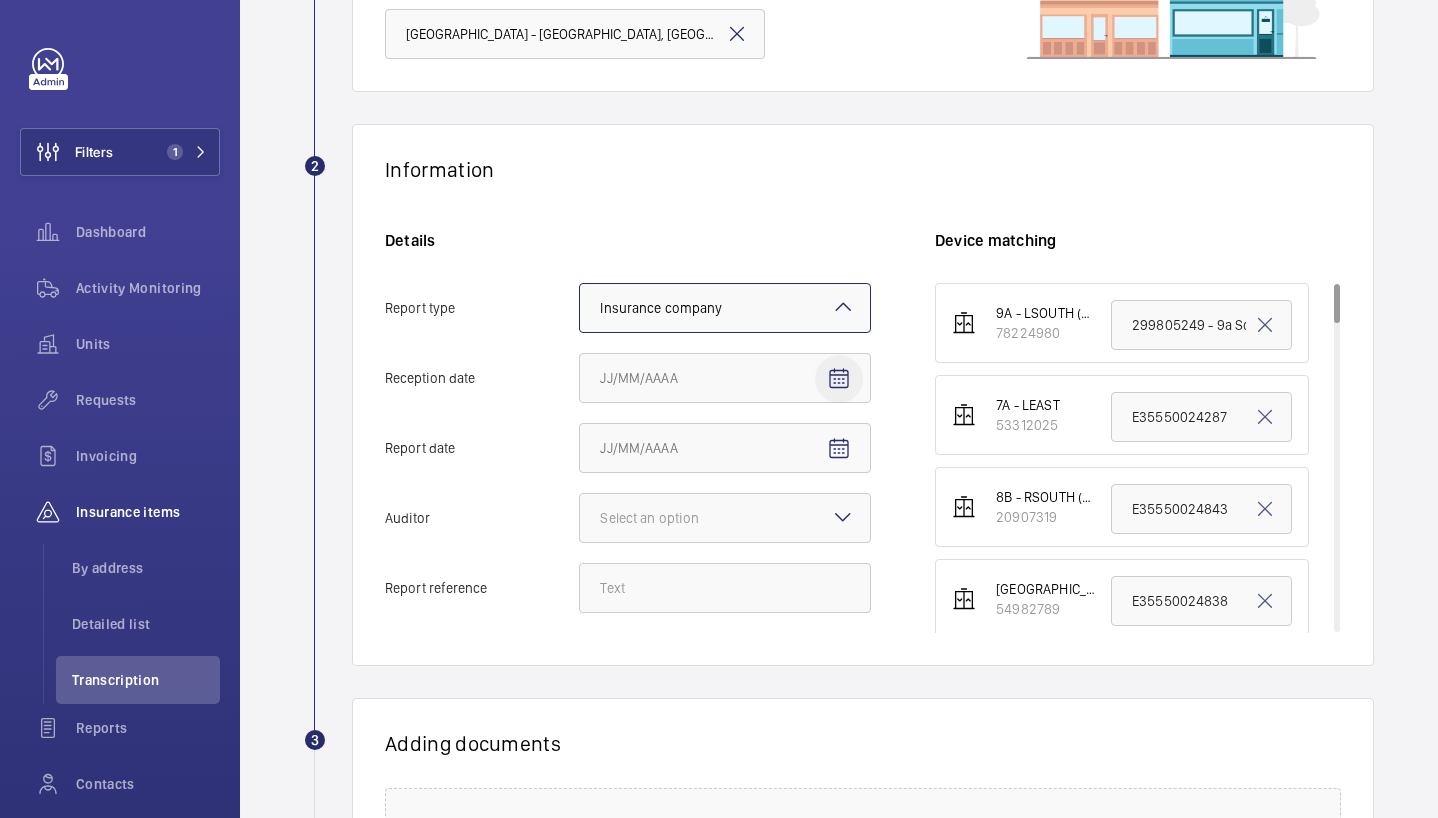 click 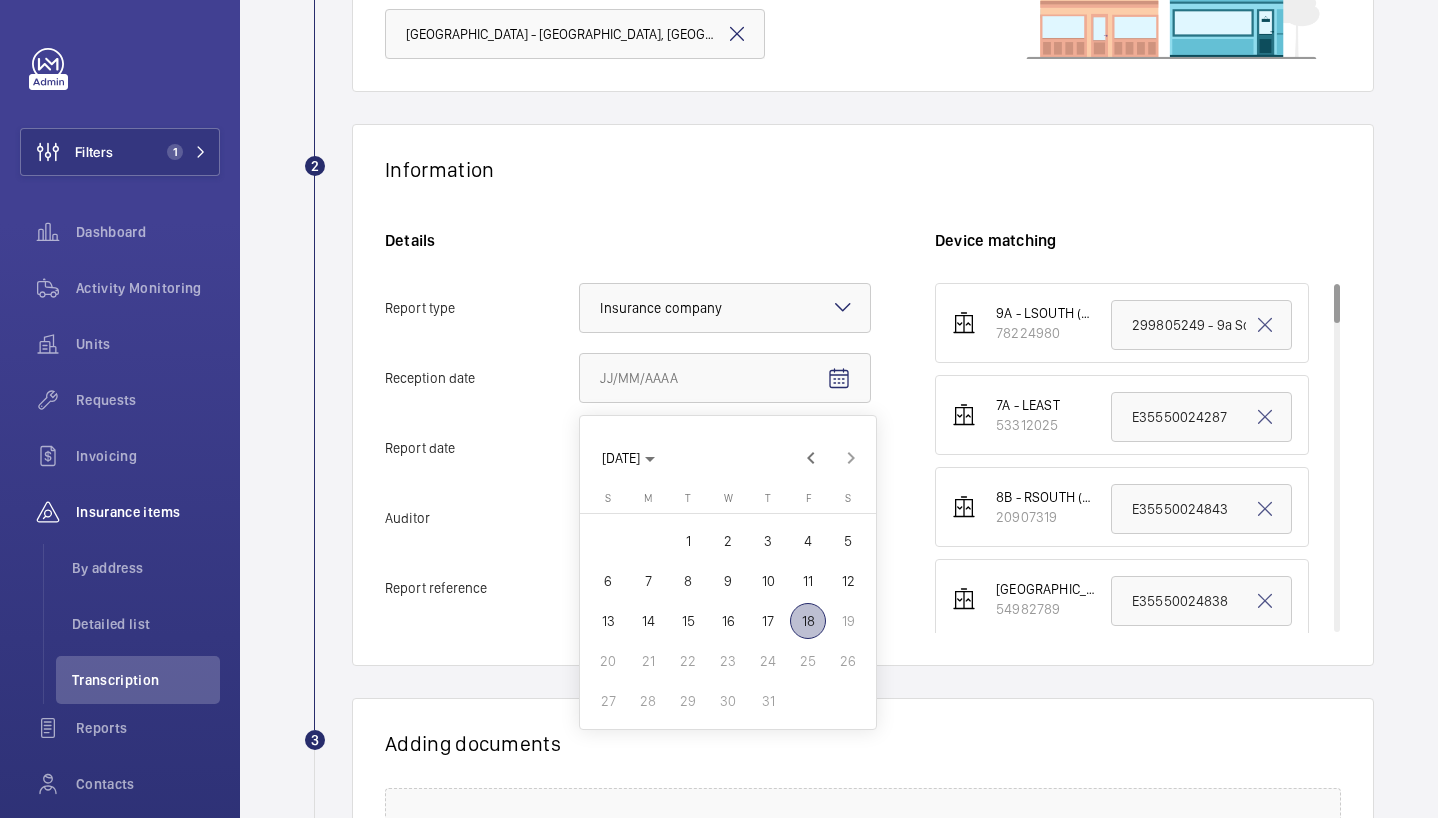 click on "18" at bounding box center (808, 621) 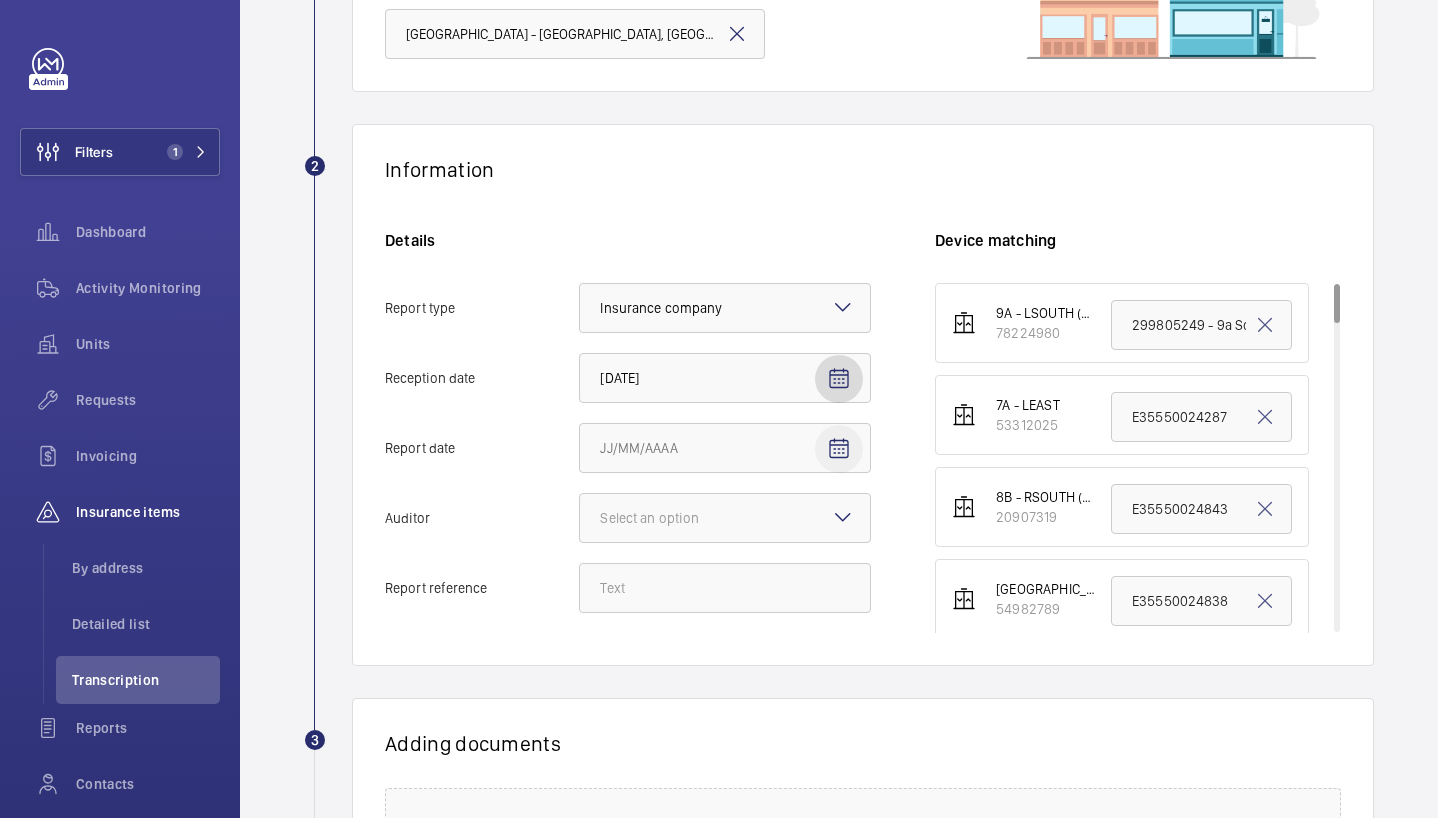 click 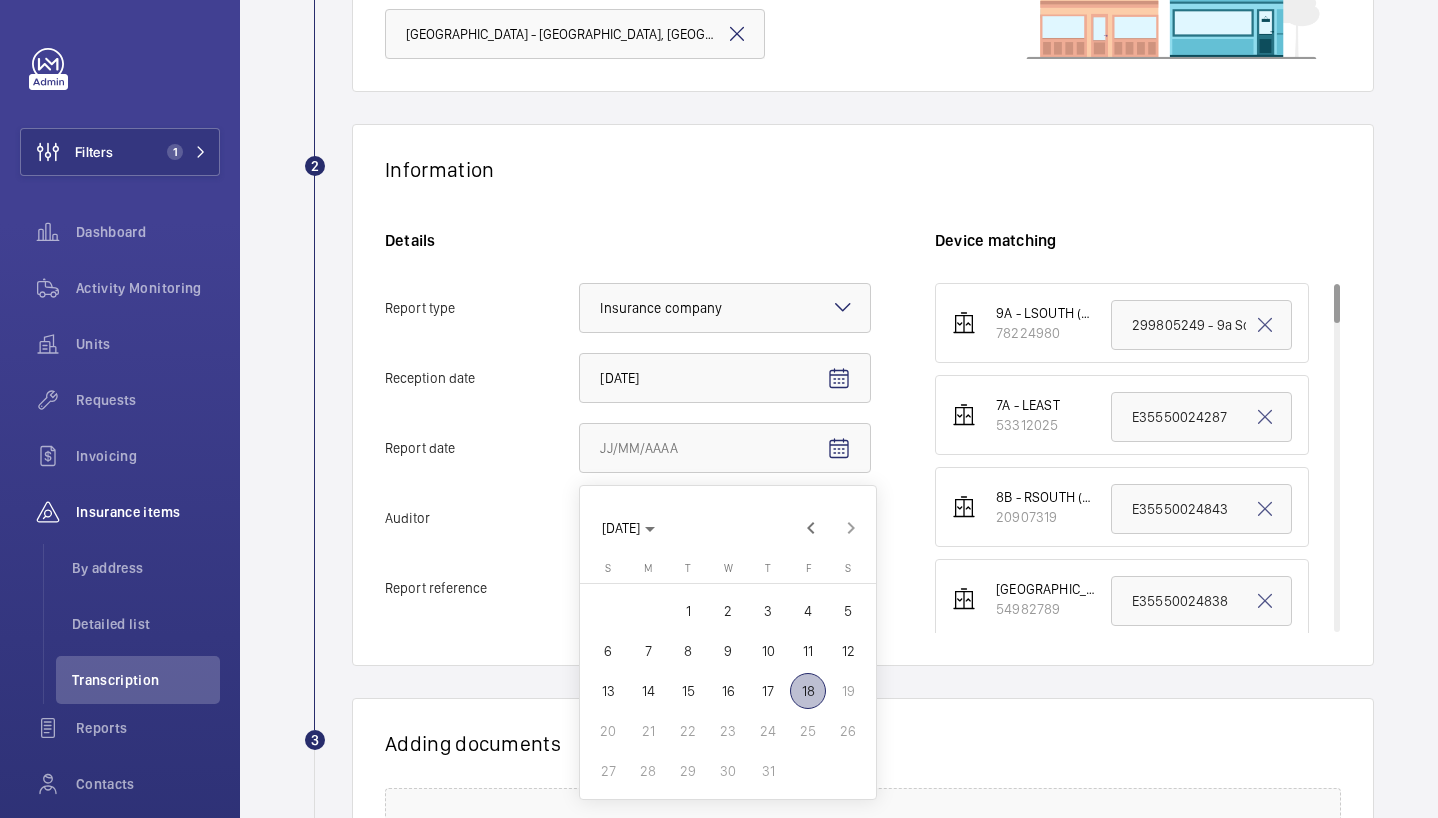 click on "17" at bounding box center (768, 691) 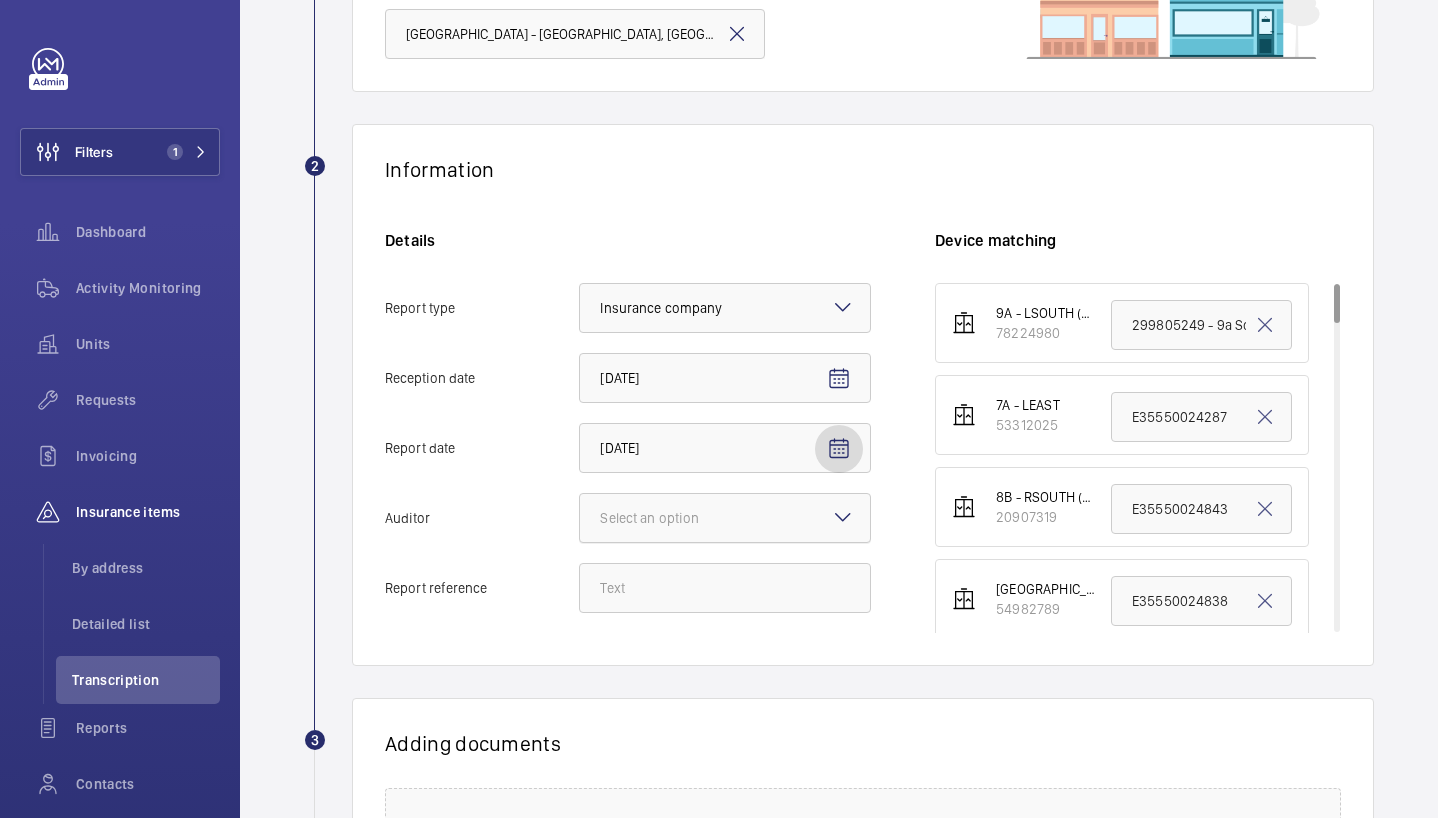click 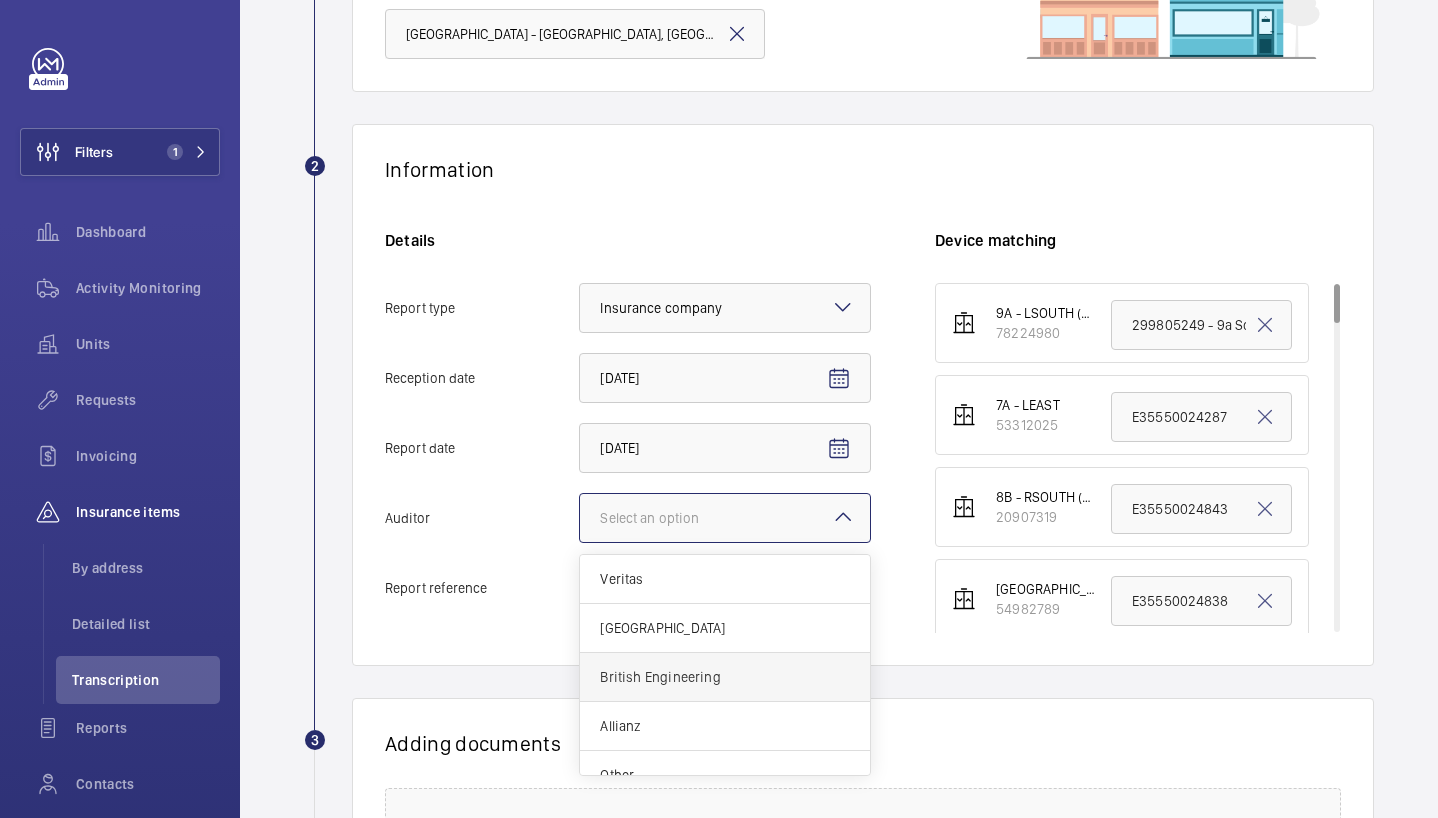click on "British Engineering" at bounding box center (725, 677) 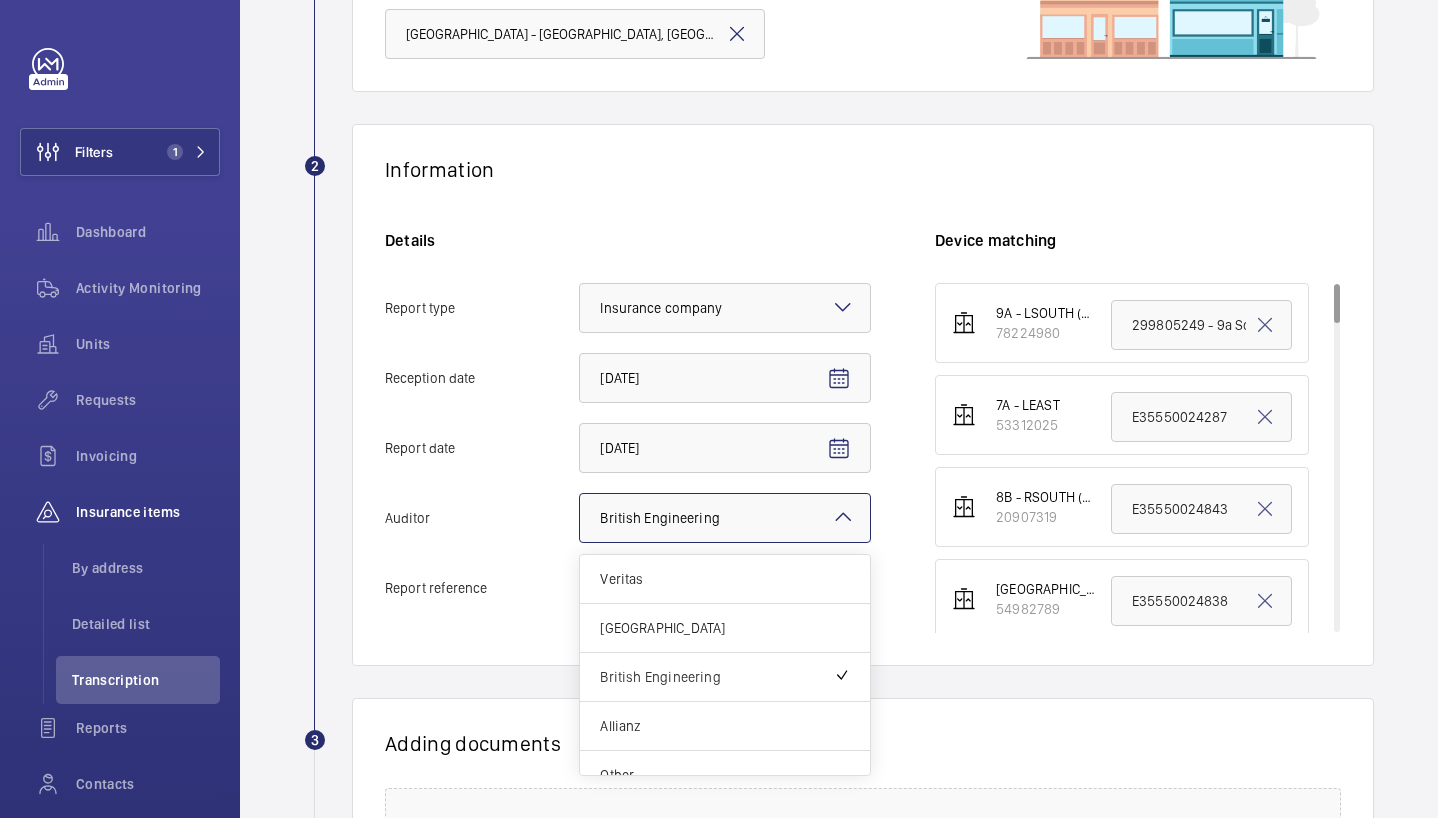 click 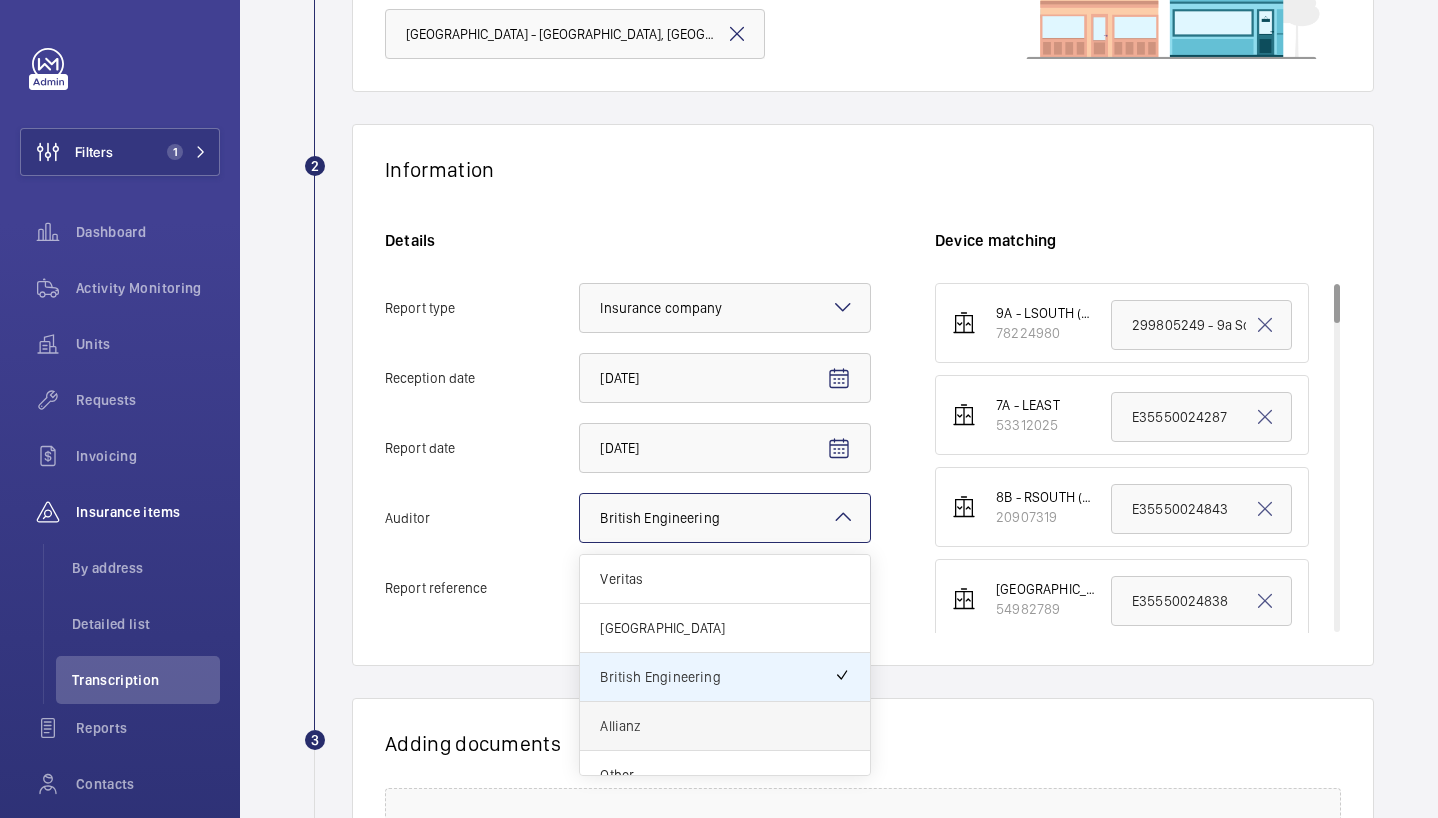 click on "Allianz" at bounding box center [725, 726] 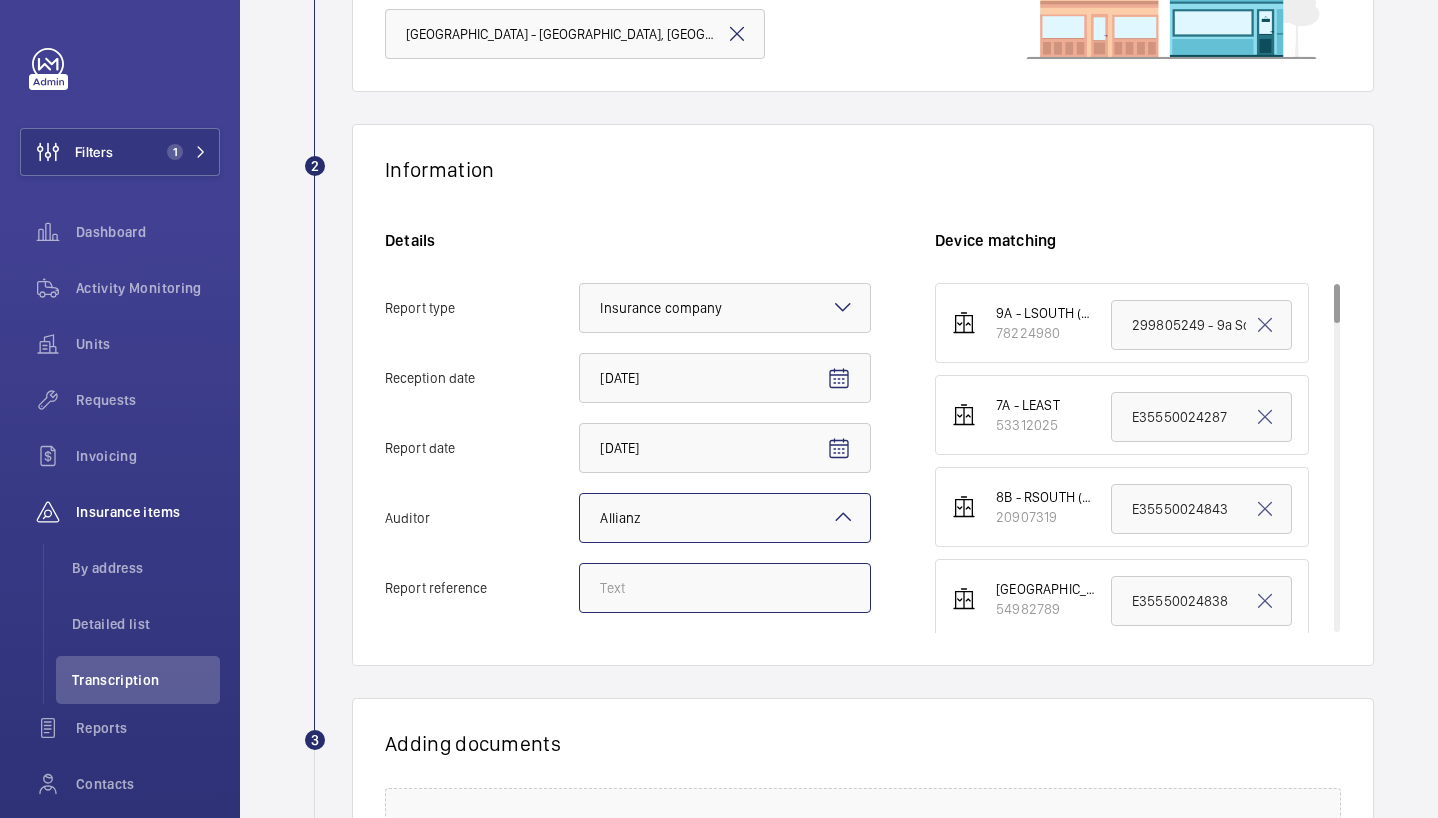 click on "Report reference" 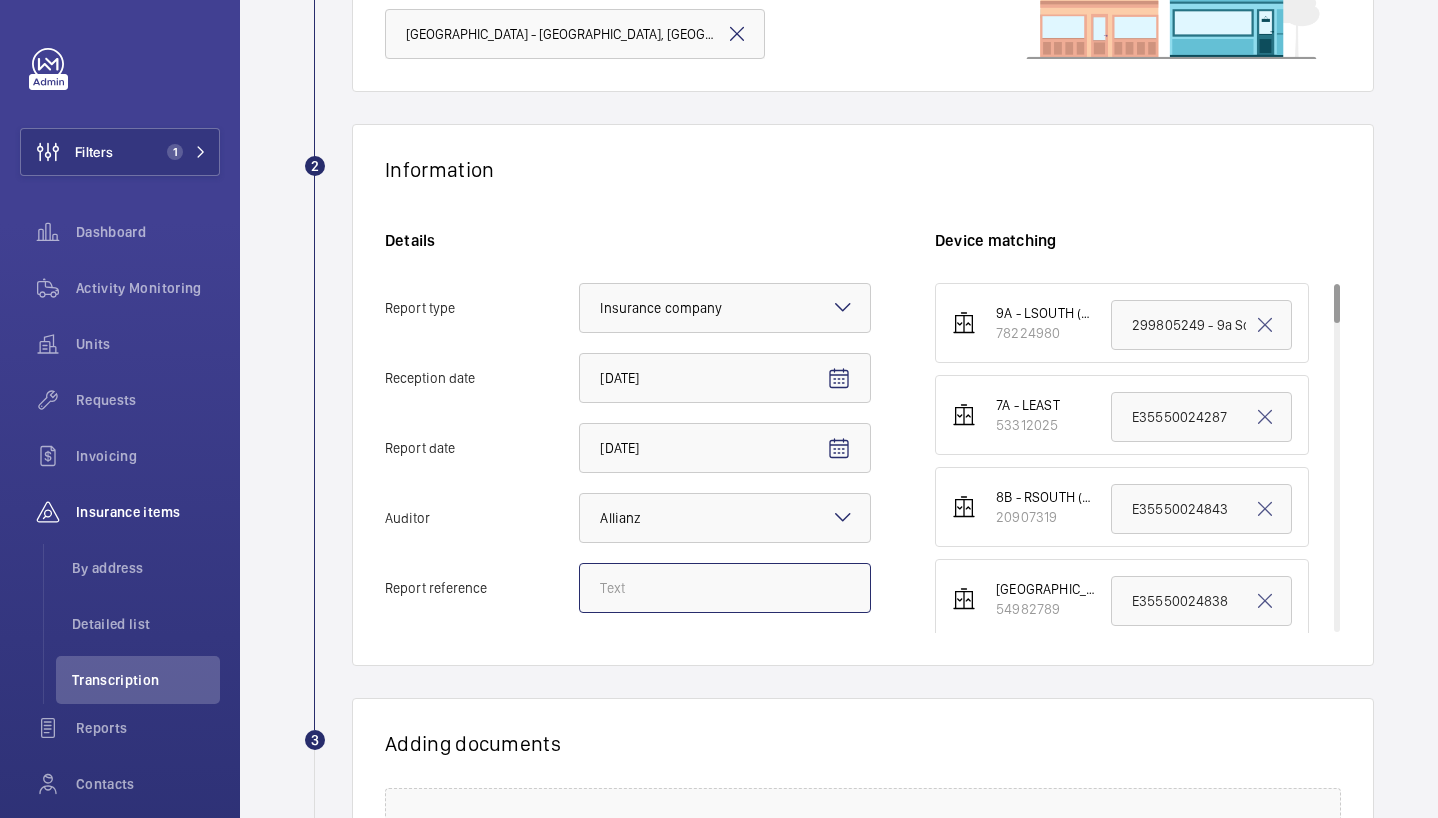 click on "Report reference" 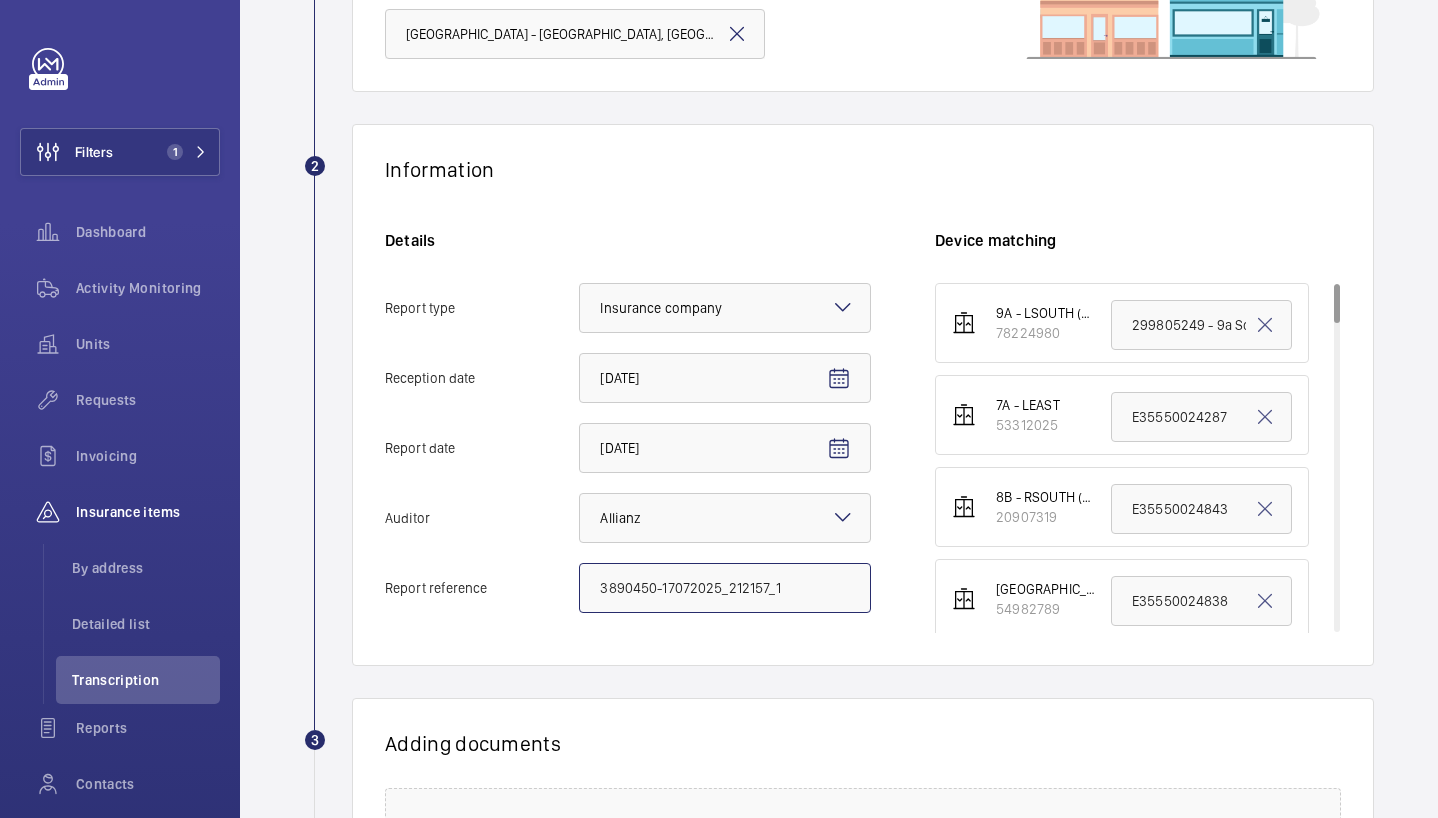 click on "3890450-17072025_212157_1" 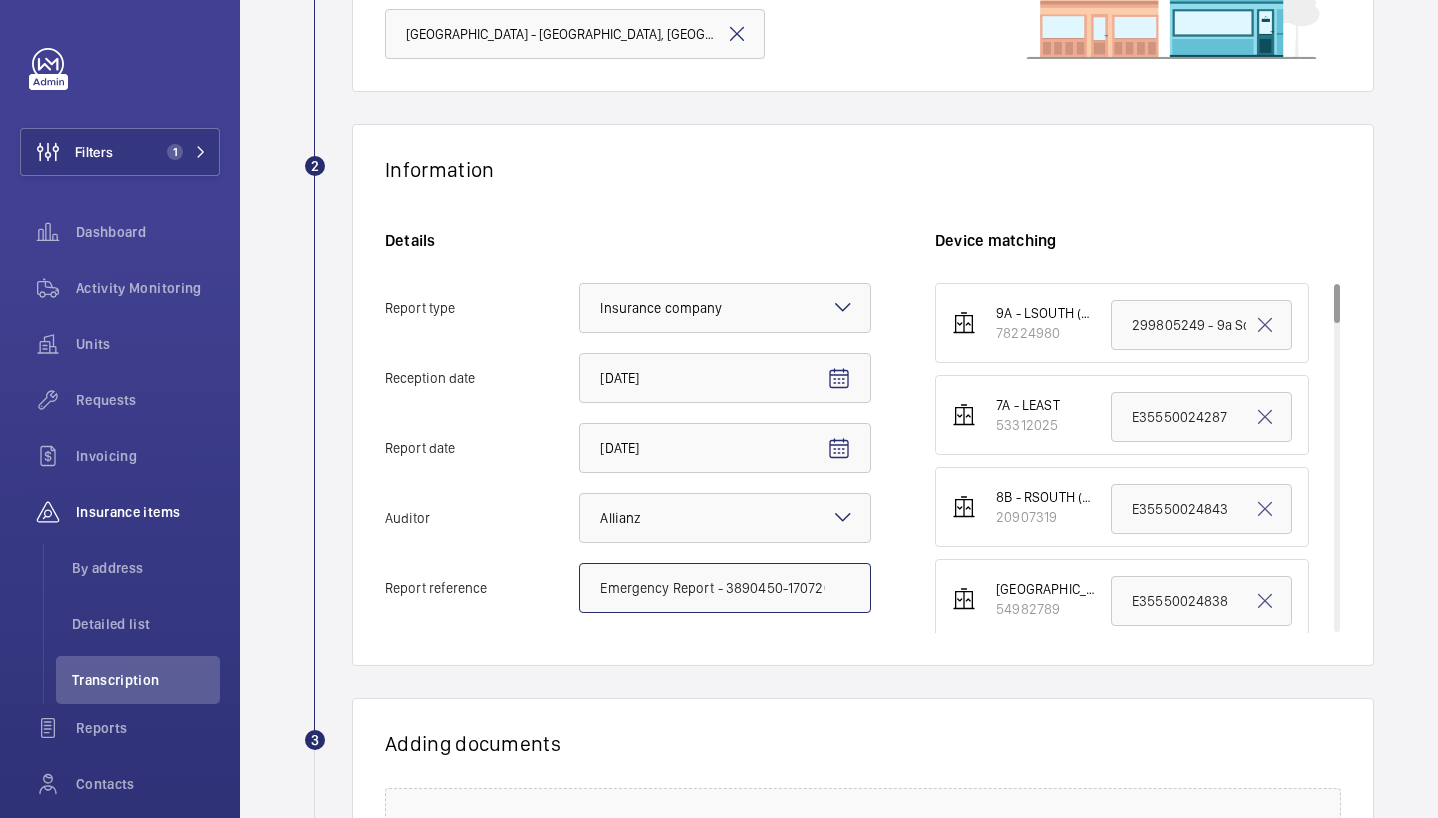 click on "Emergency Report - 3890450-17072025_212157_1" 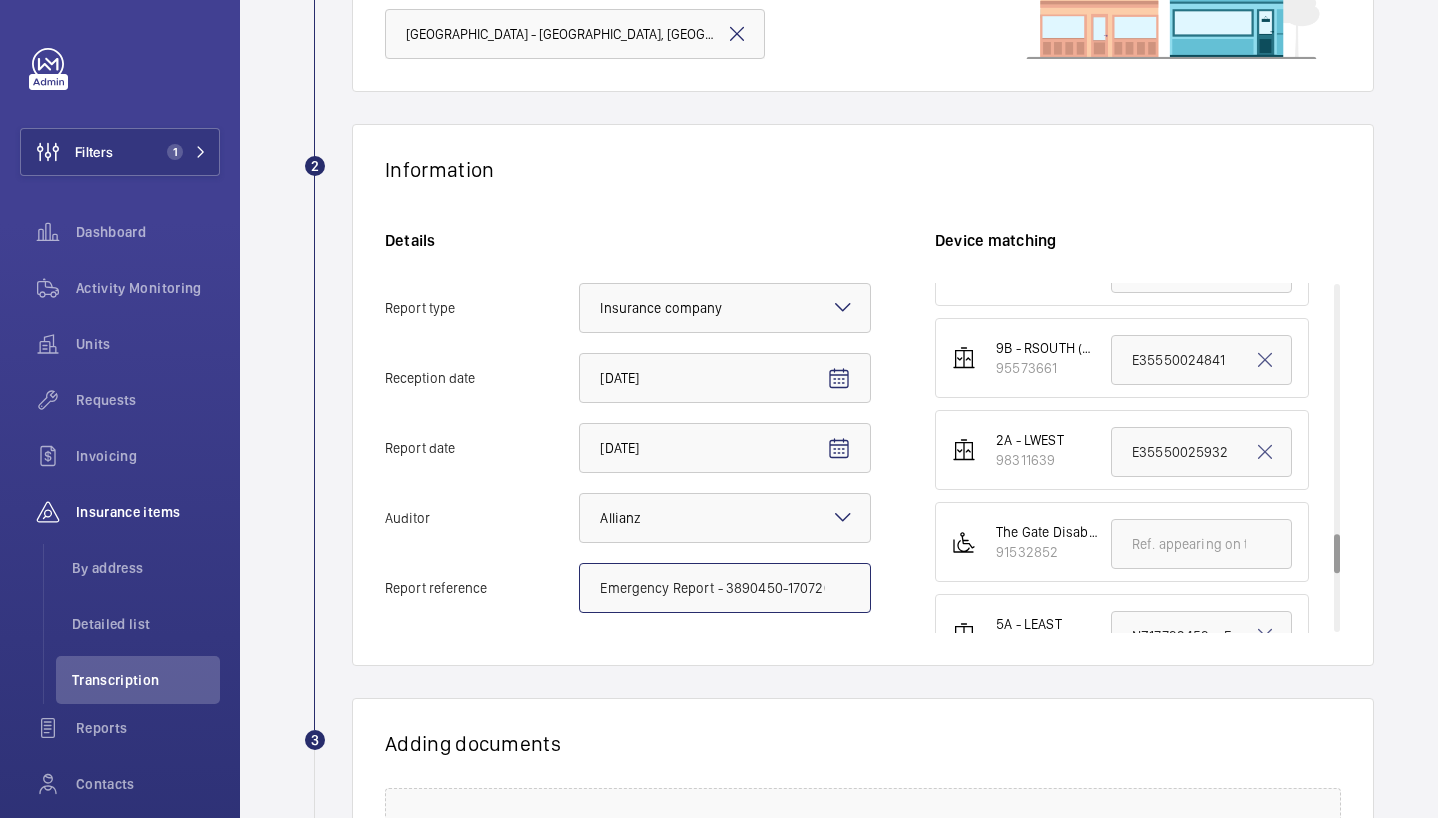scroll, scrollTop: 2176, scrollLeft: 0, axis: vertical 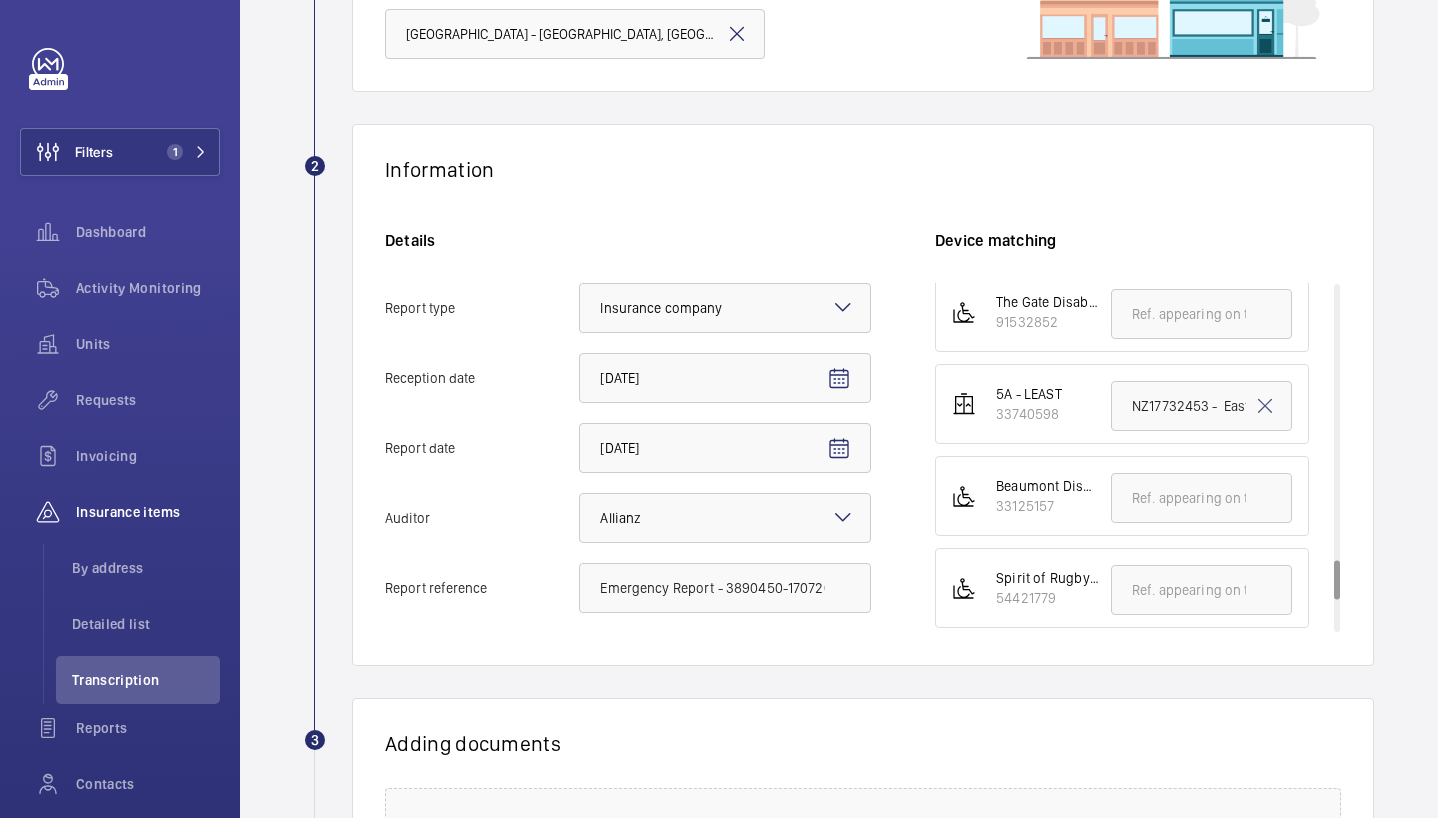 click on "5A - LEAST   33740598  NZ17732453 -  East Stand L/H" 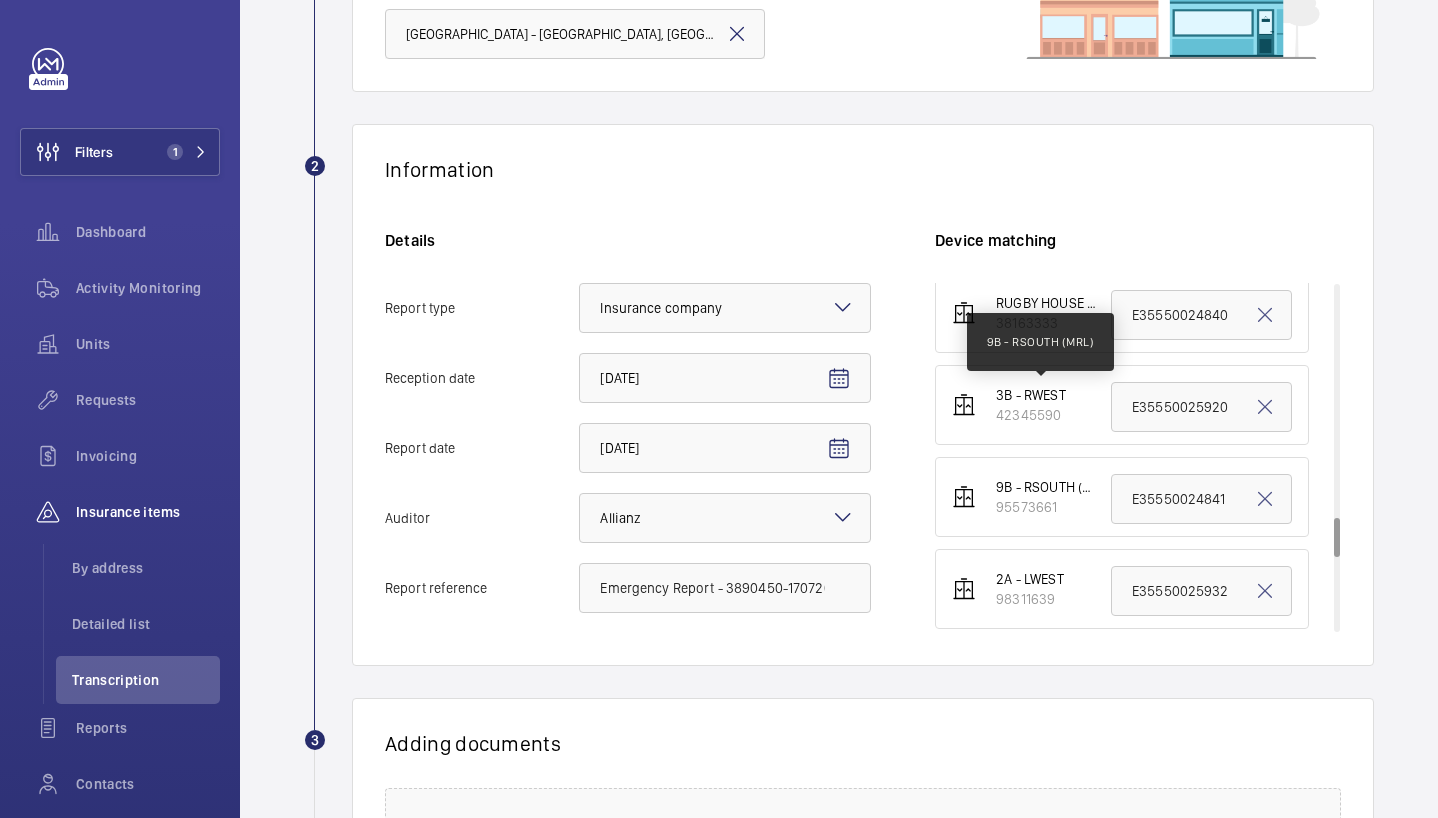 scroll, scrollTop: 2022, scrollLeft: 0, axis: vertical 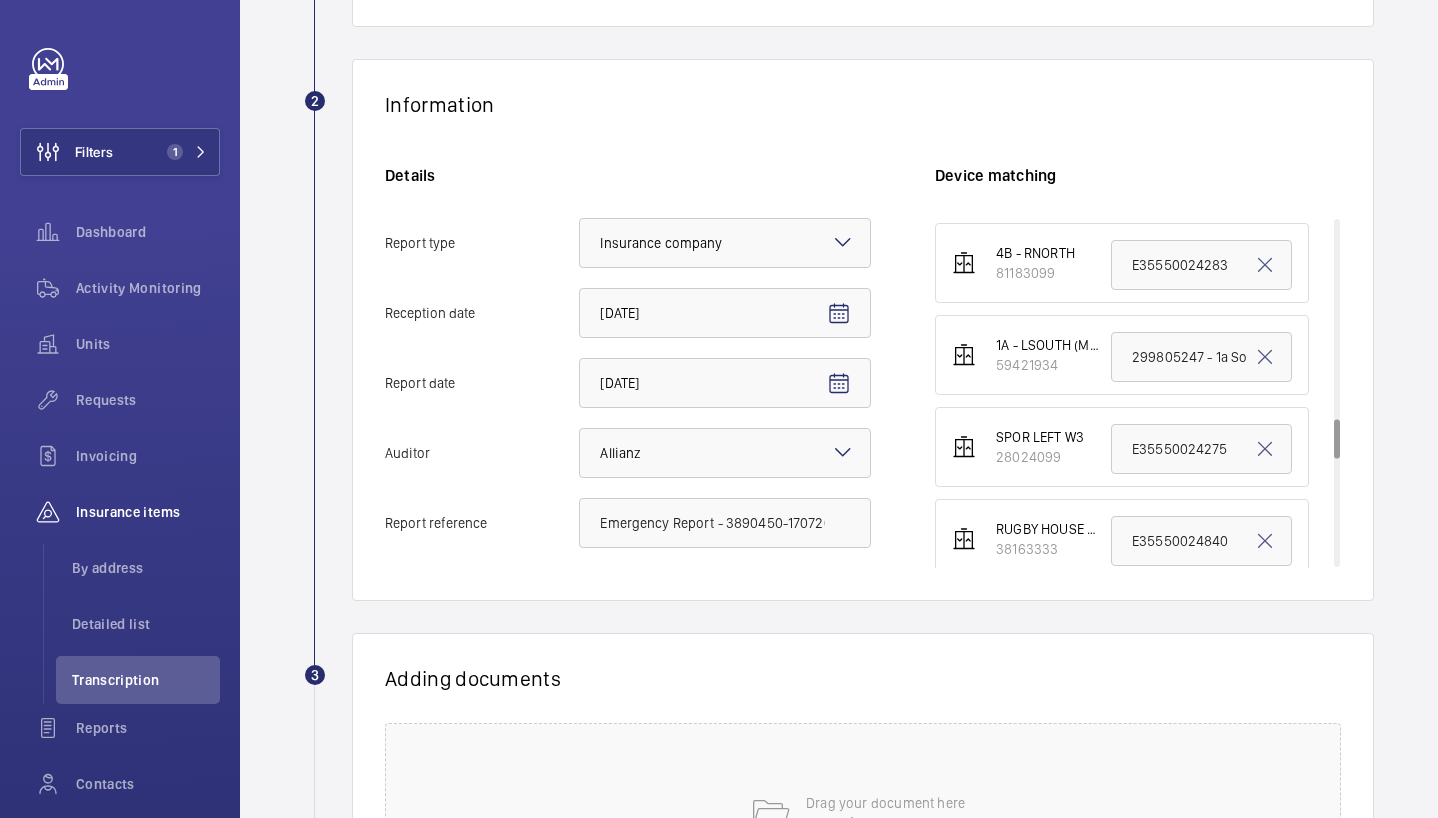click on "SPOR LEFT W3   28024099  E35550024275" 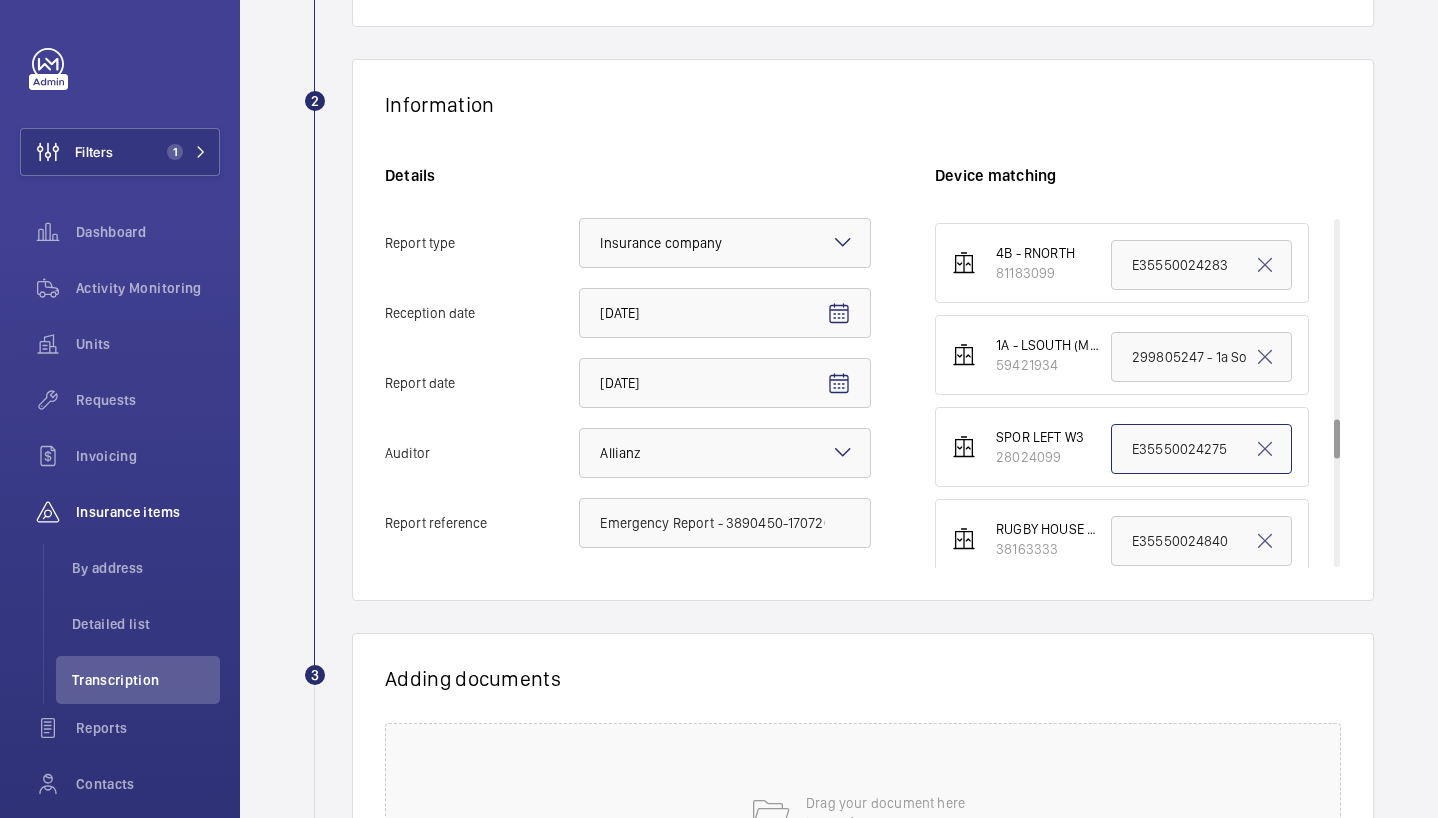 click on "E35550024275" 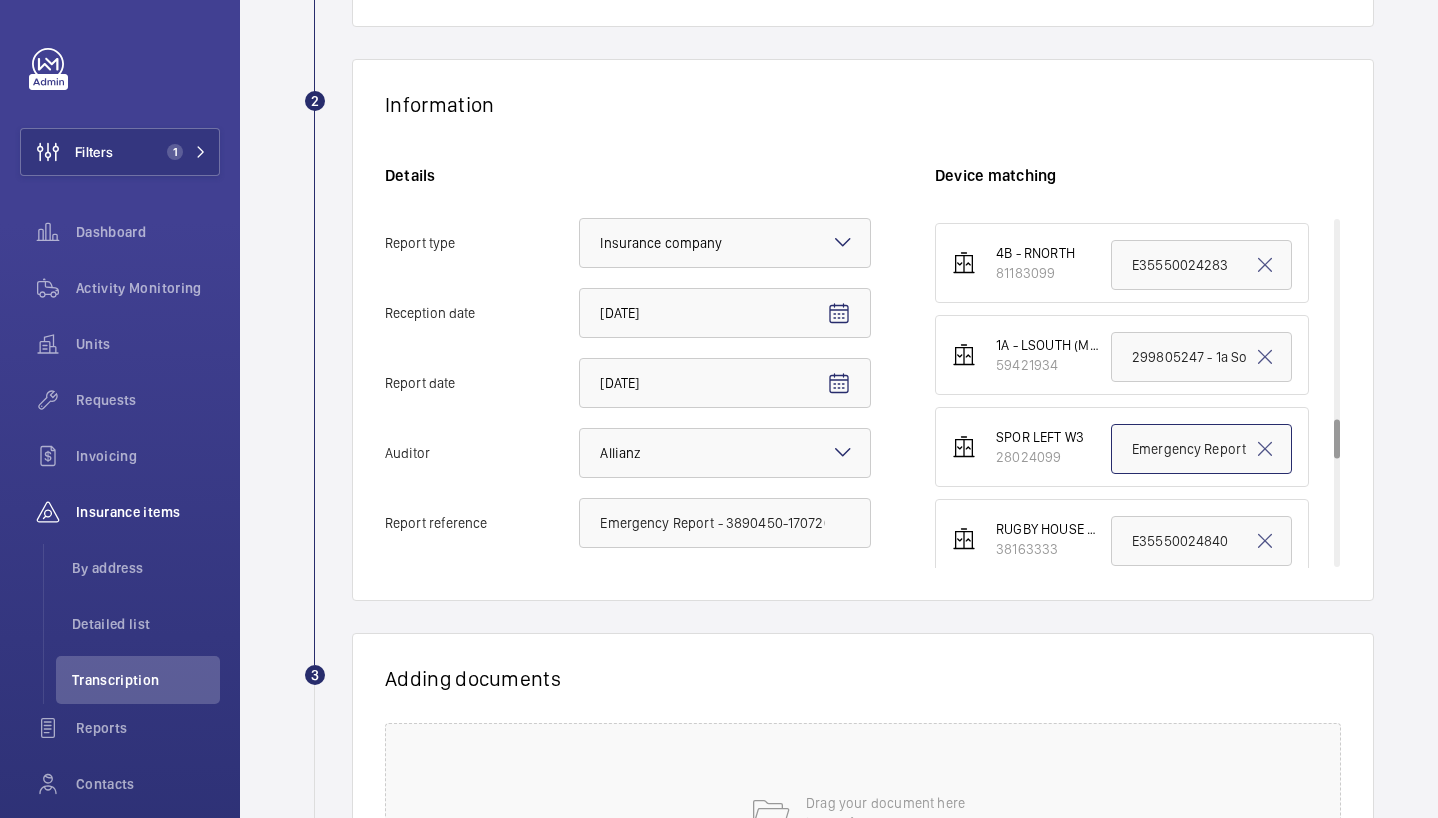 scroll, scrollTop: 0, scrollLeft: 189, axis: horizontal 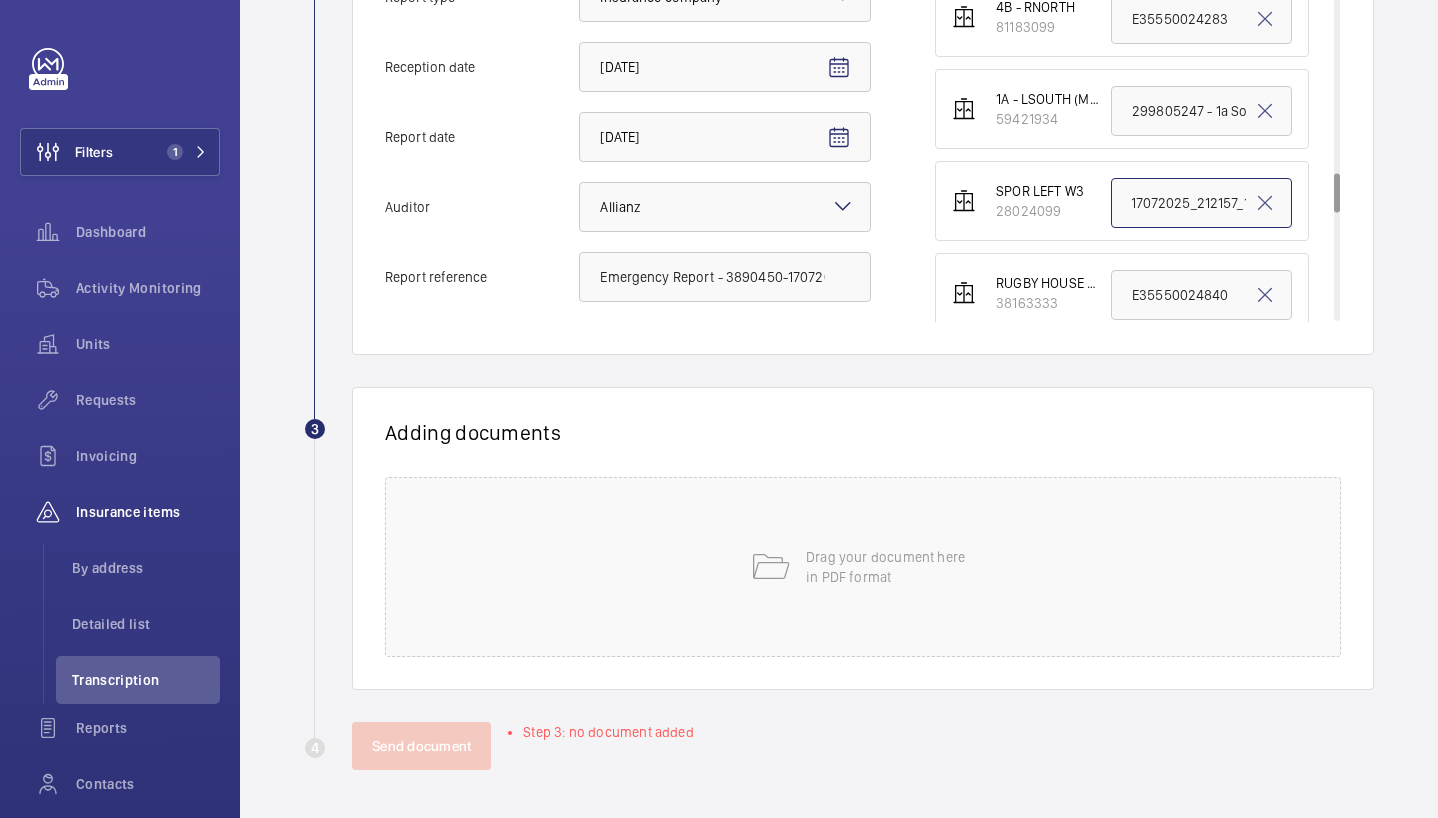 type on "Emergency Report - 3890450-17072025_212157_1" 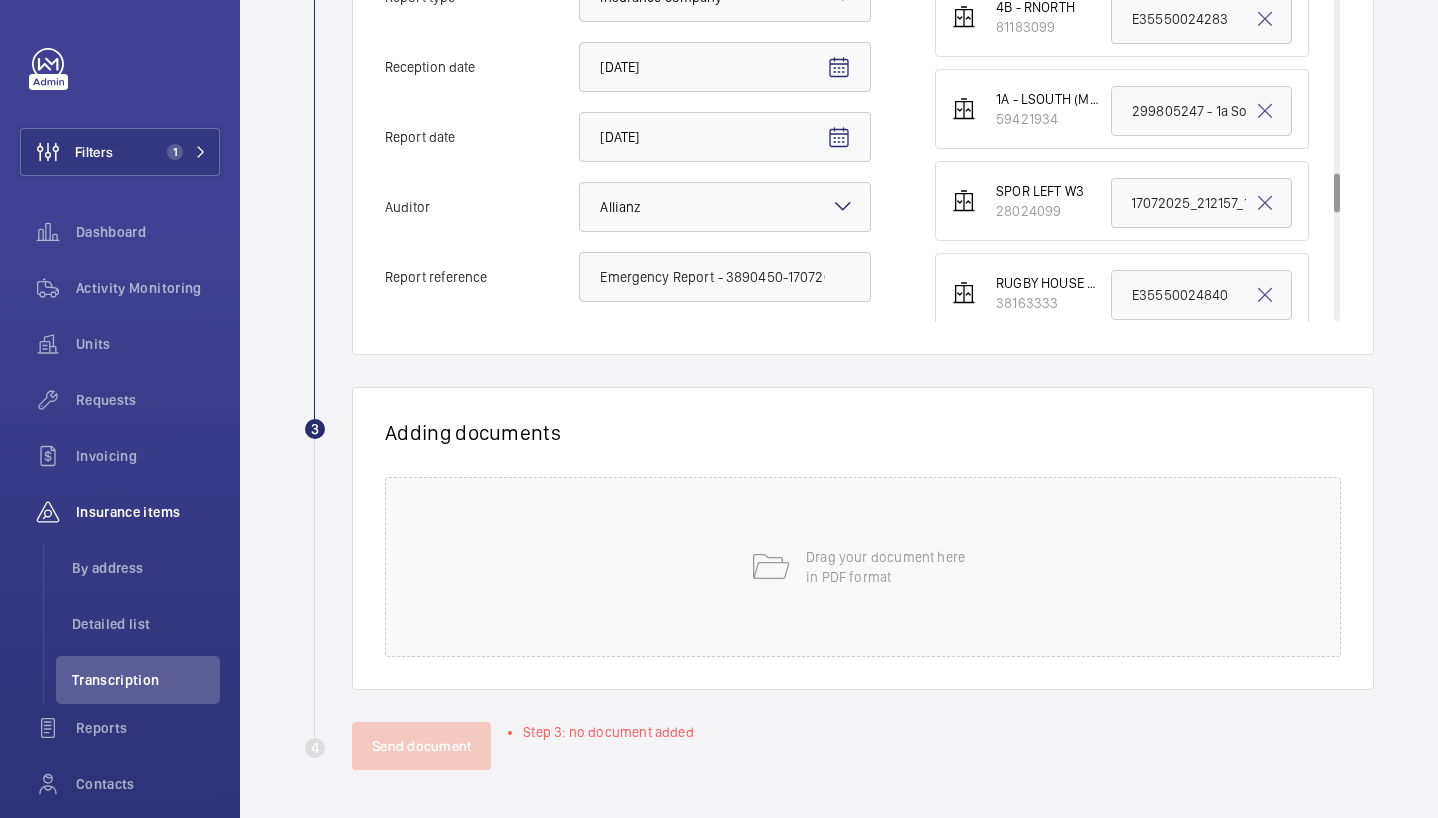 click on "Drag your document here
in PDF format" 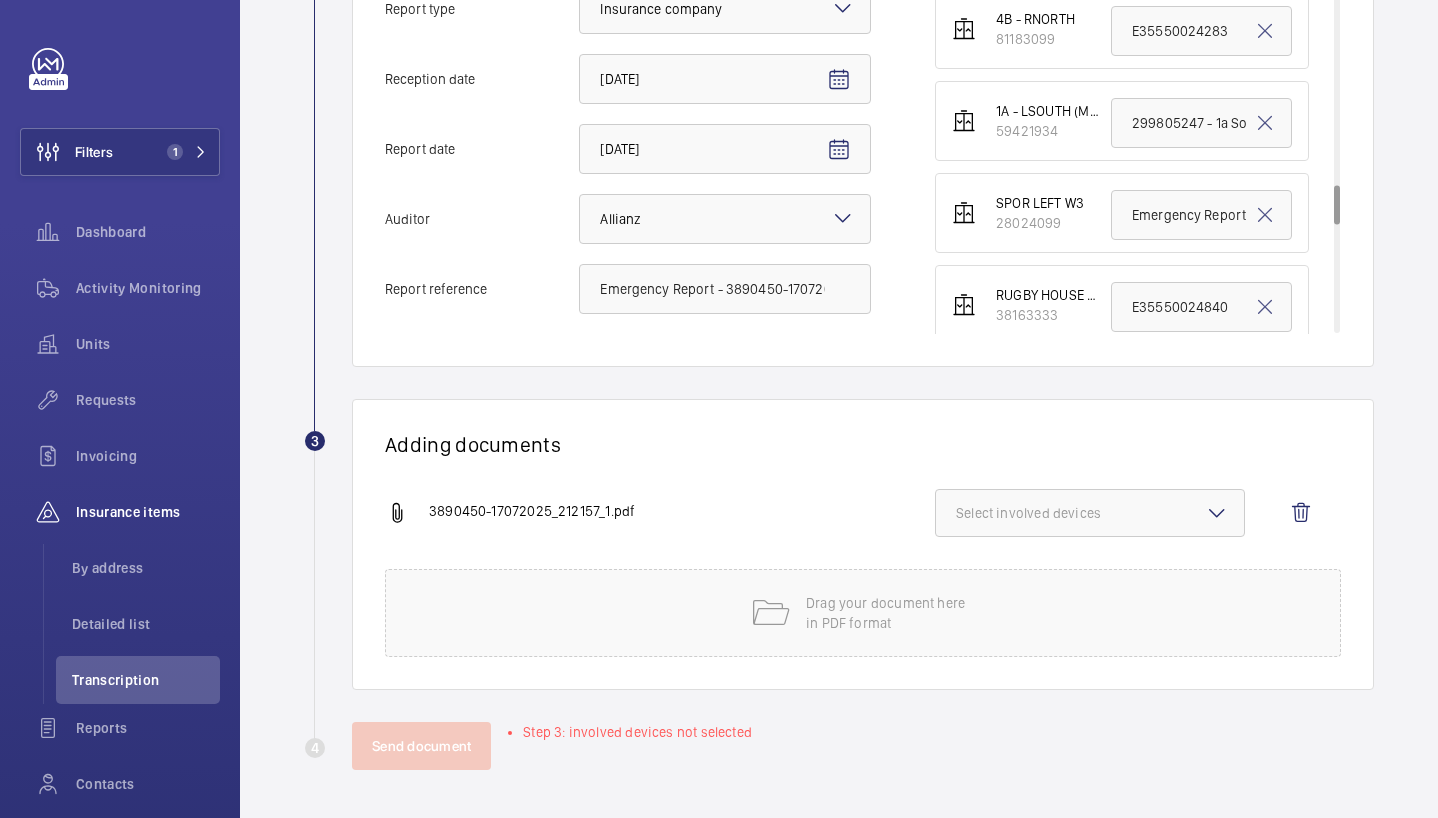 scroll, scrollTop: 537, scrollLeft: 0, axis: vertical 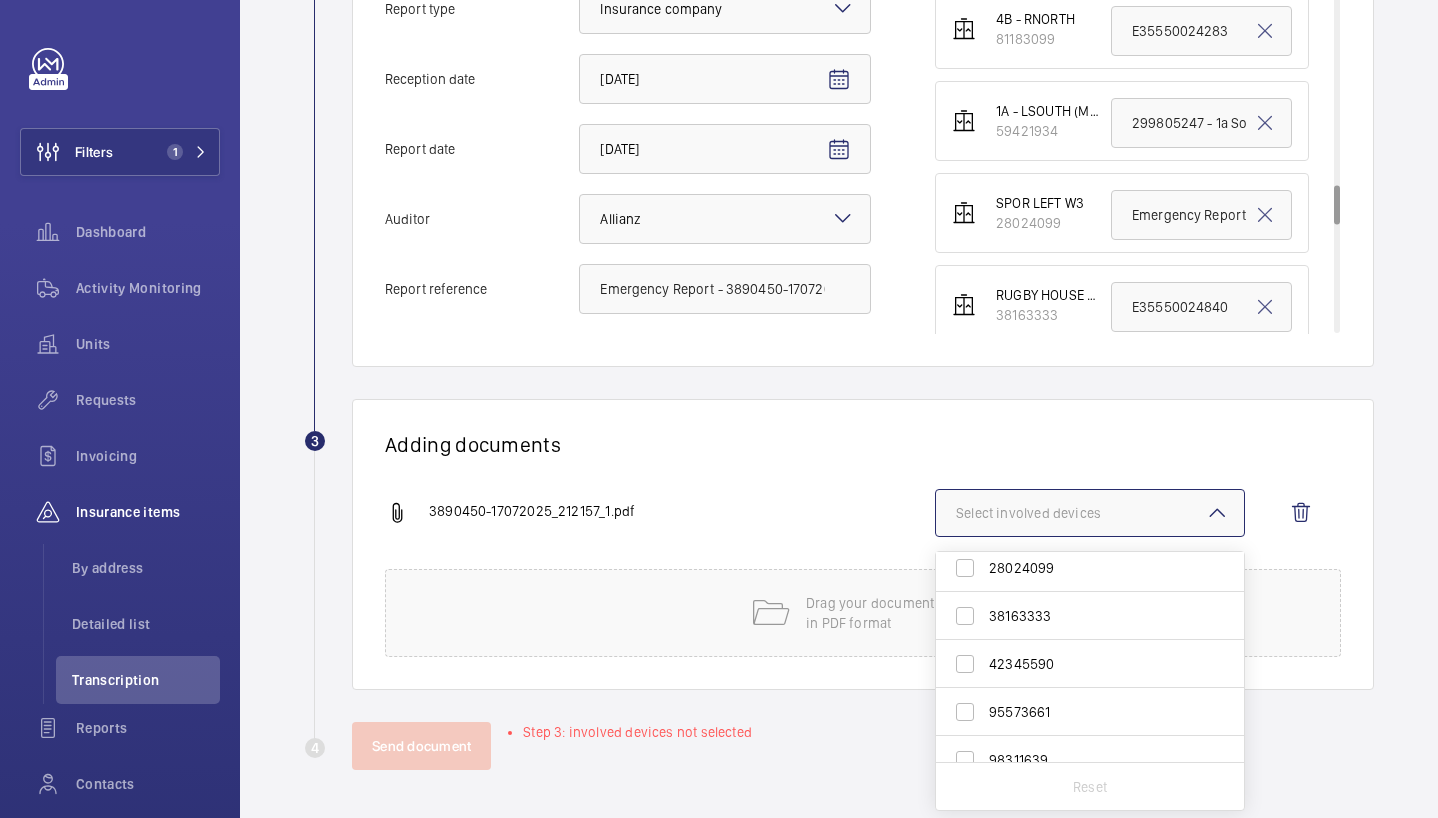 click on "28024099" at bounding box center [1091, 568] 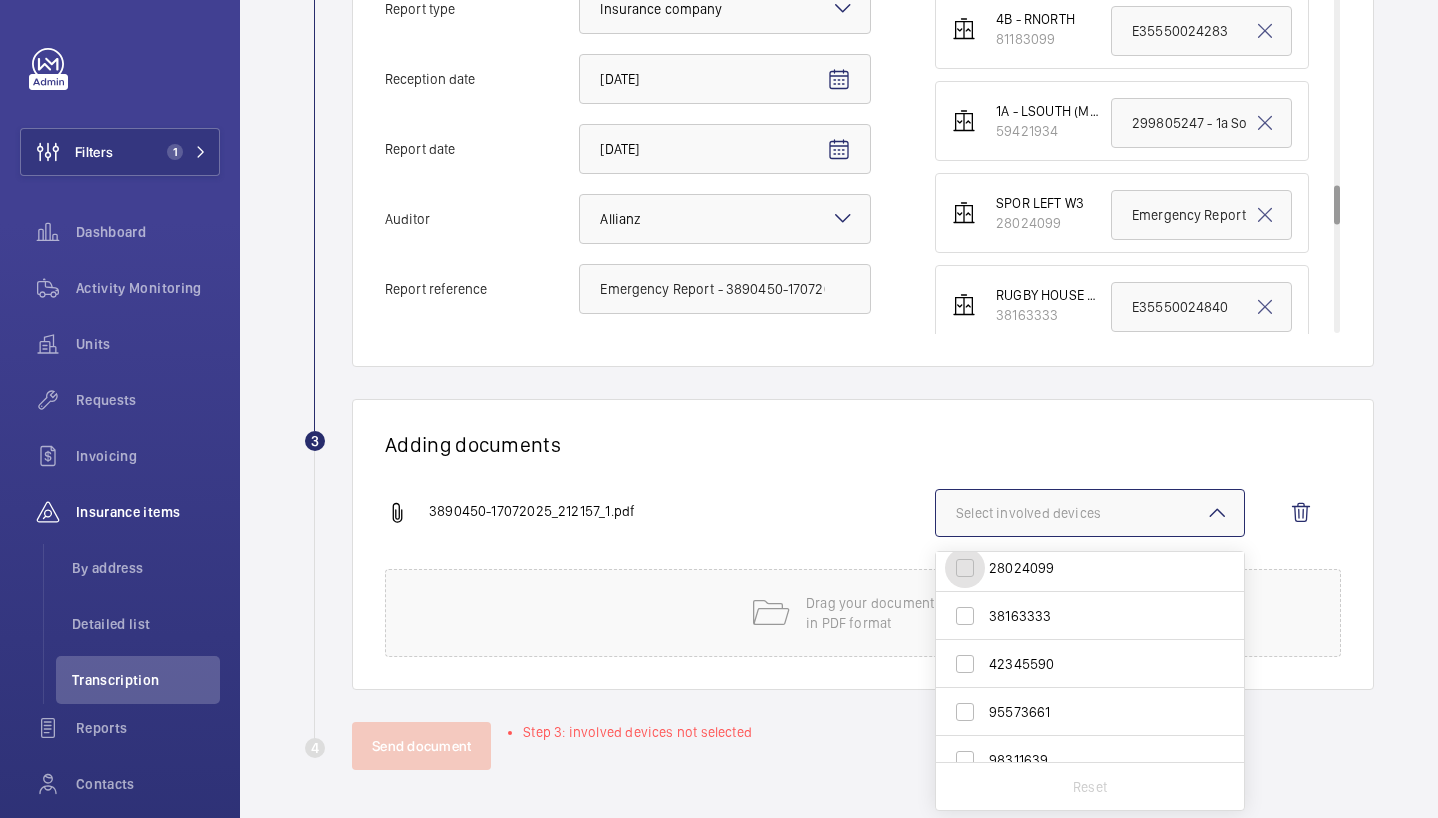 click on "28024099" at bounding box center [965, 568] 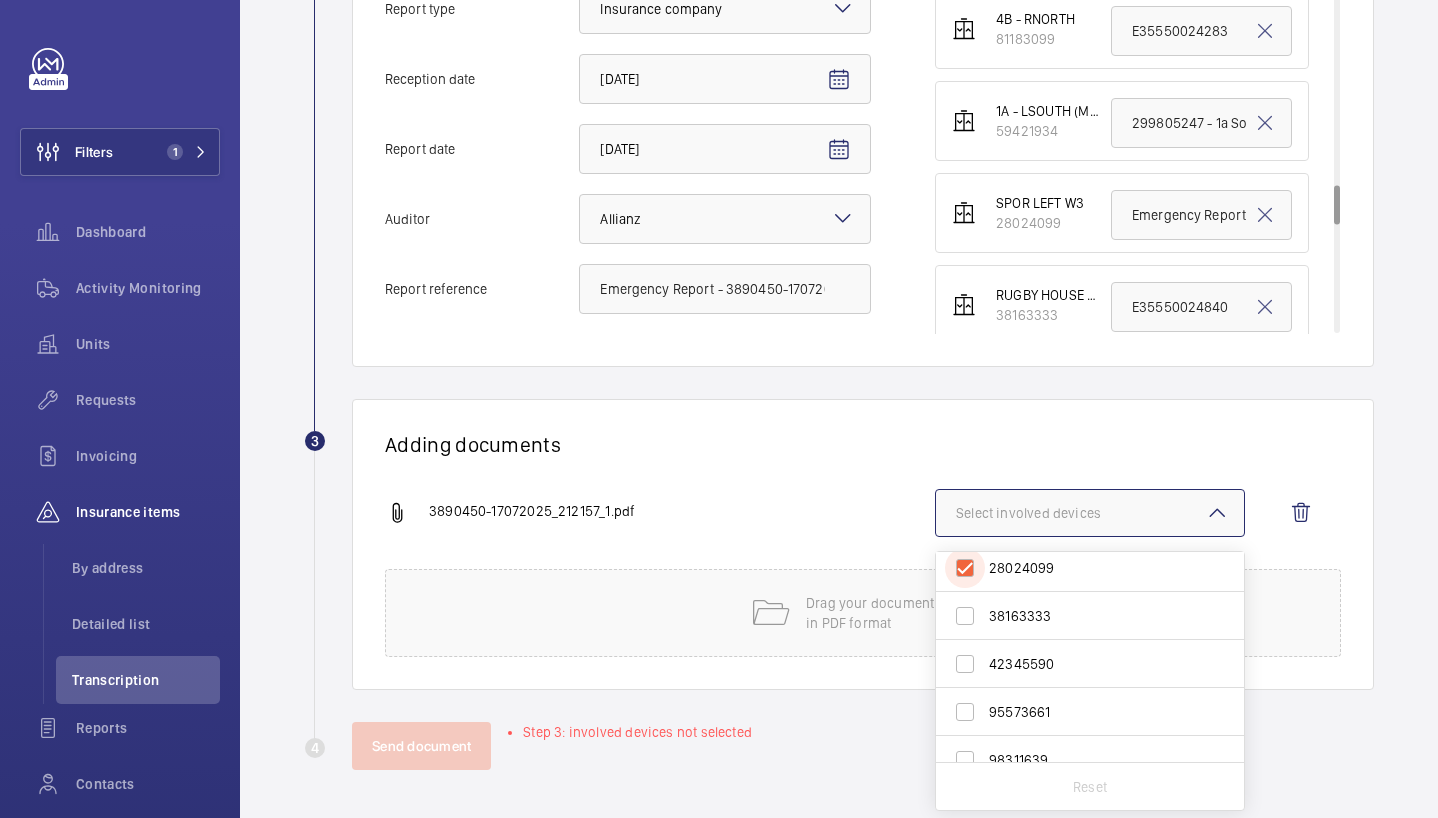checkbox on "true" 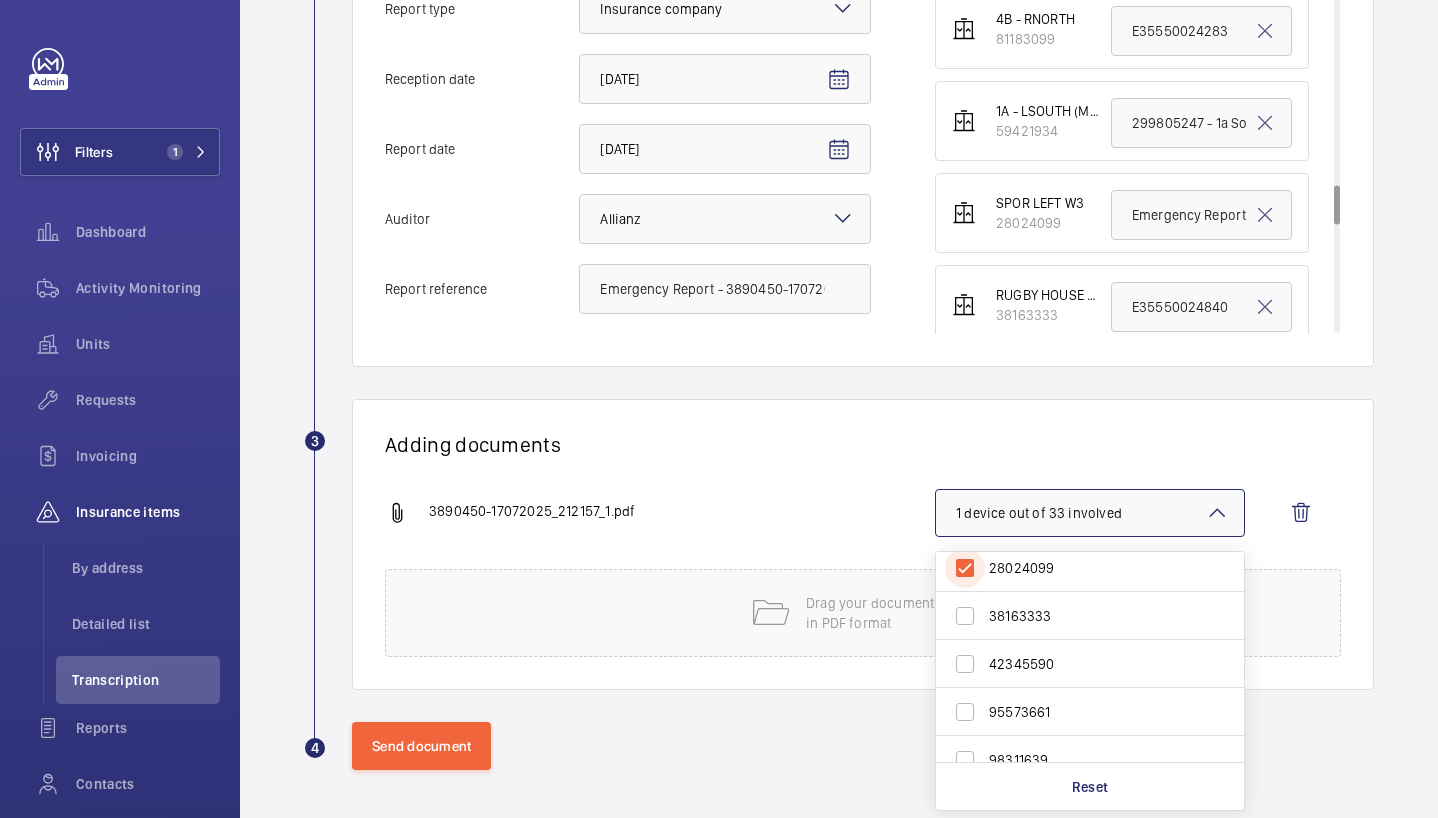 scroll, scrollTop: 1011, scrollLeft: 0, axis: vertical 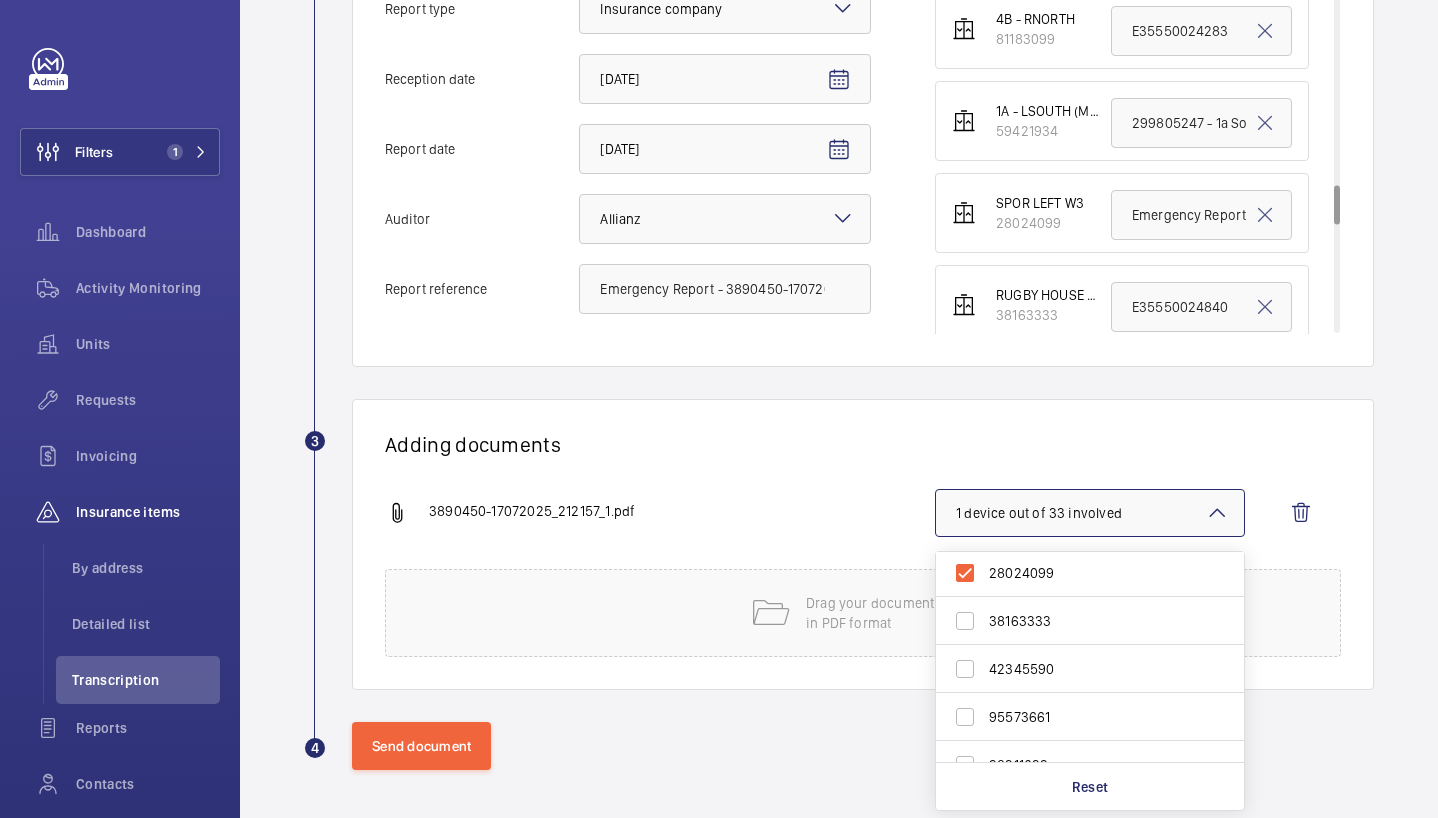 click on "Adding documents 3890450-17072025_212157_1.pdf 1 device out of 33 involved  78224980 53312025 20907319 54982789 66195210 38201149 92669385 81117468 55256856 64986278 35874388 14112703 96113450 58282038 47511023 95136154 92626854 47565438 31111233 81183099 59421934 28024099 38163333 42345590 95573661 98311639 91532852 33740598 33125157 54421779 68057979 39072762 50793891 Reset Drag your document here
in PDF format" 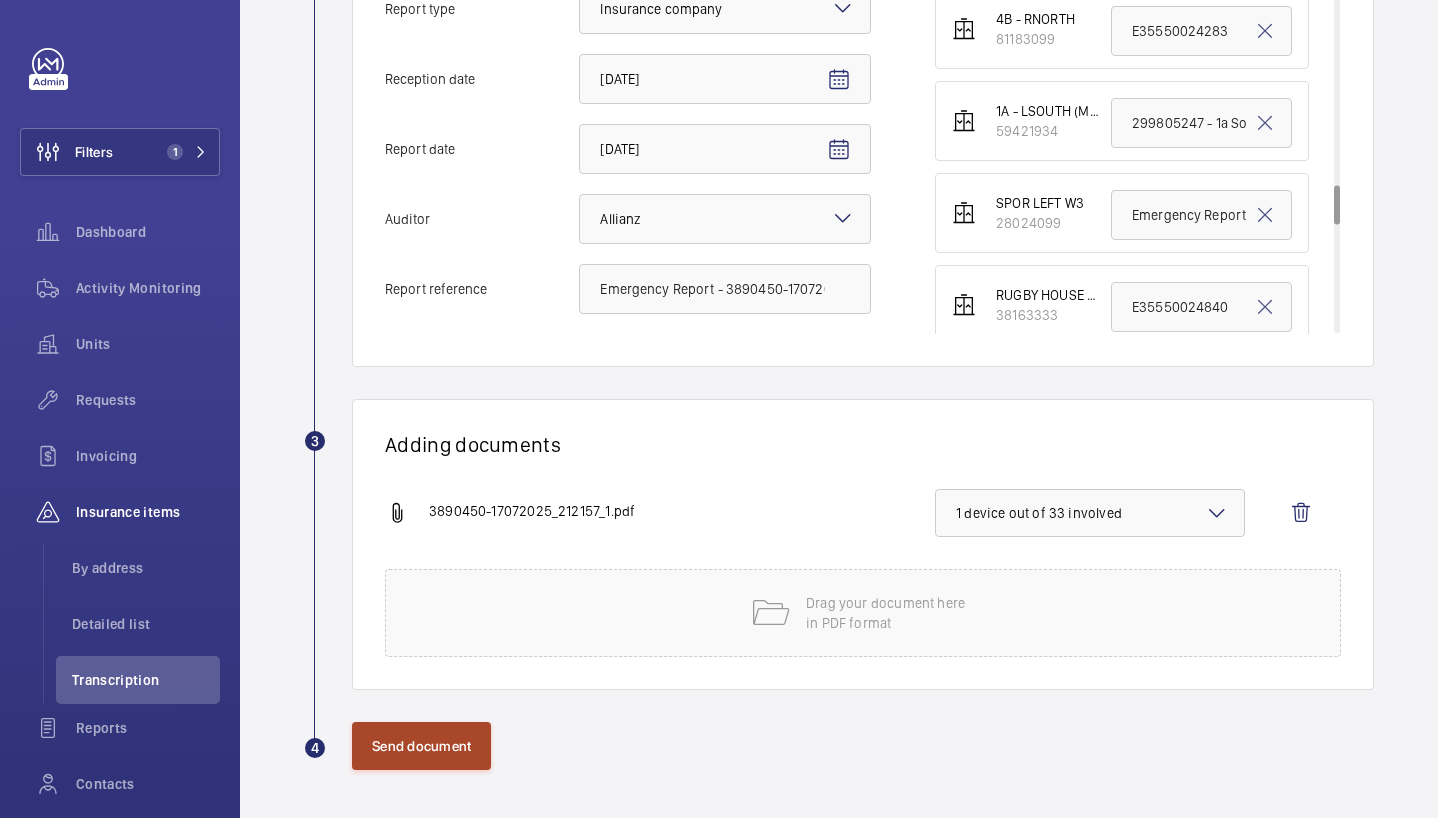 click on "Send document" 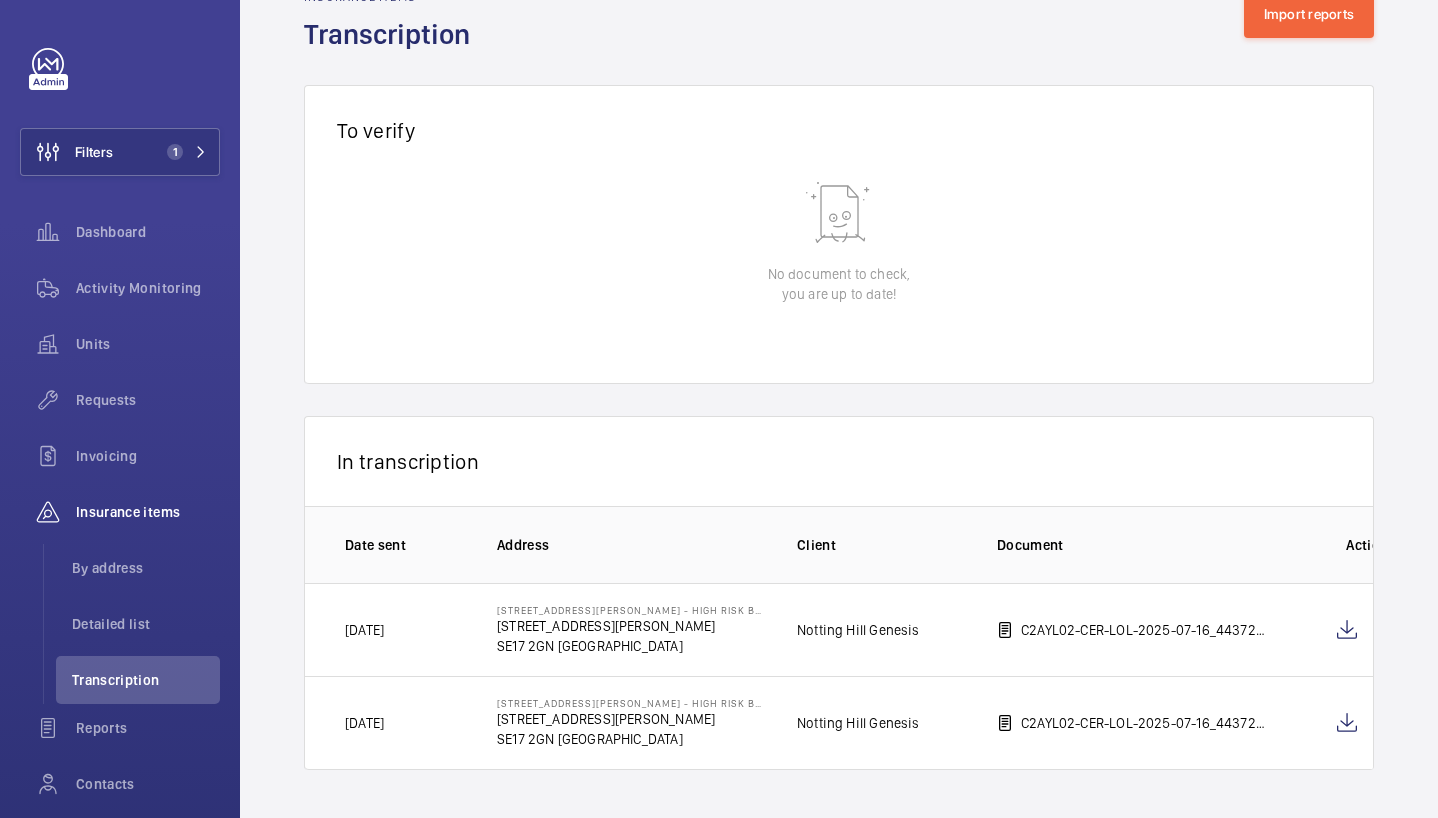 scroll, scrollTop: 0, scrollLeft: 0, axis: both 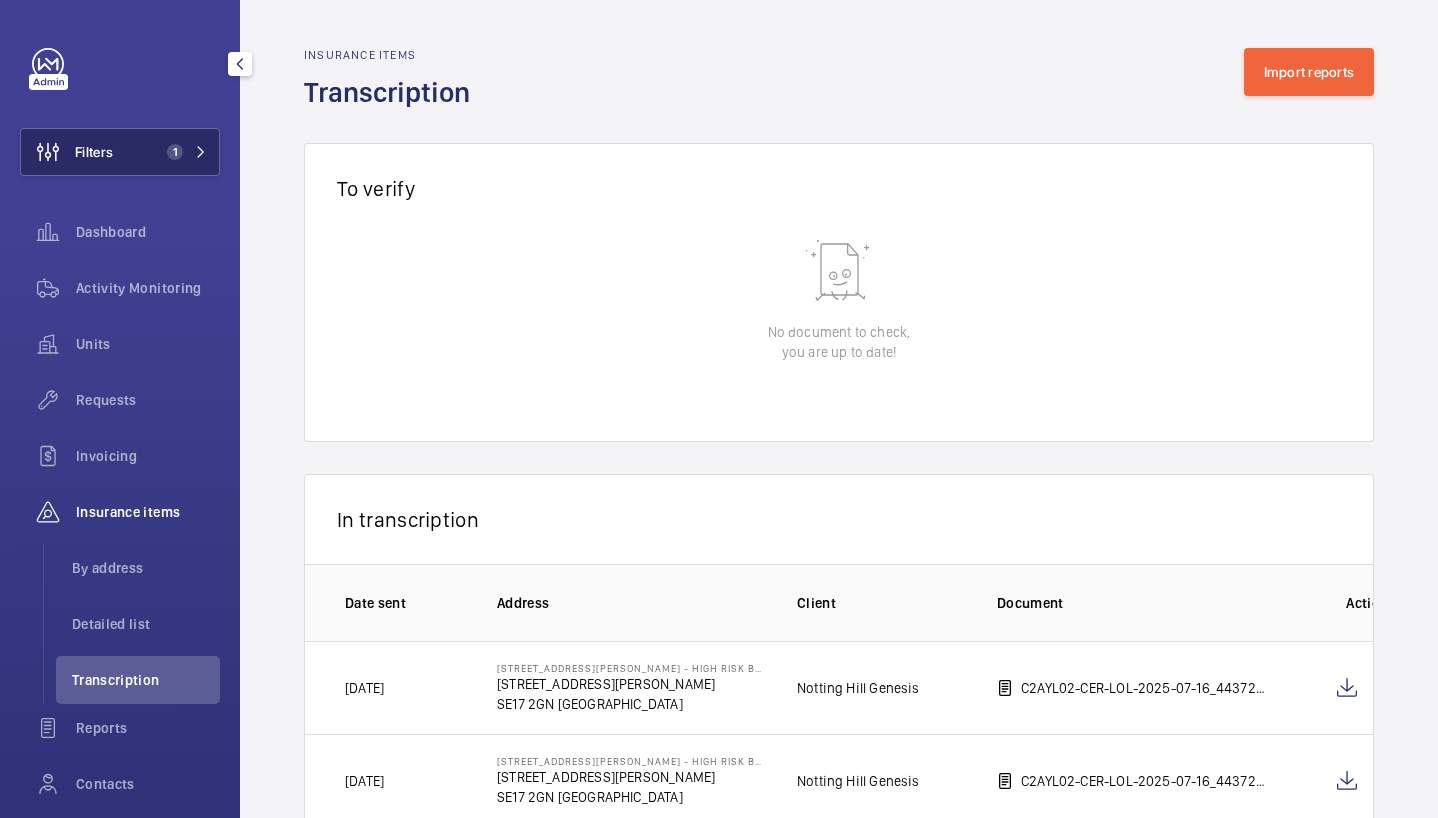 click on "1" 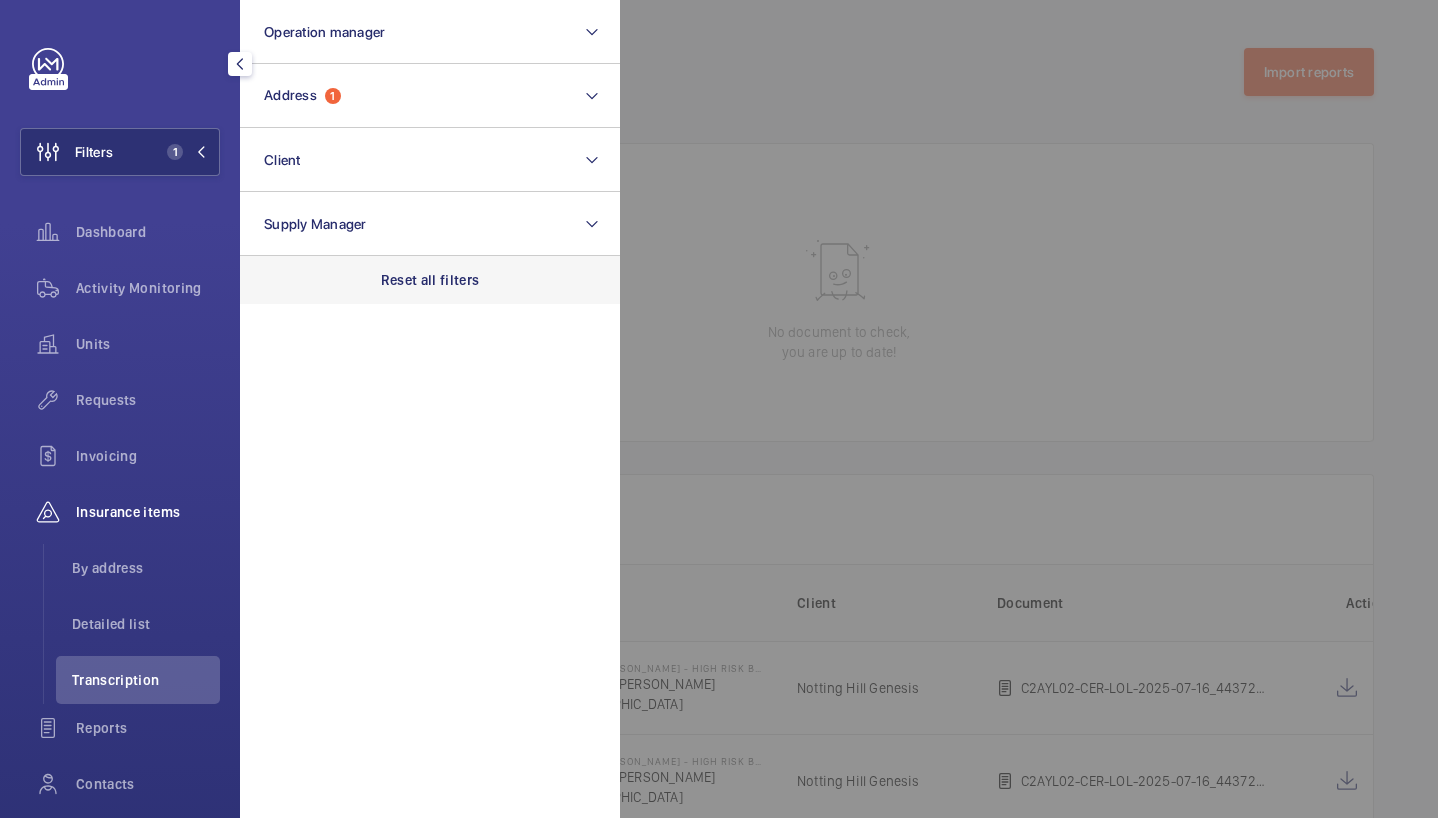 click on "Reset all filters" 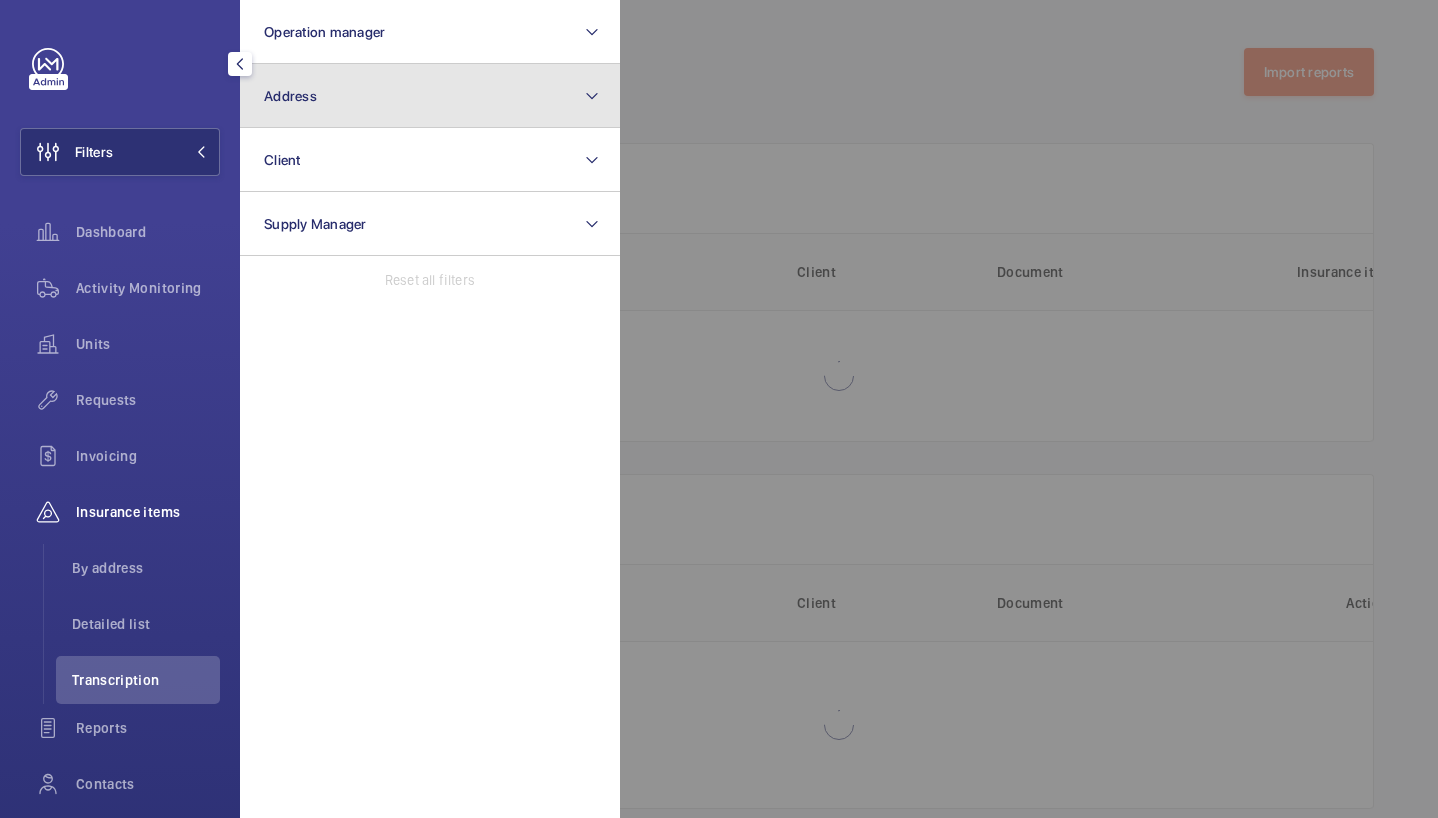 click on "Address" 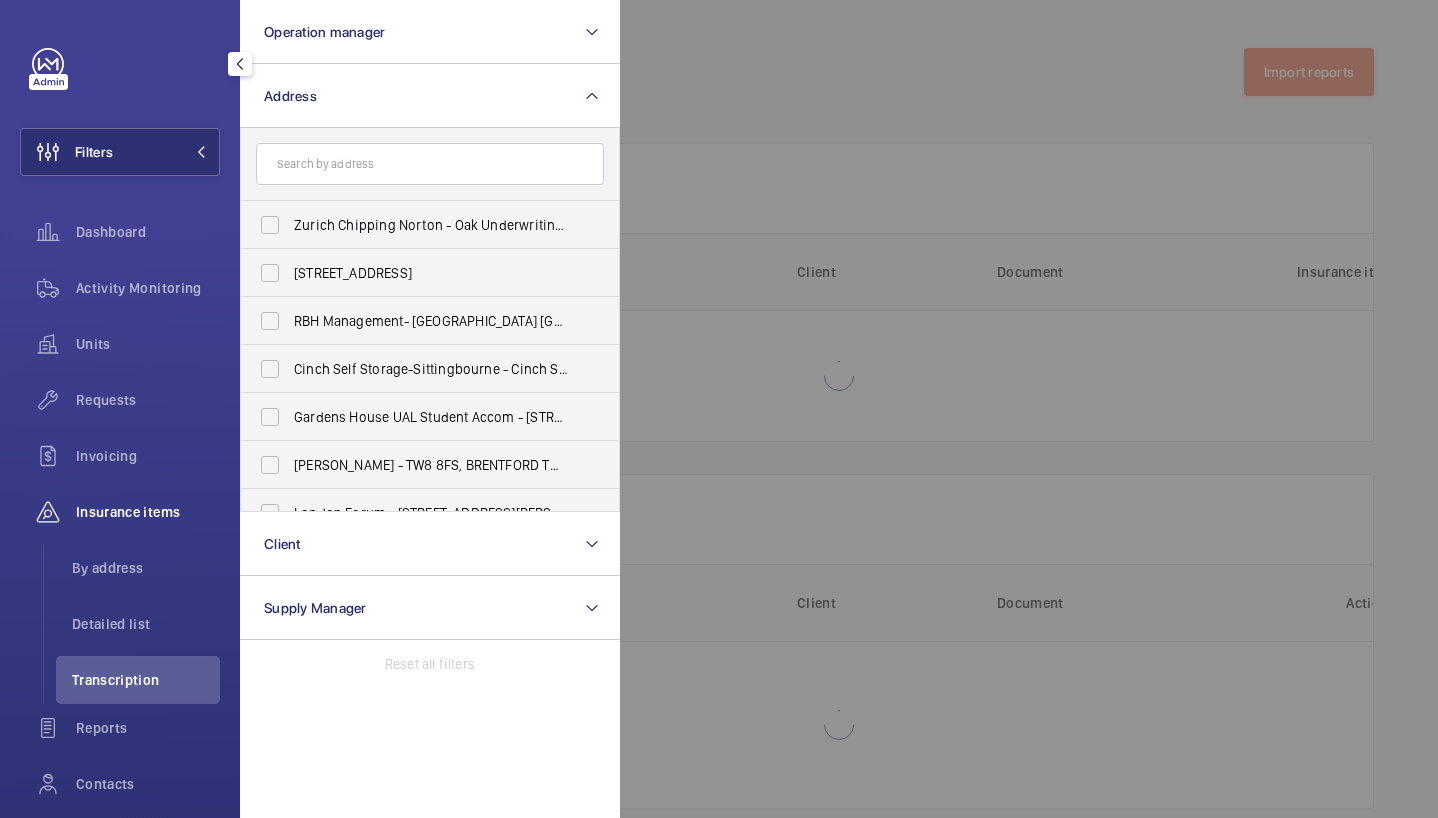 click 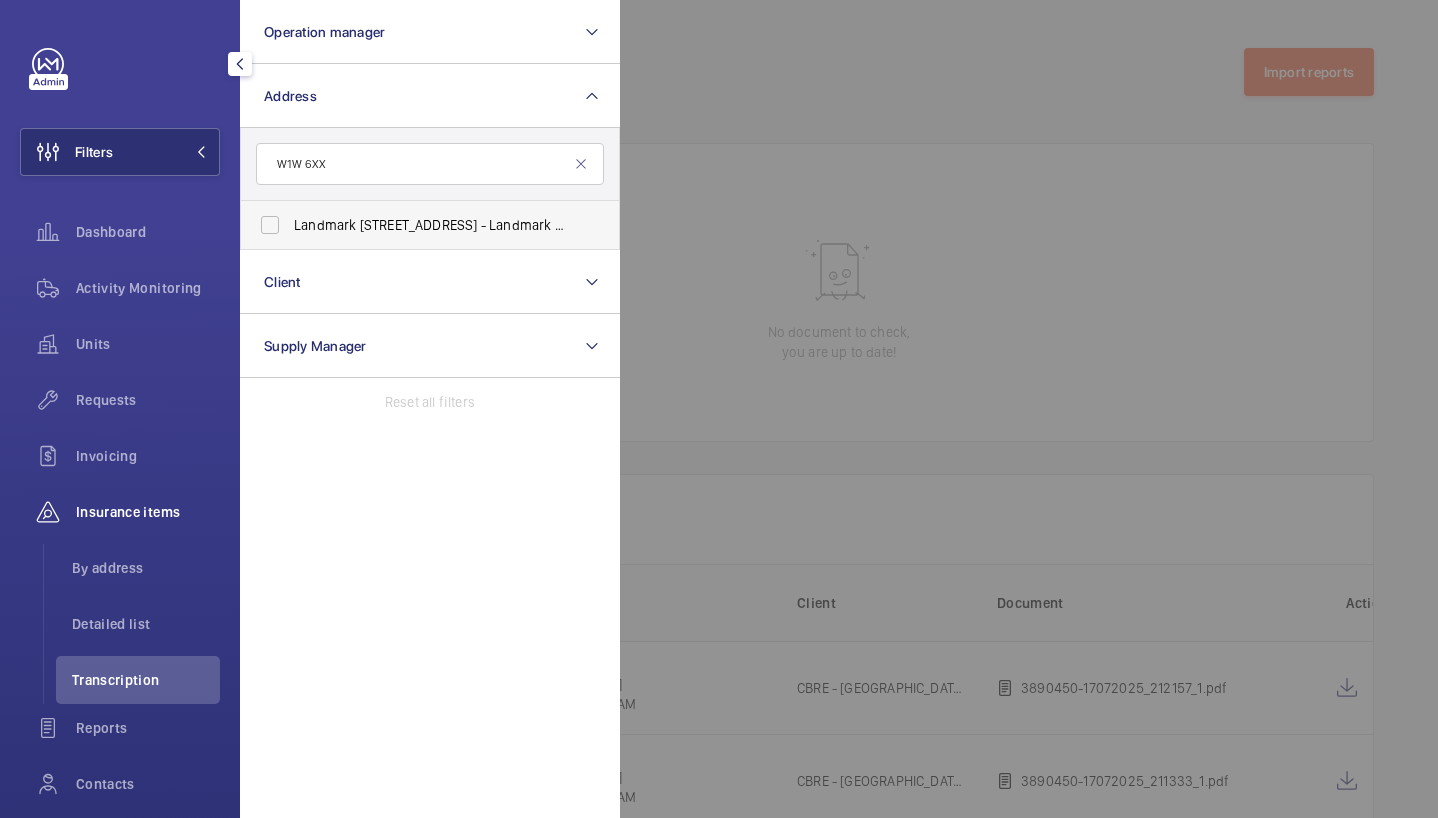 type on "W1W 6XX" 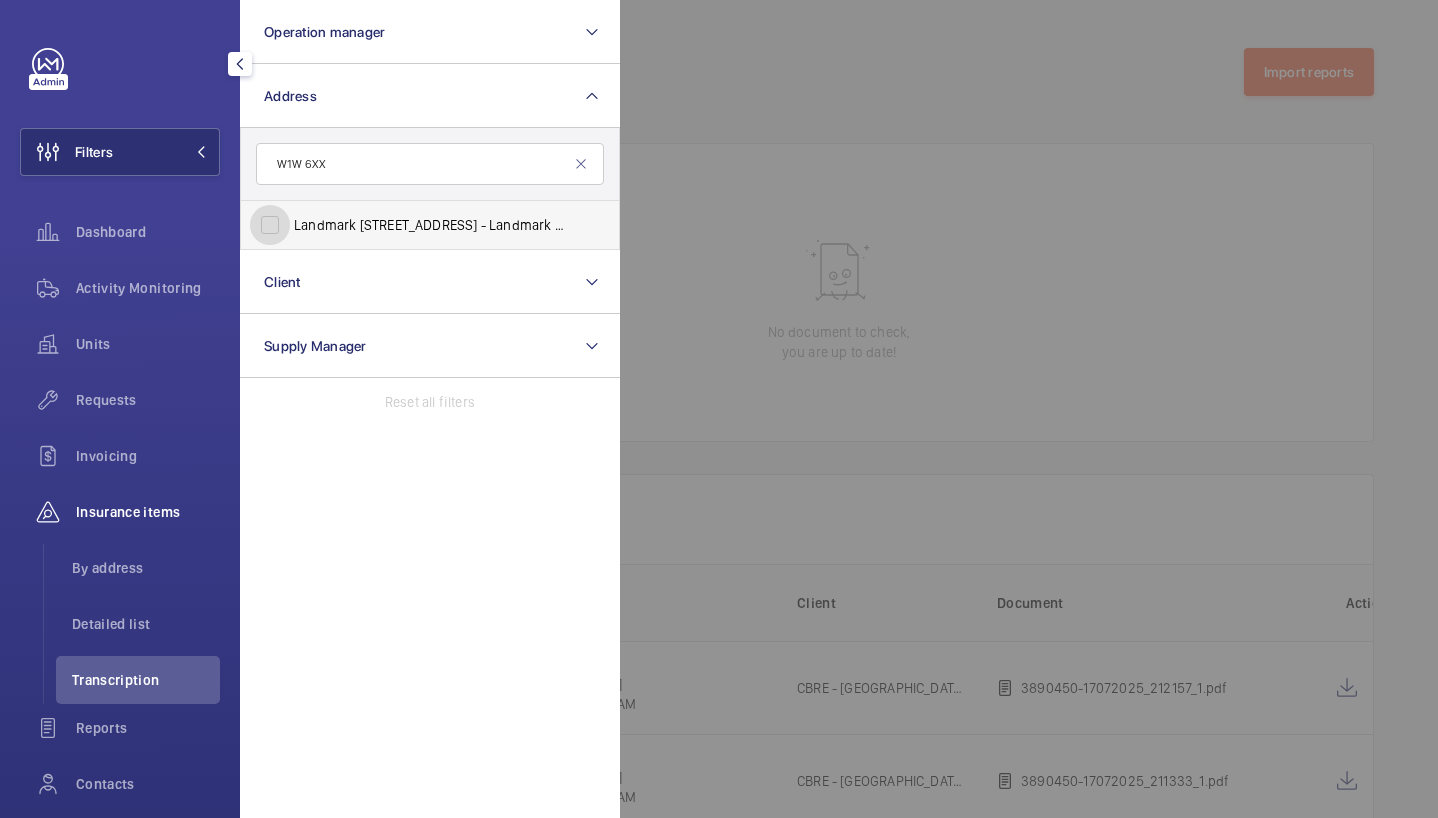click on "Landmark [STREET_ADDRESS] - Landmark Office Space - [GEOGRAPHIC_DATA]" at bounding box center [270, 225] 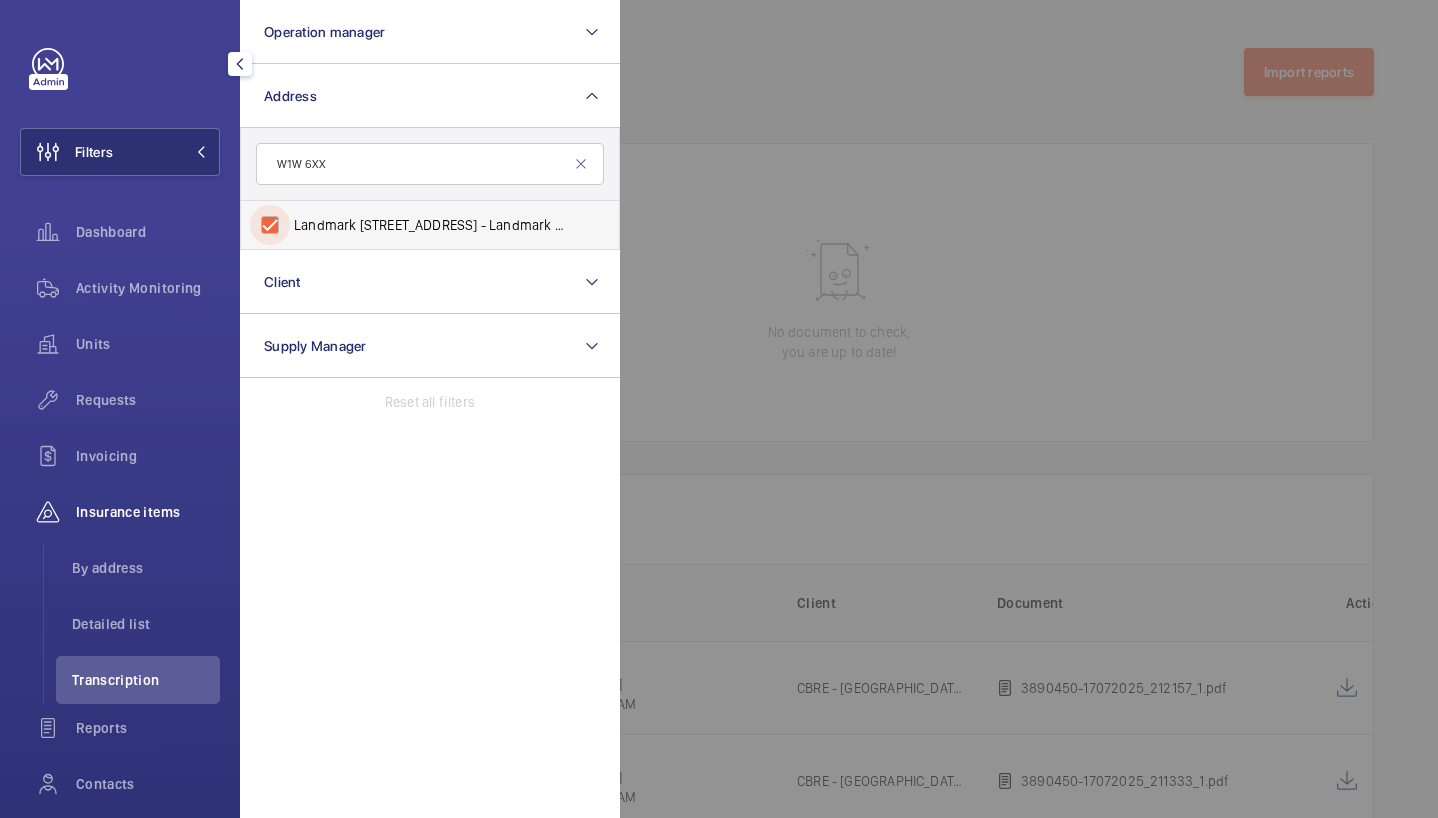 checkbox on "true" 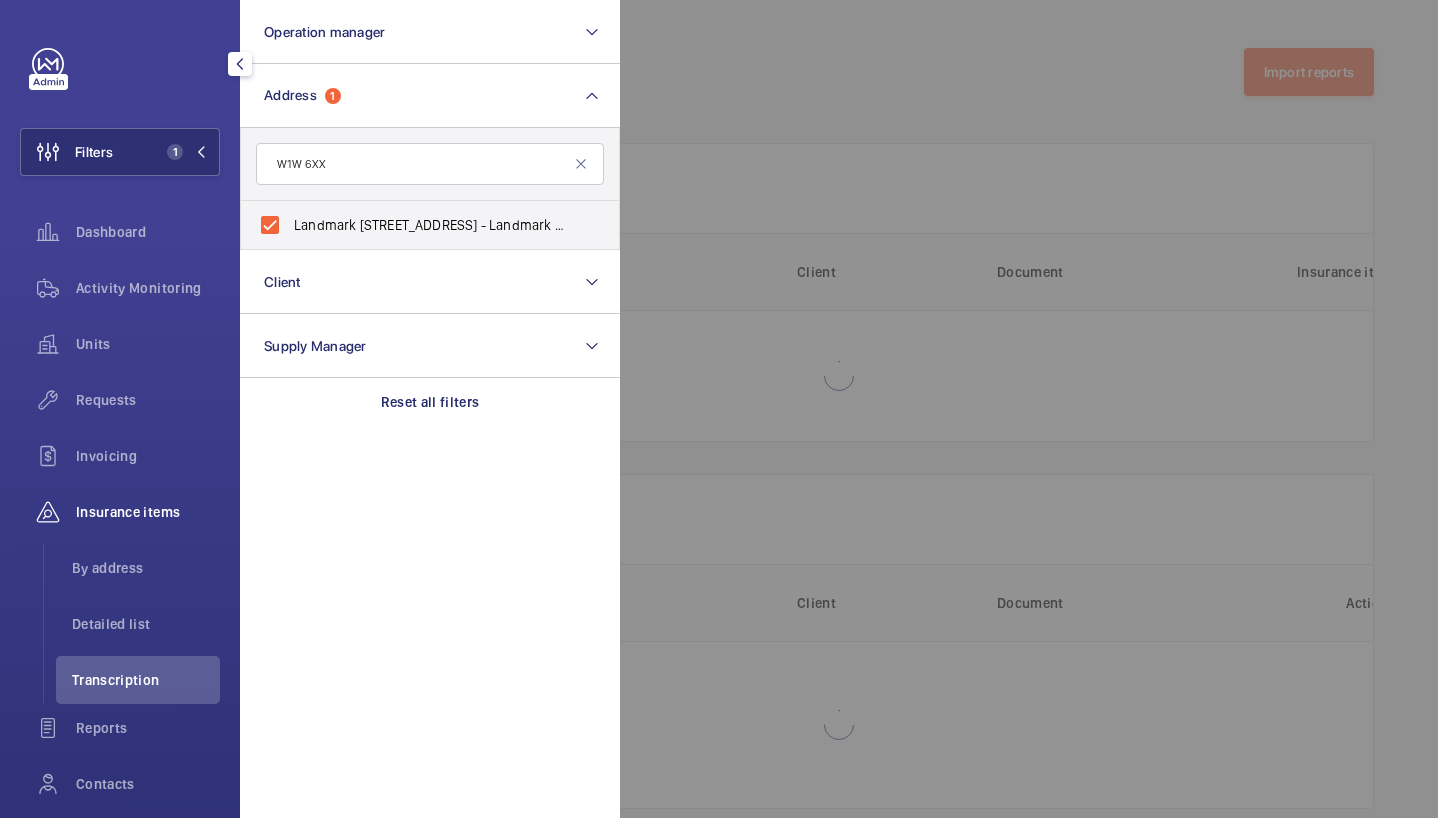 click 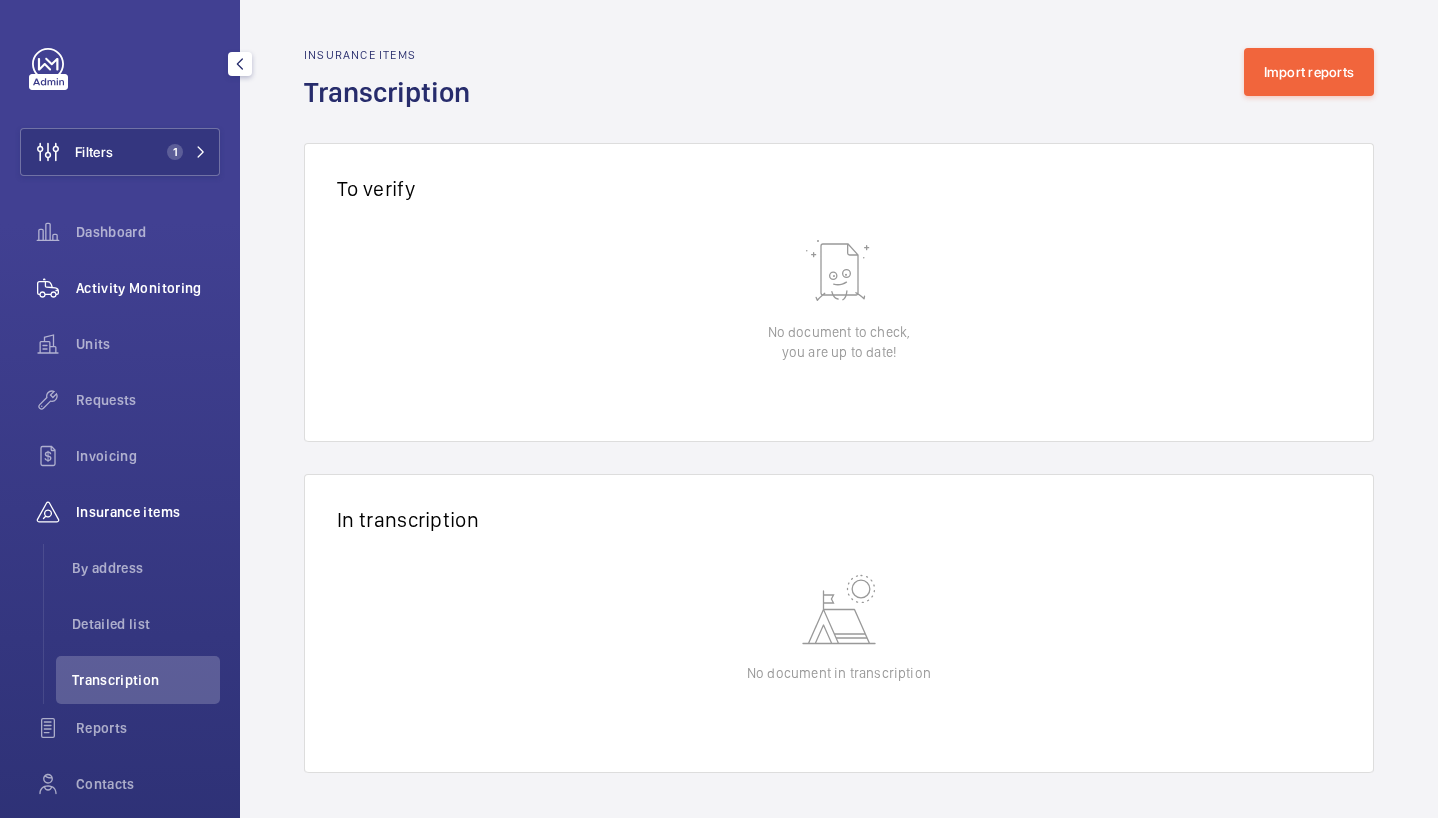 click on "Activity Monitoring" 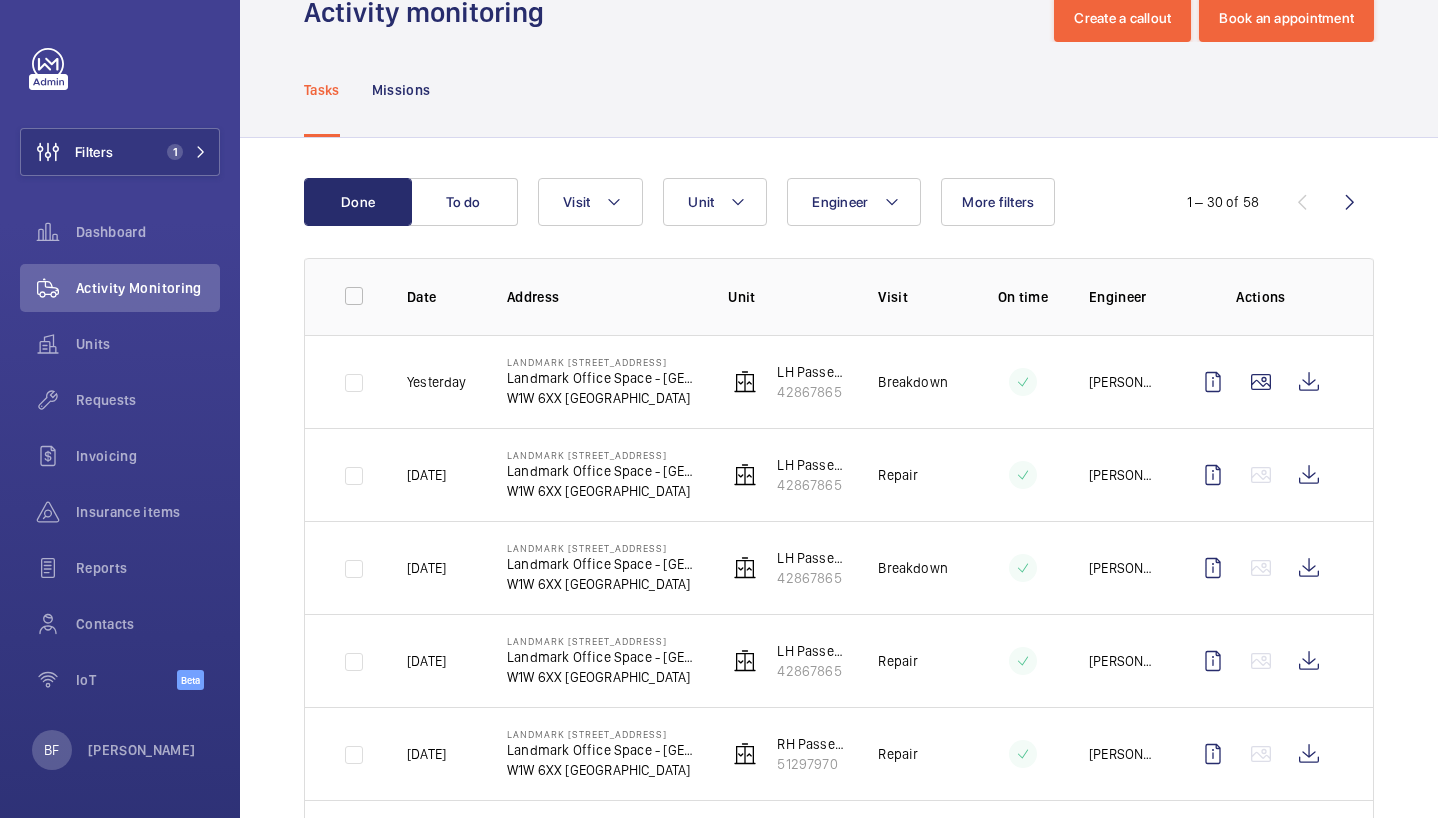 scroll, scrollTop: 58, scrollLeft: 0, axis: vertical 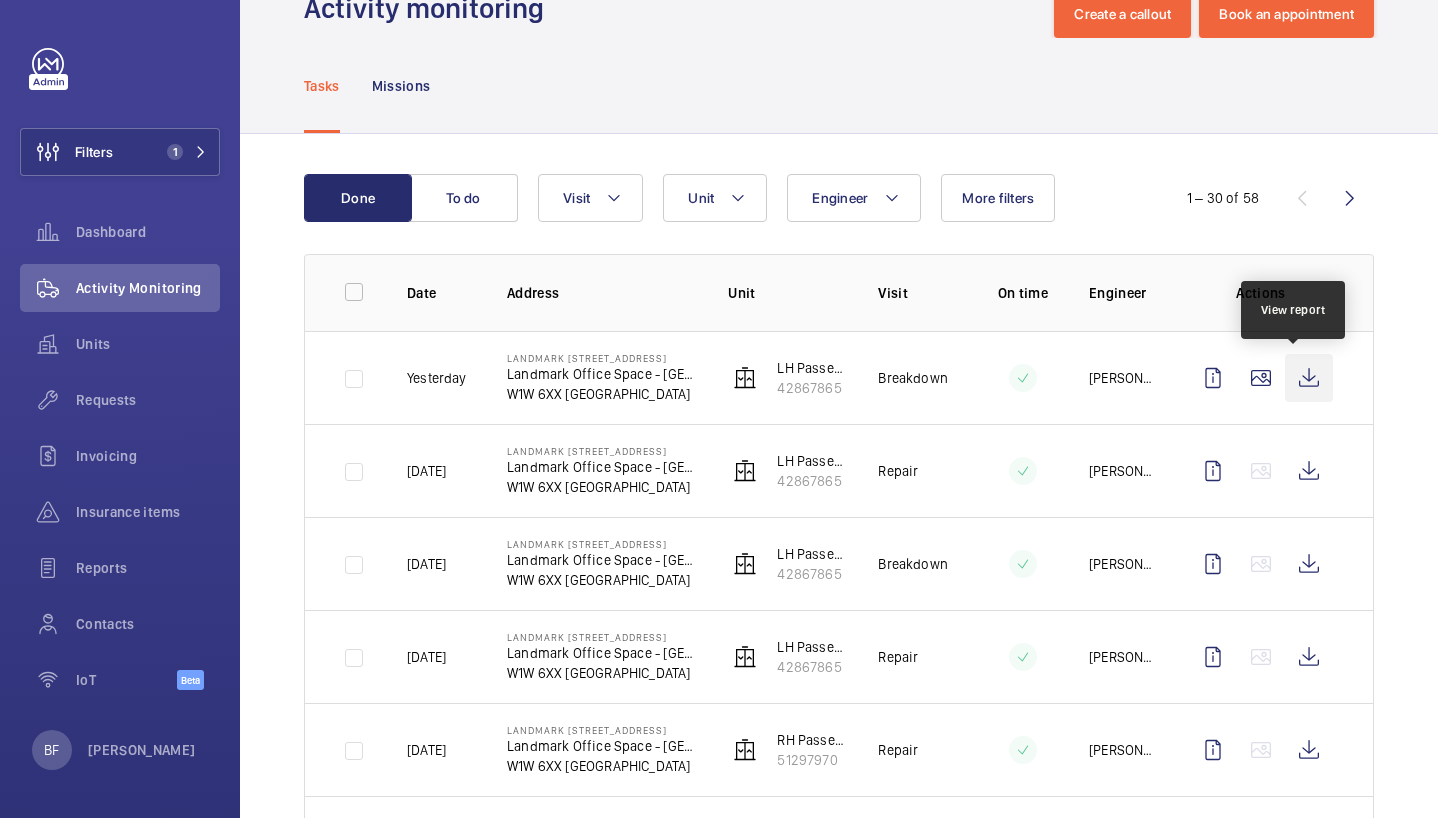 click 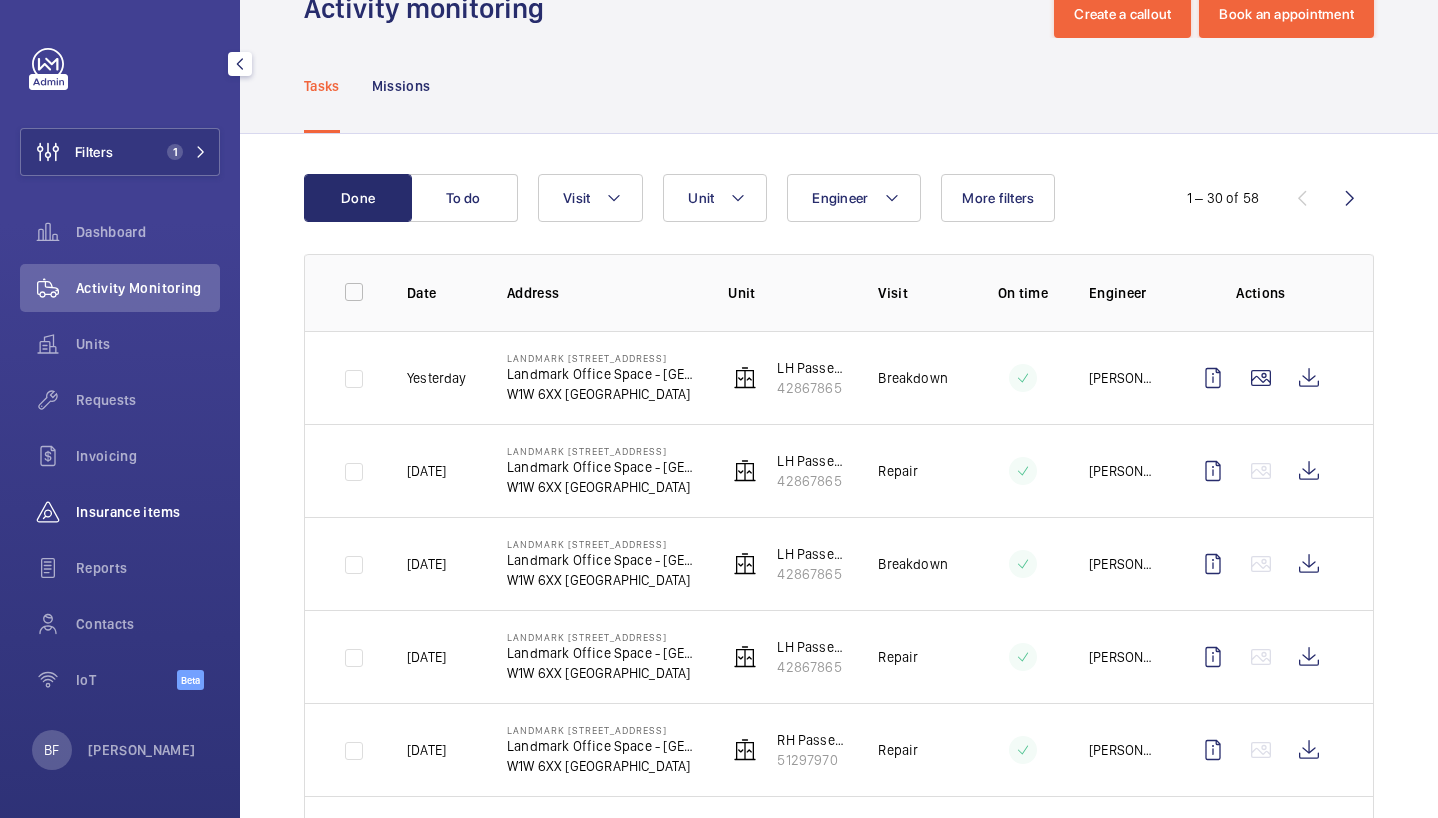 click on "Insurance items" 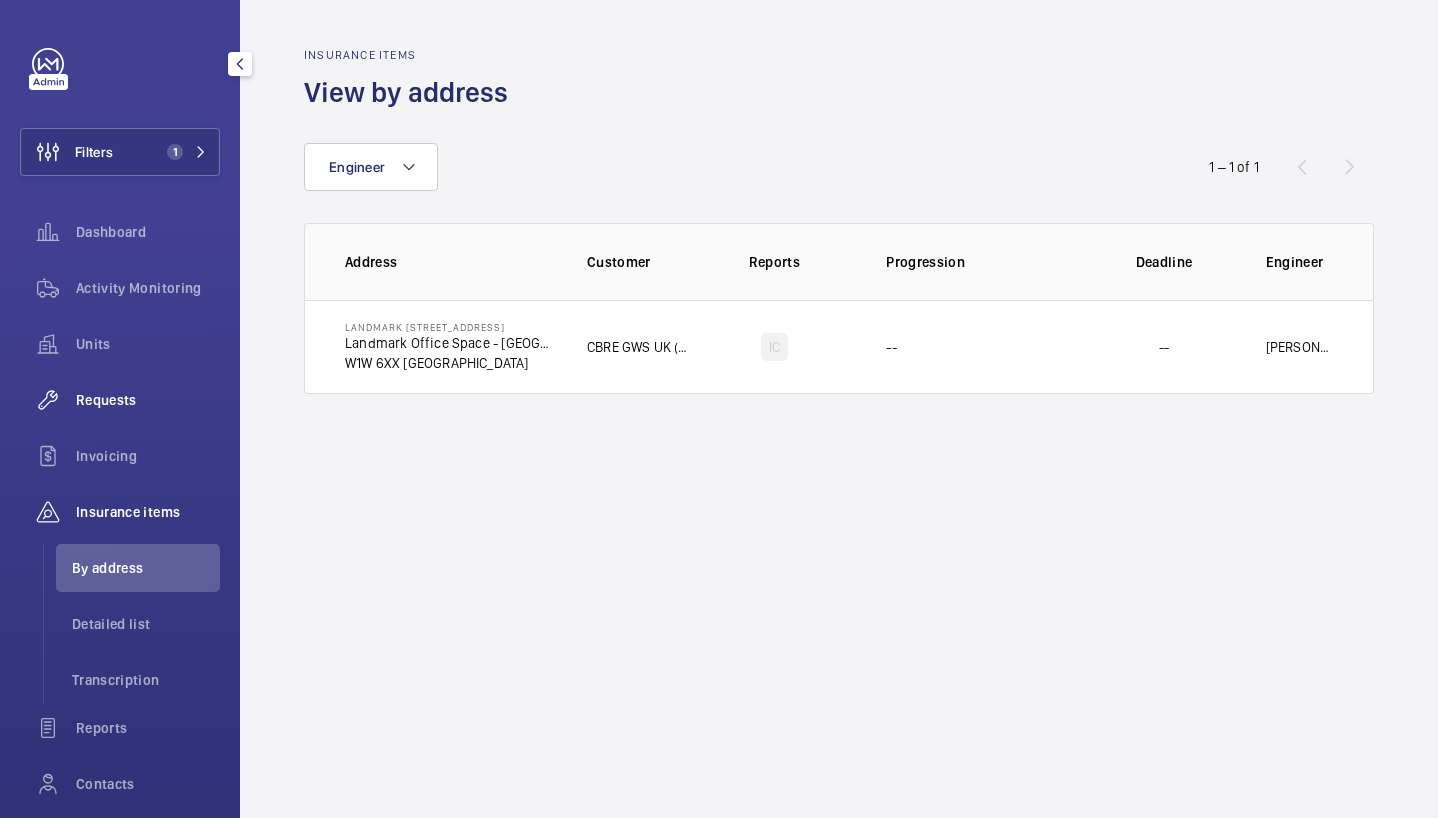 click on "Requests" 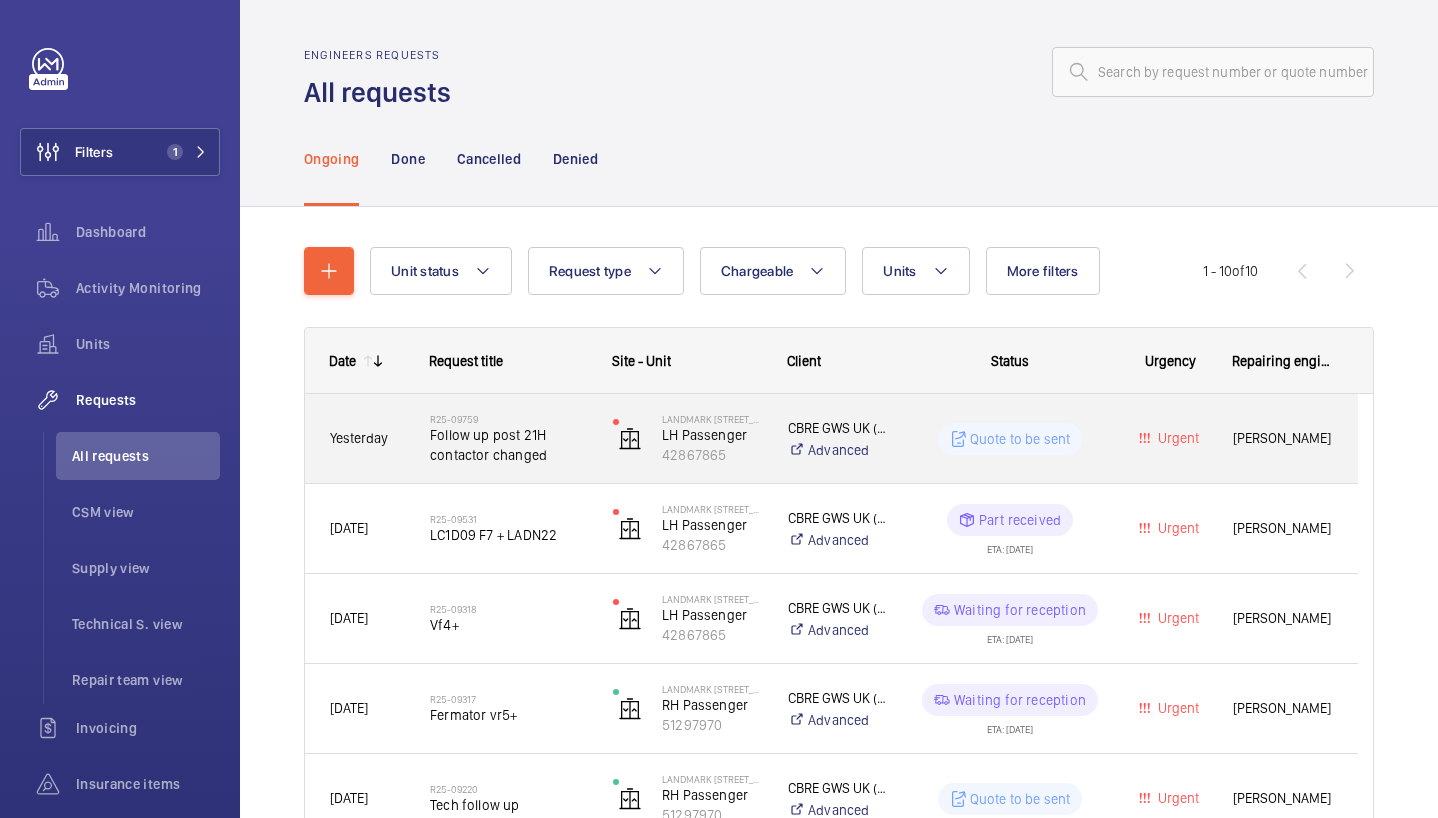 scroll, scrollTop: 22, scrollLeft: 0, axis: vertical 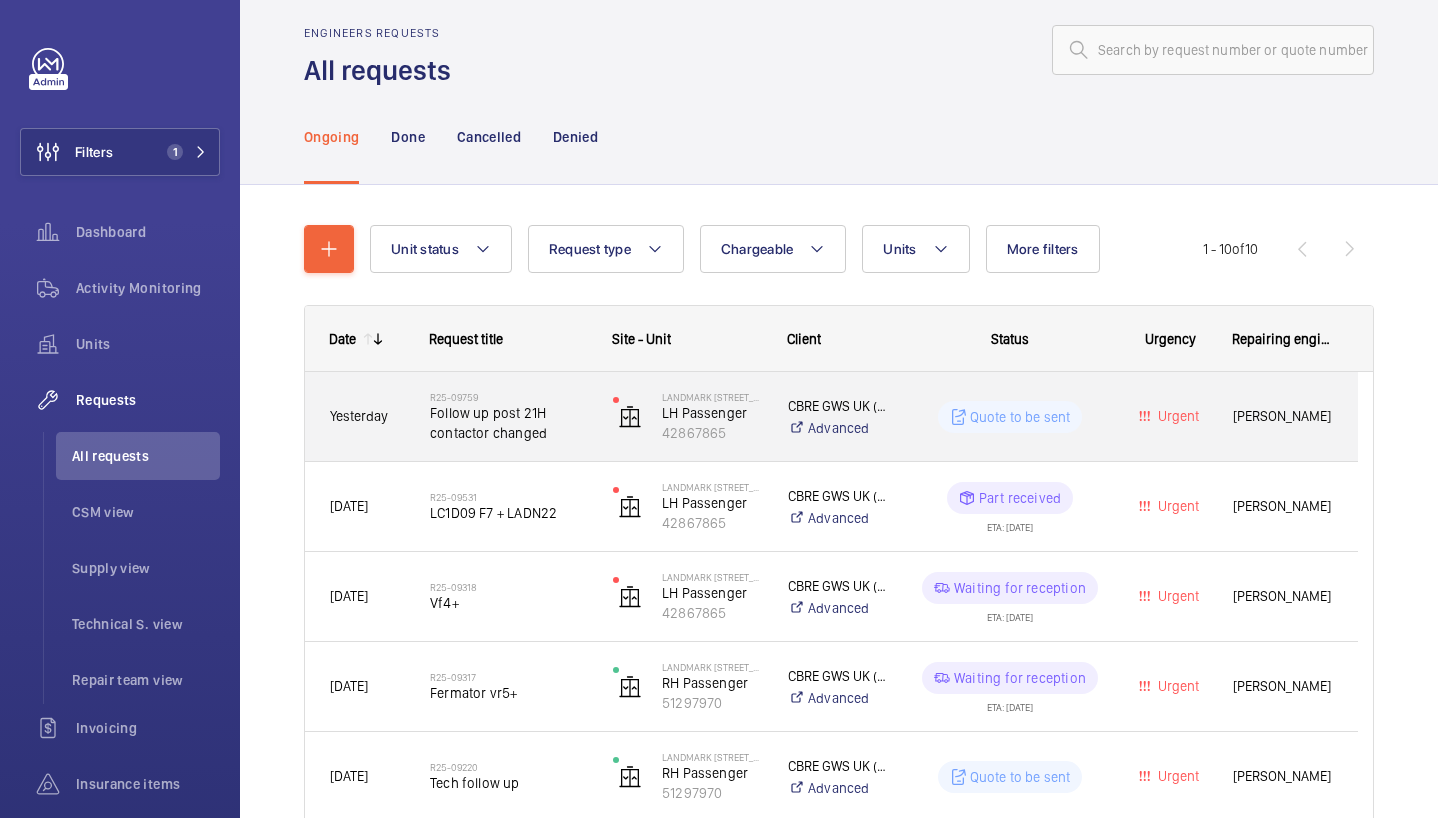 click on "Follow up post 21H contactor changed" 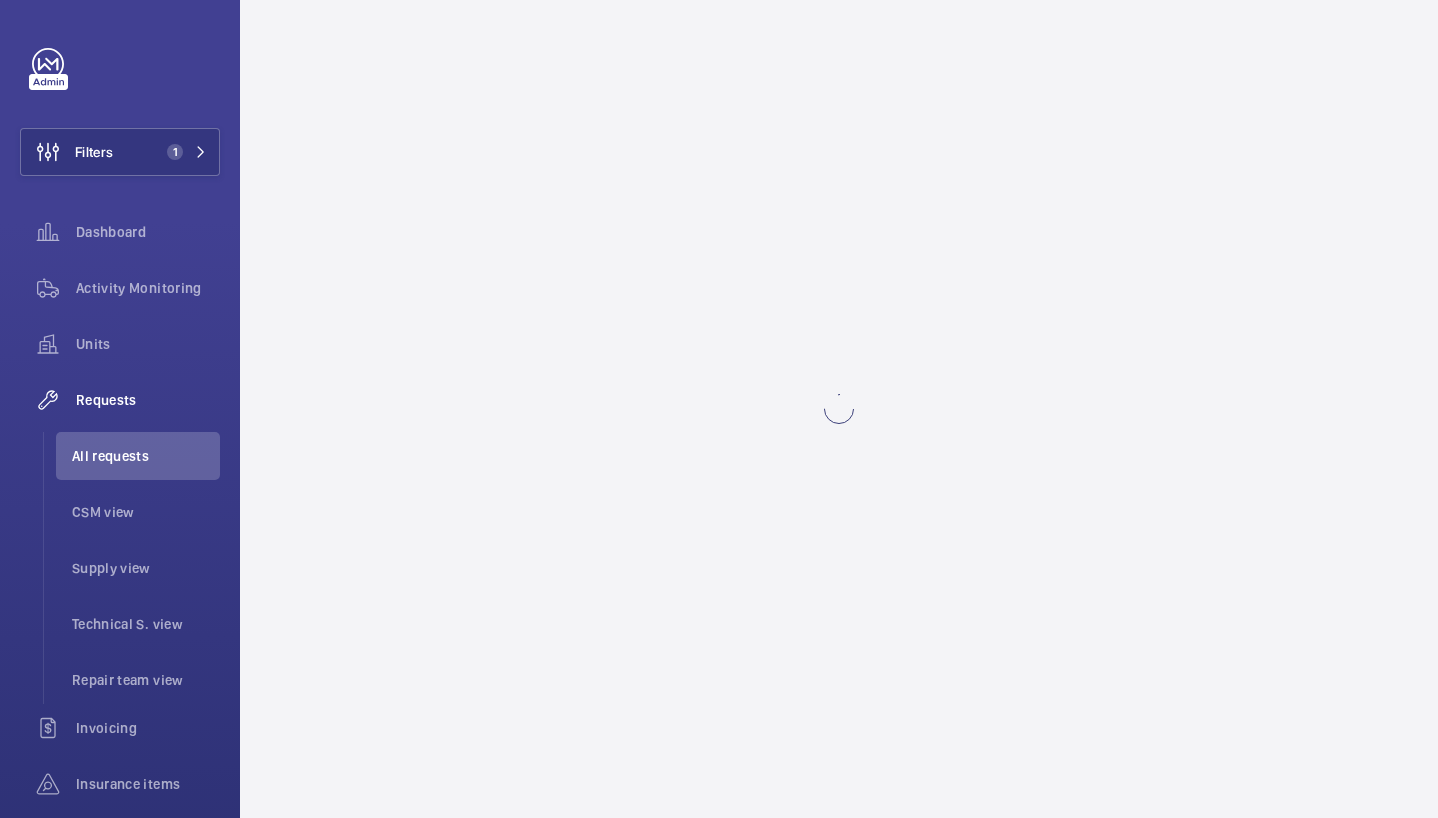 scroll, scrollTop: 0, scrollLeft: 0, axis: both 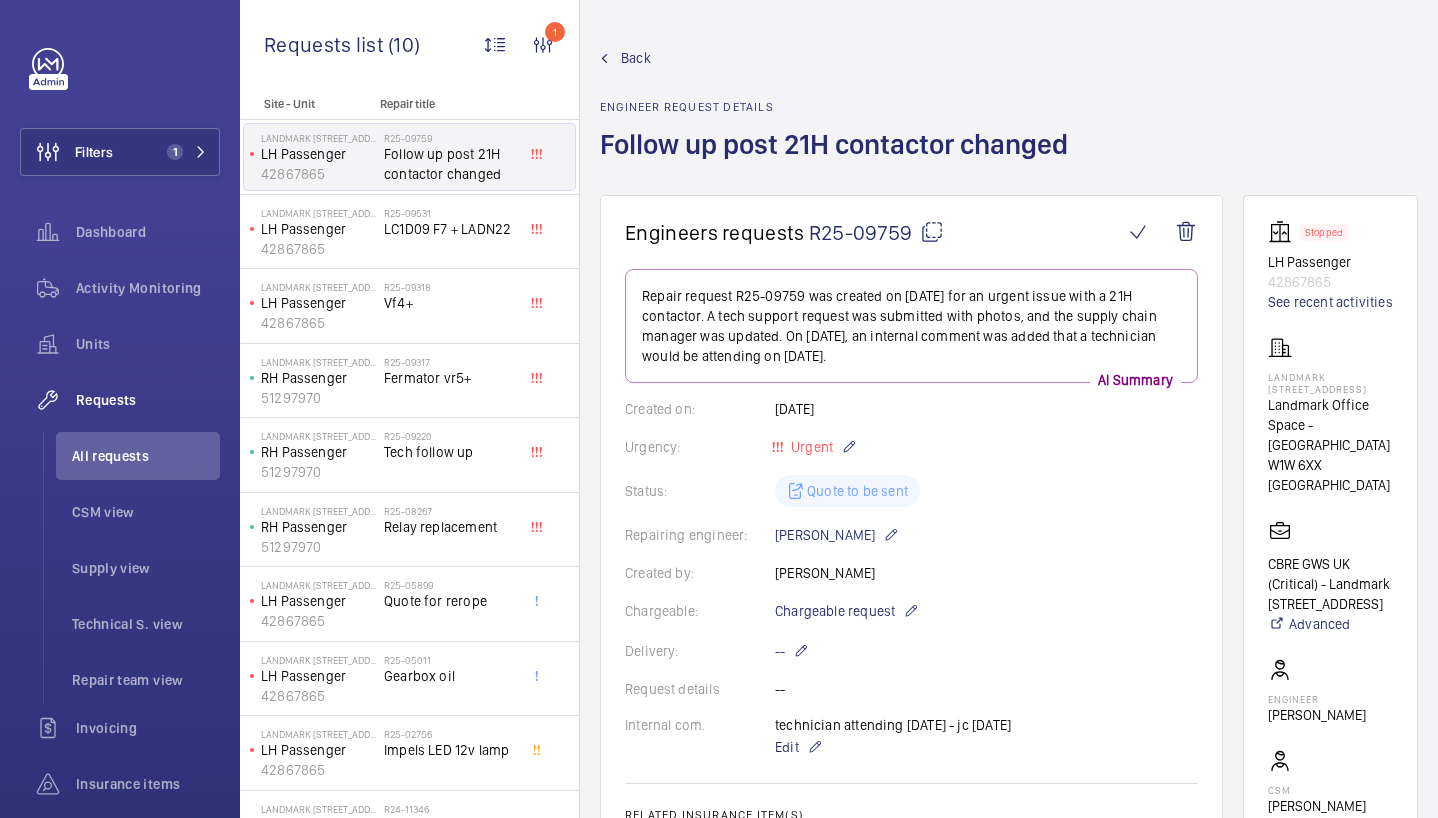drag, startPoint x: 1307, startPoint y: 468, endPoint x: 1265, endPoint y: 467, distance: 42.0119 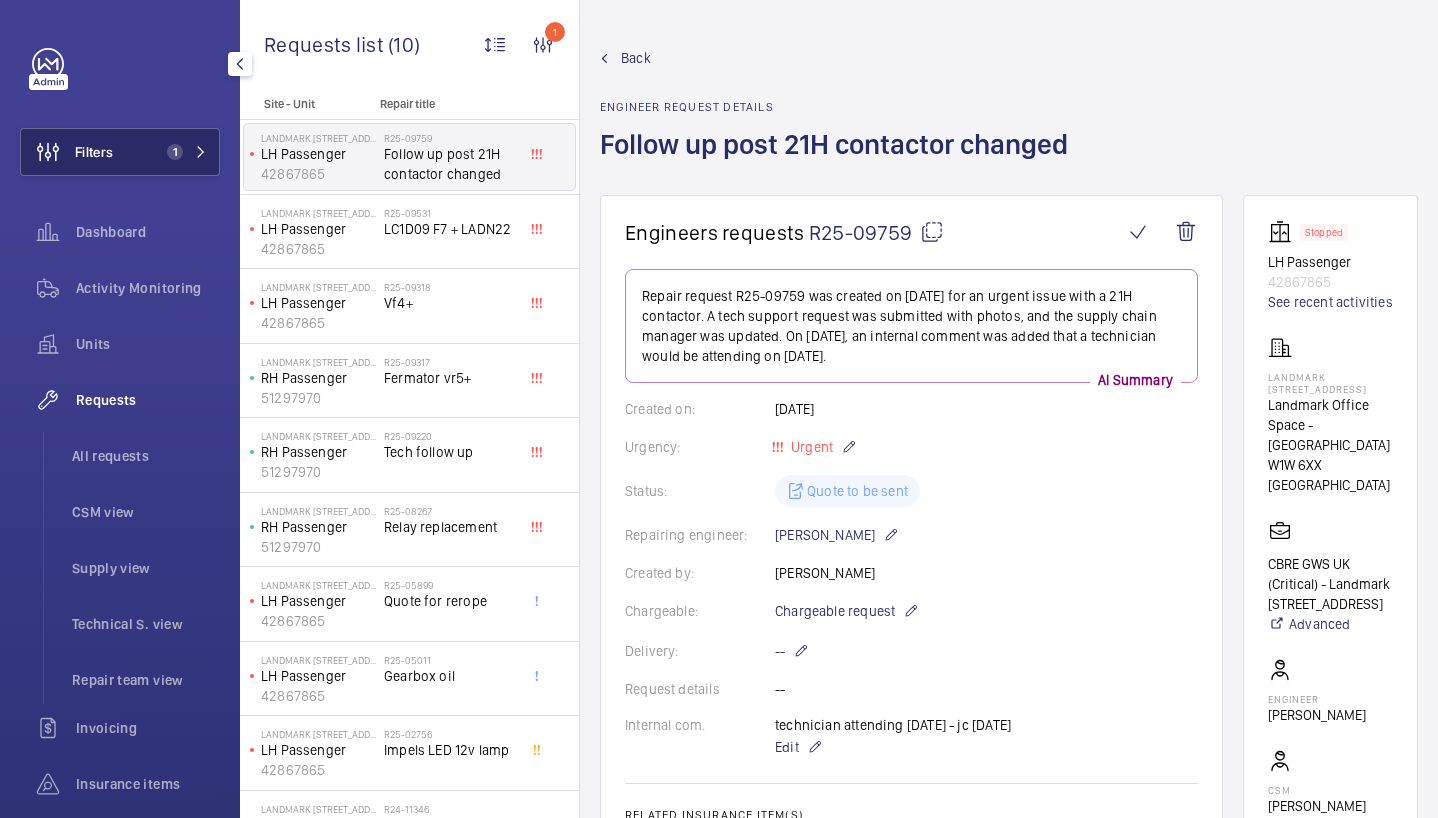 click on "Filters 1" 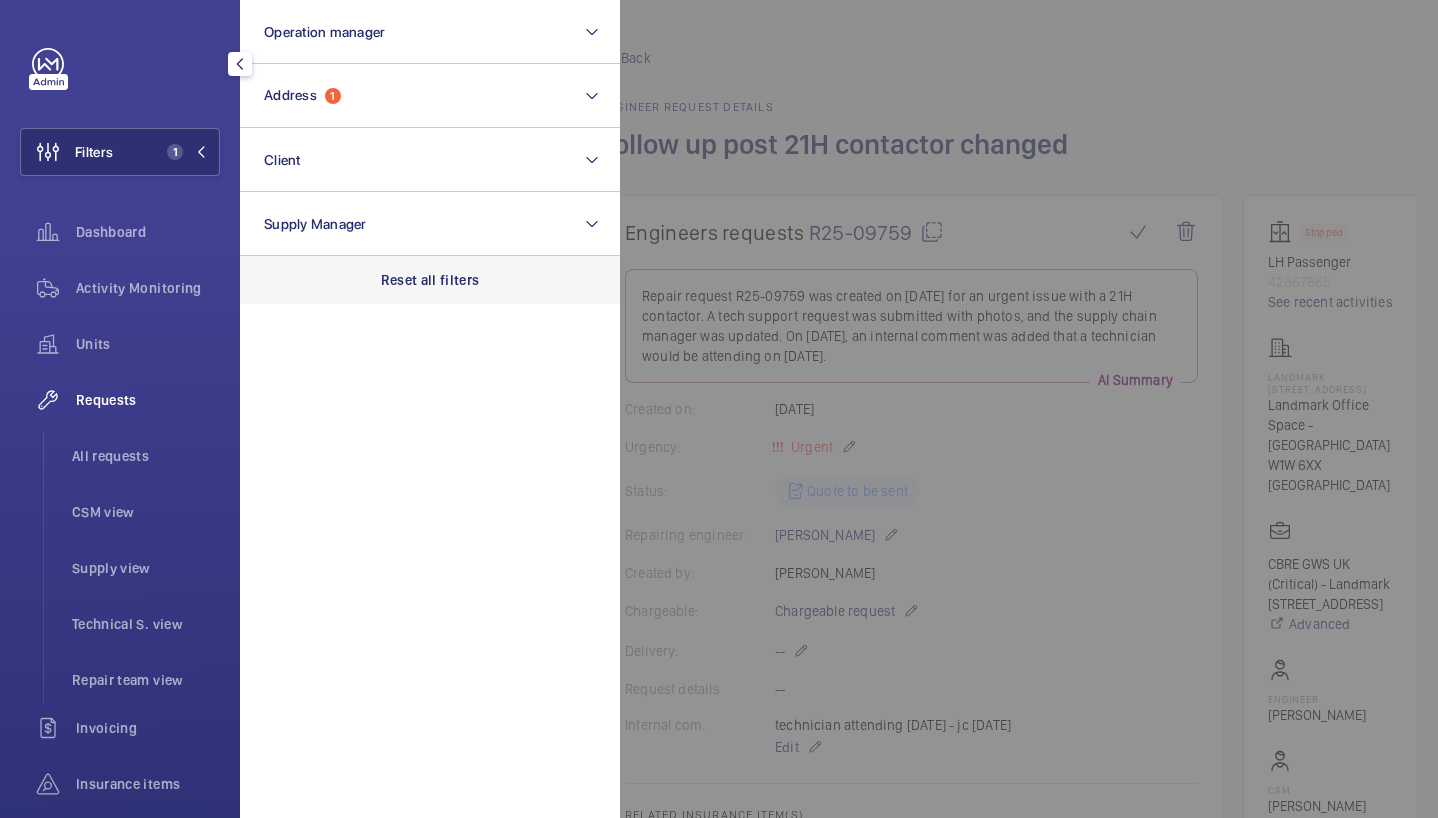 click on "Reset all filters" 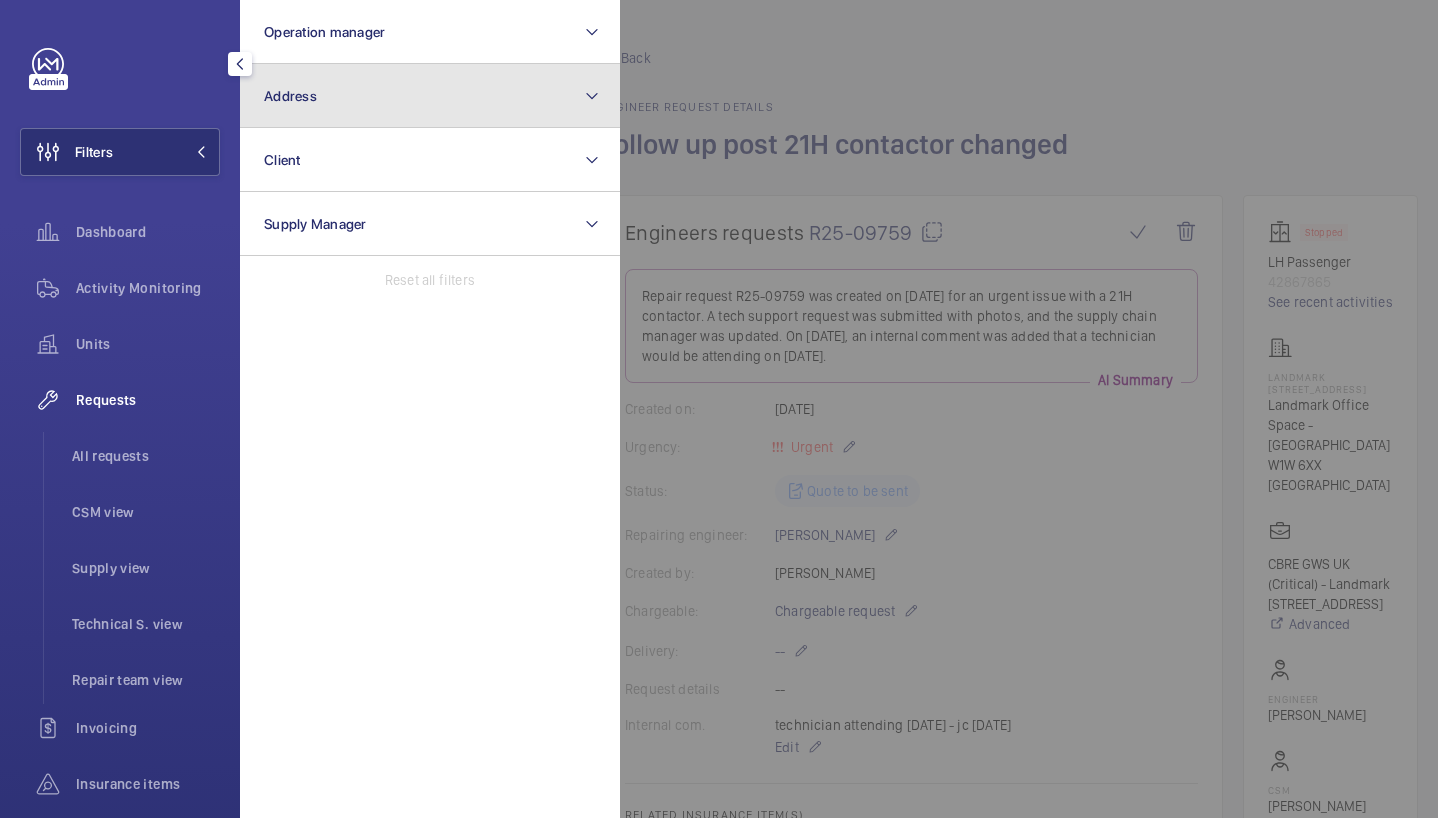 click on "Address" 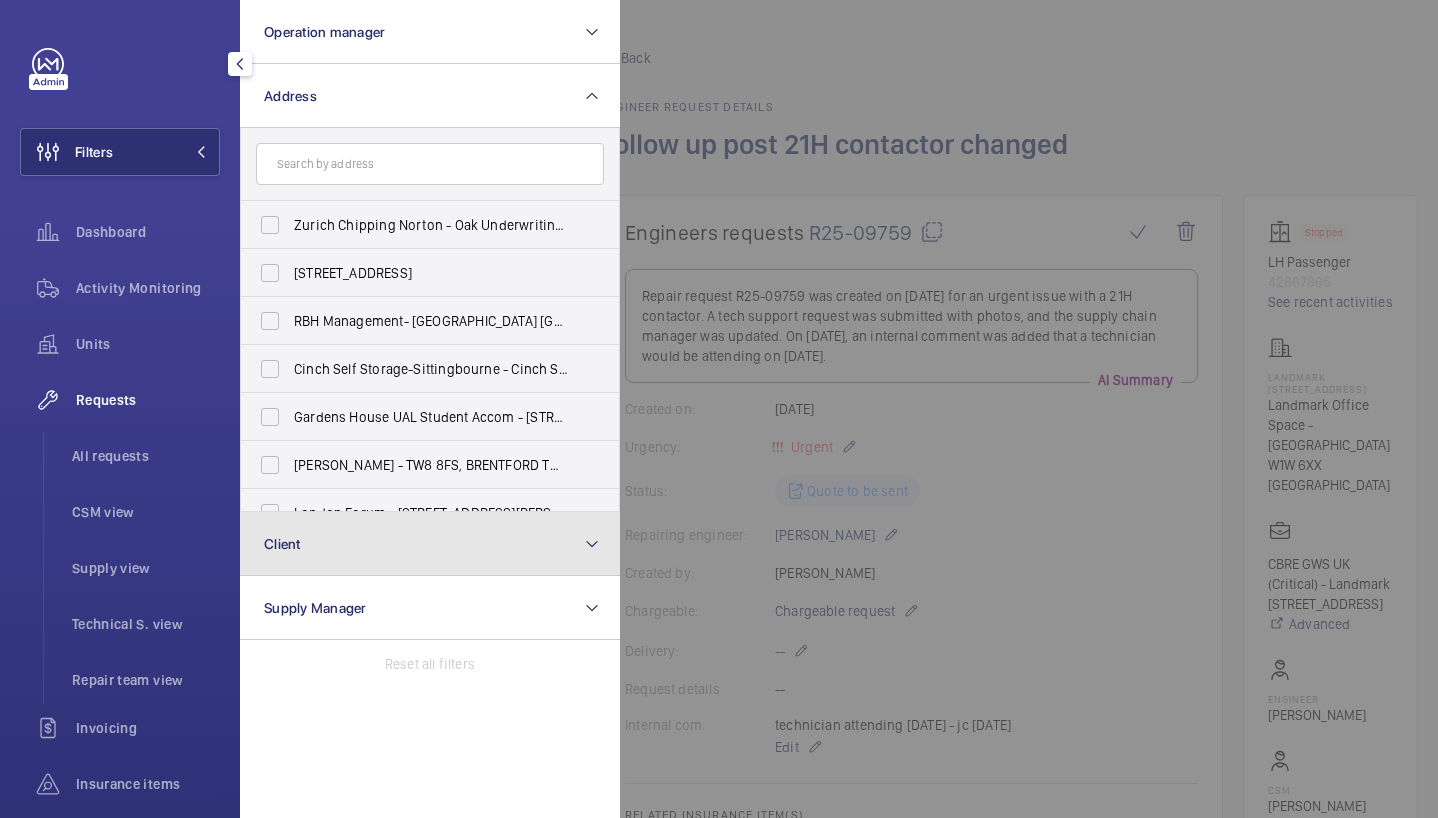click on "Client" 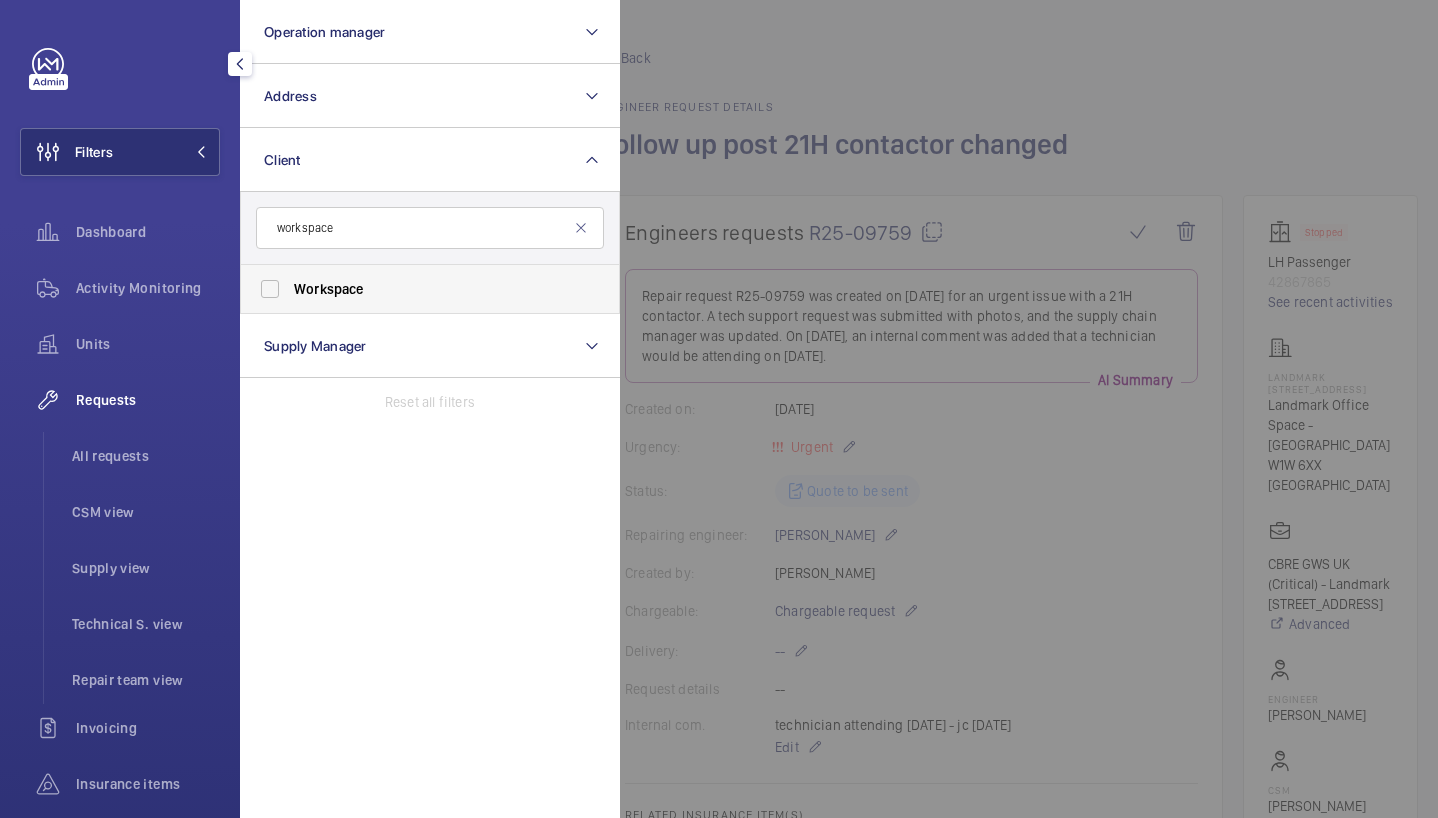 type on "workspace" 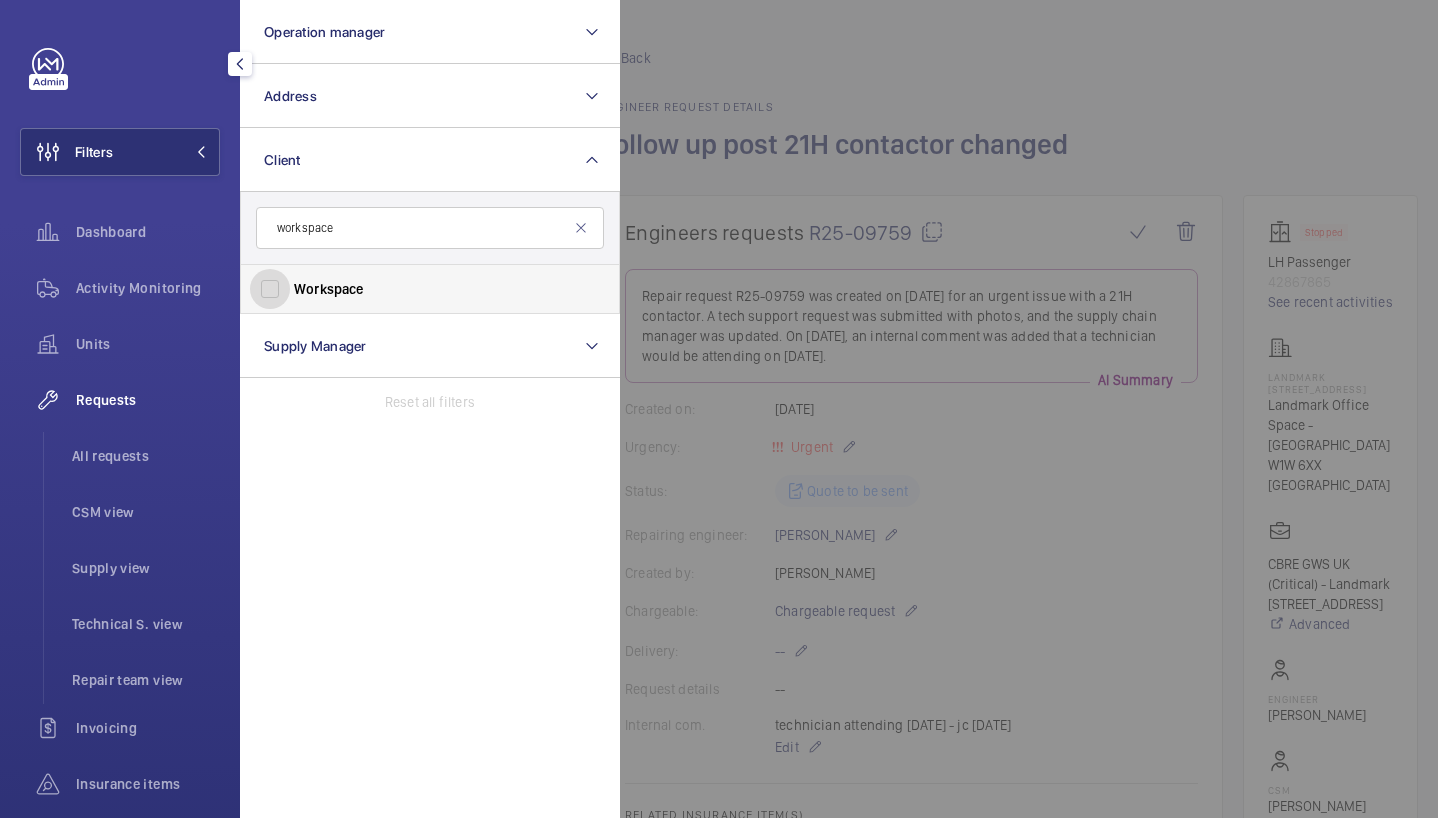 click on "Workspace" at bounding box center (270, 289) 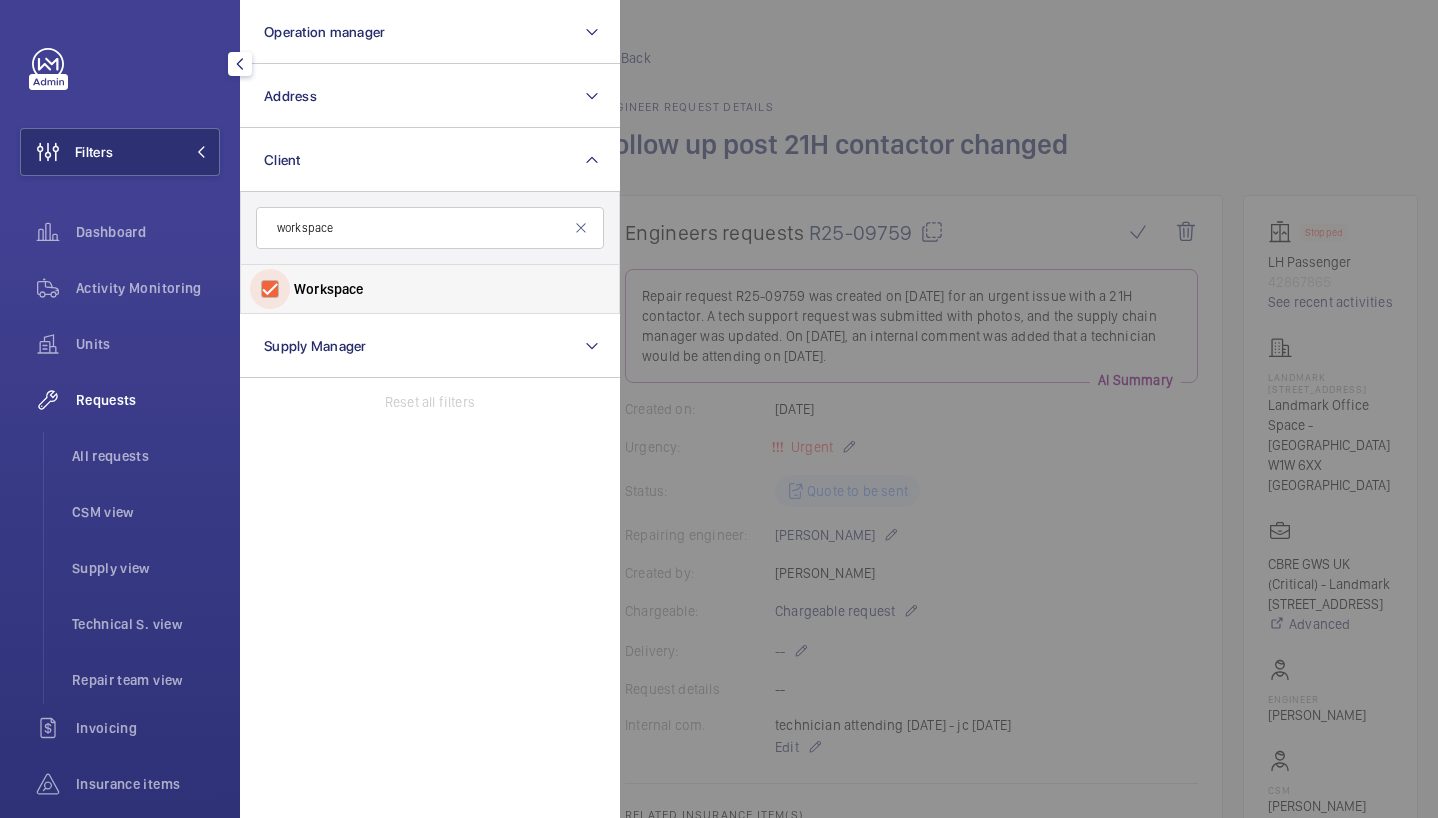 checkbox on "true" 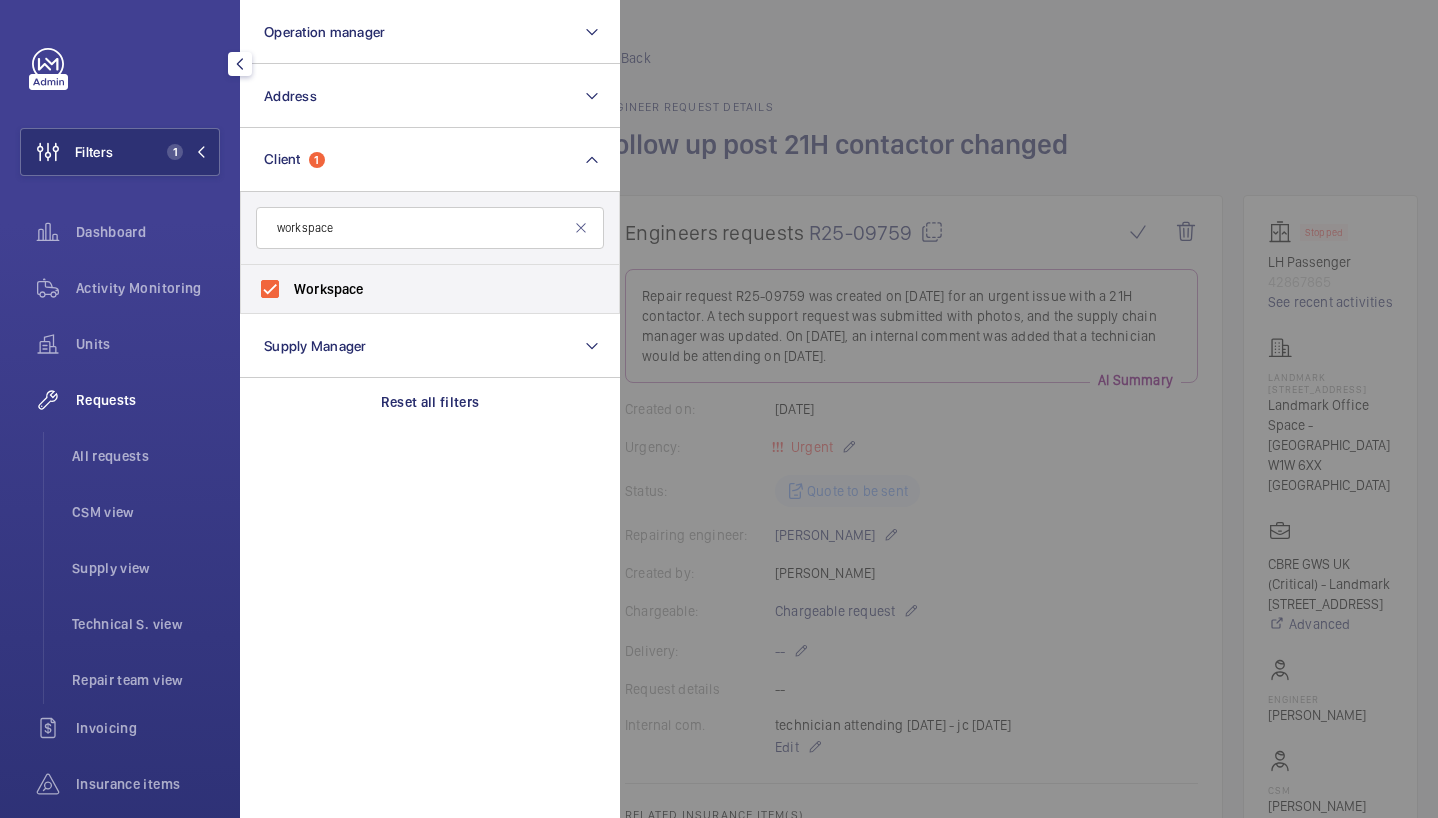 click 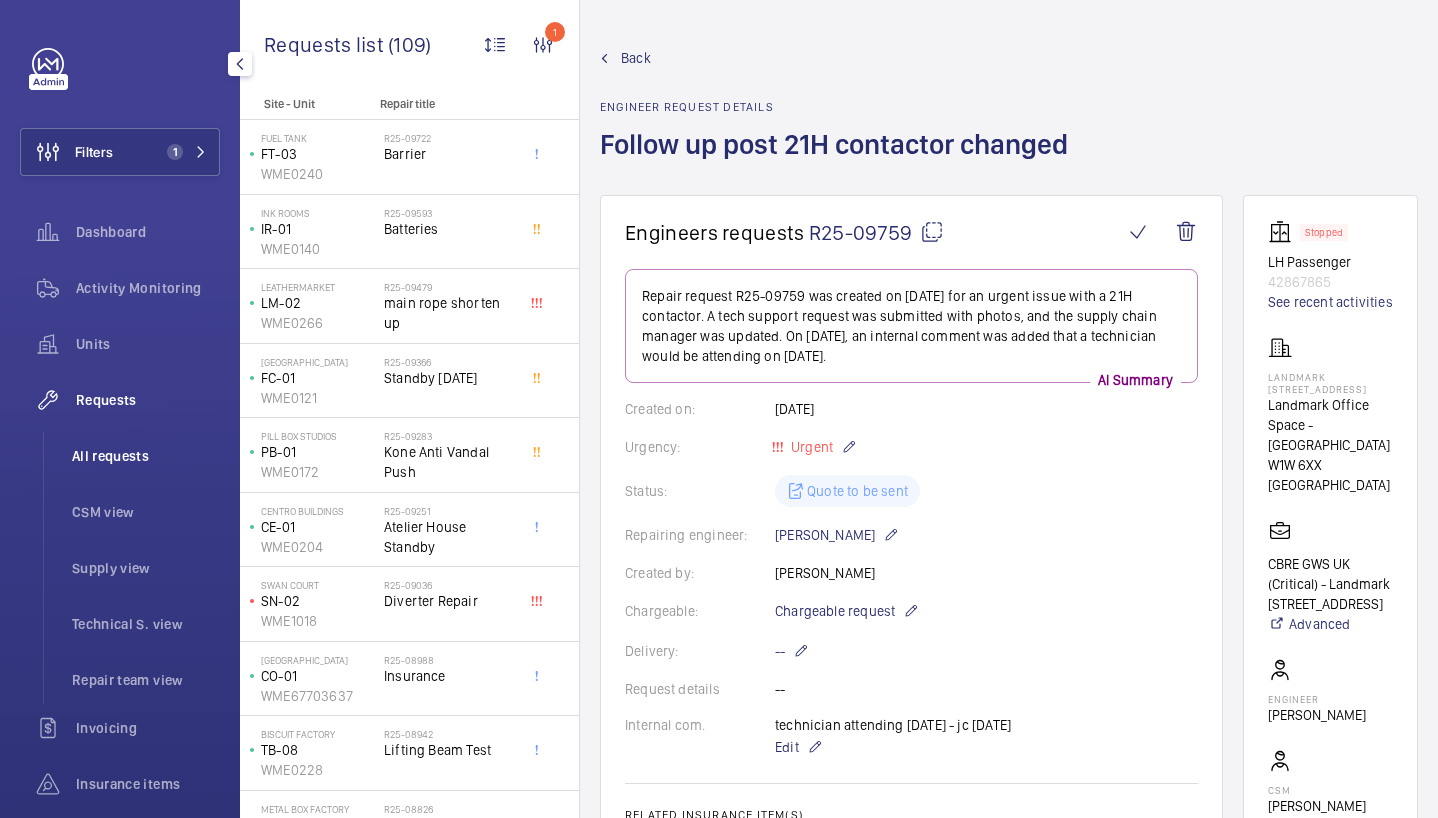 click on "All requests" 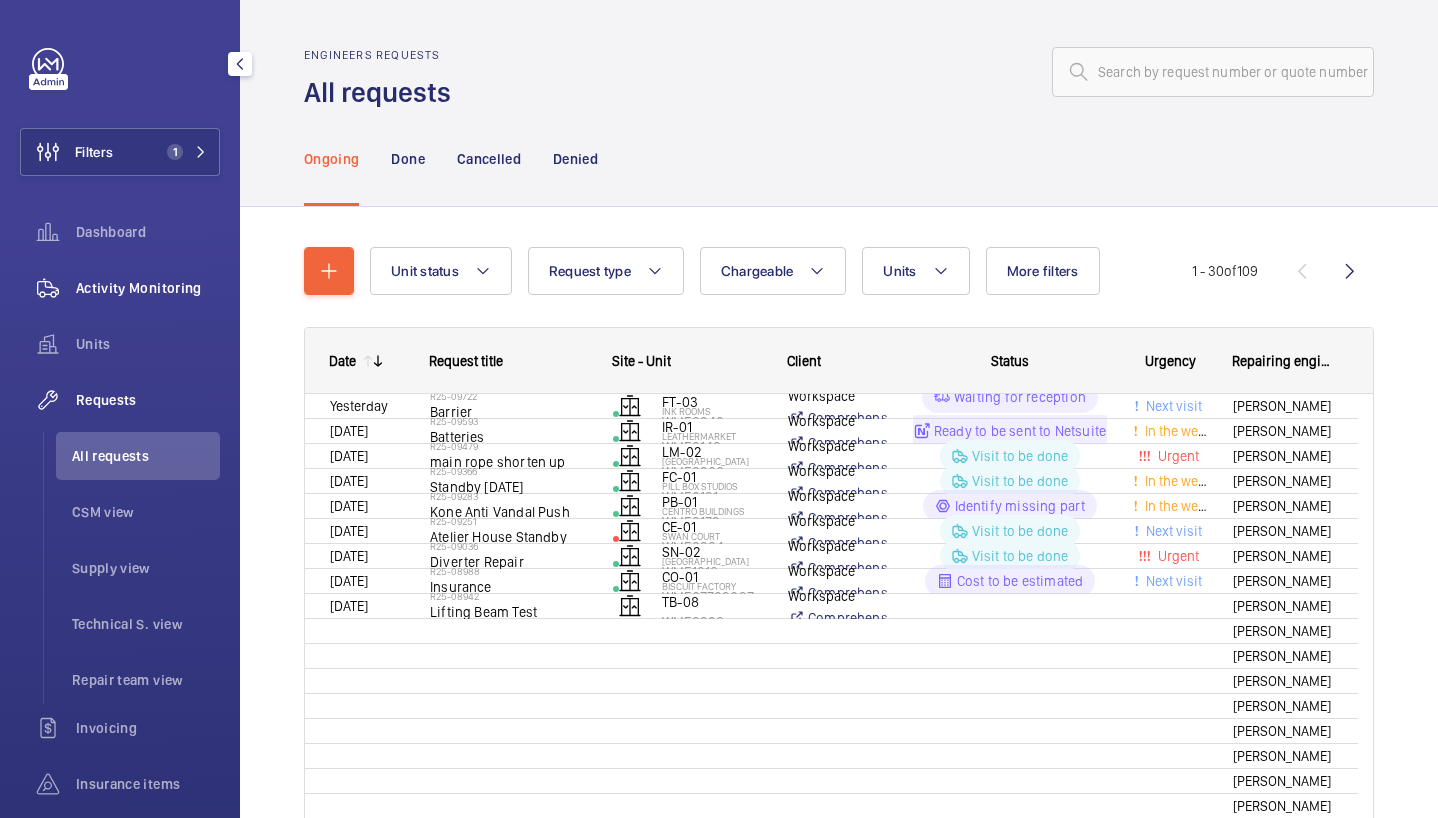 click on "Activity Monitoring" 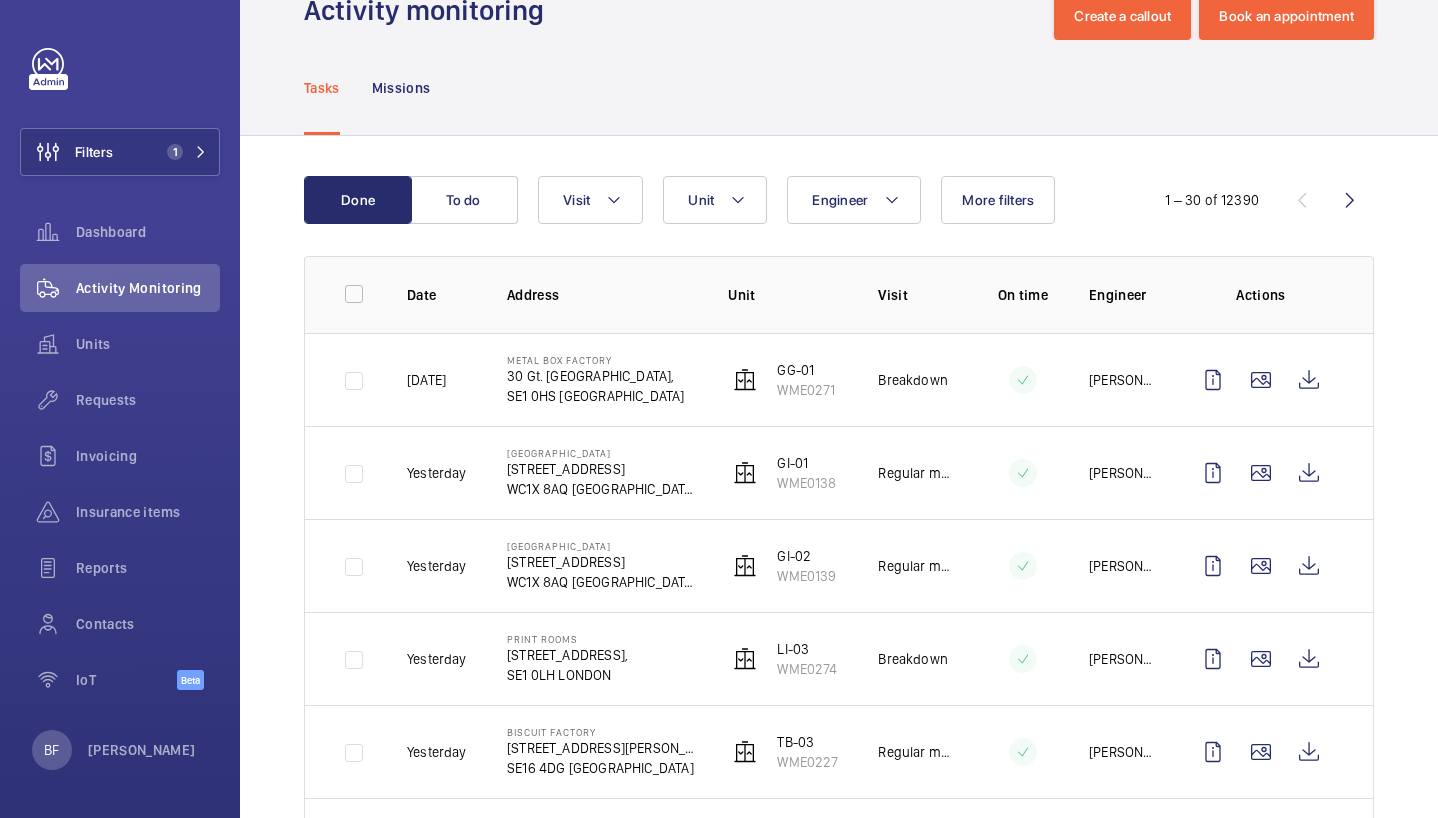 scroll, scrollTop: 58, scrollLeft: 0, axis: vertical 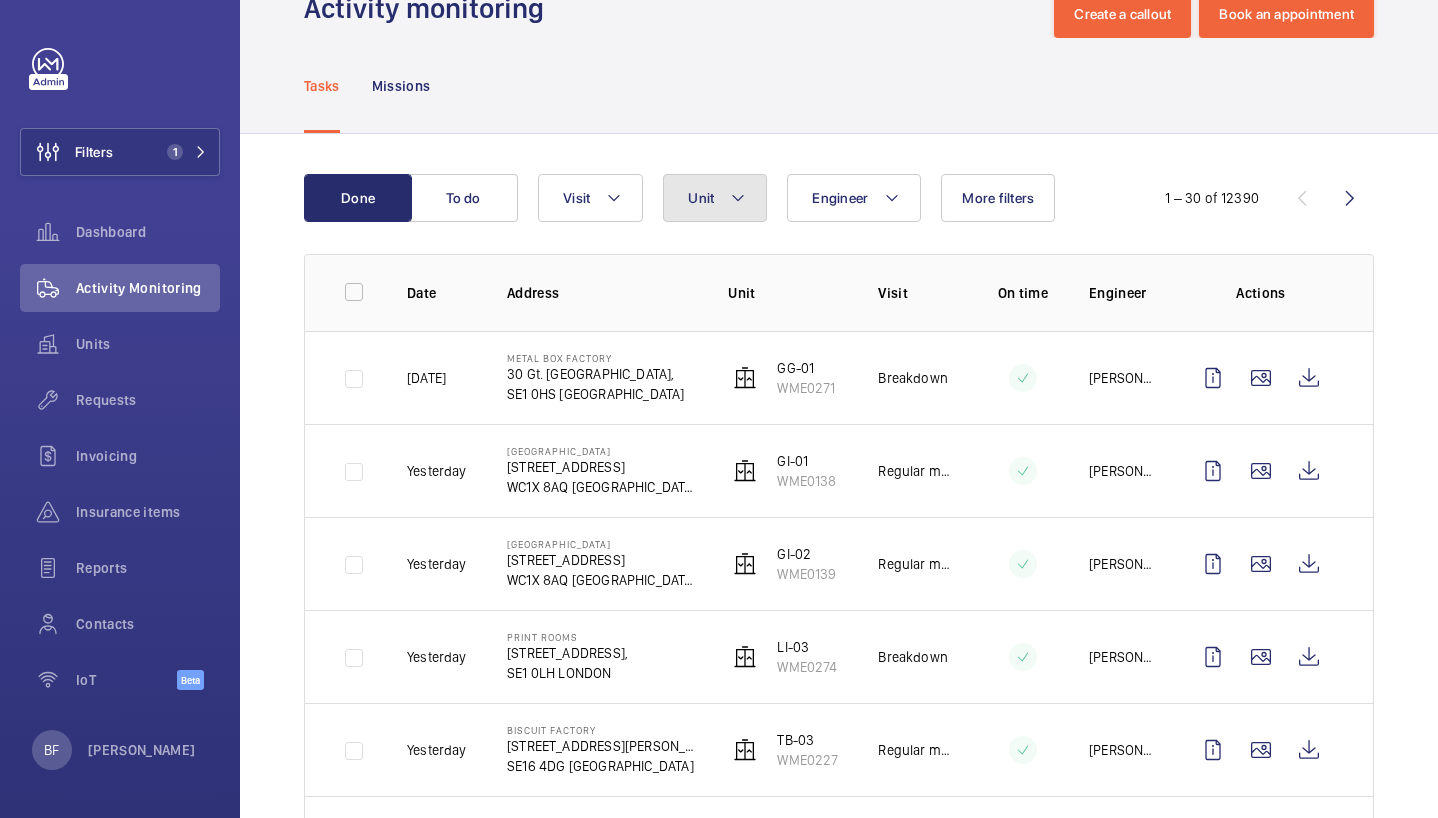 click on "Unit" 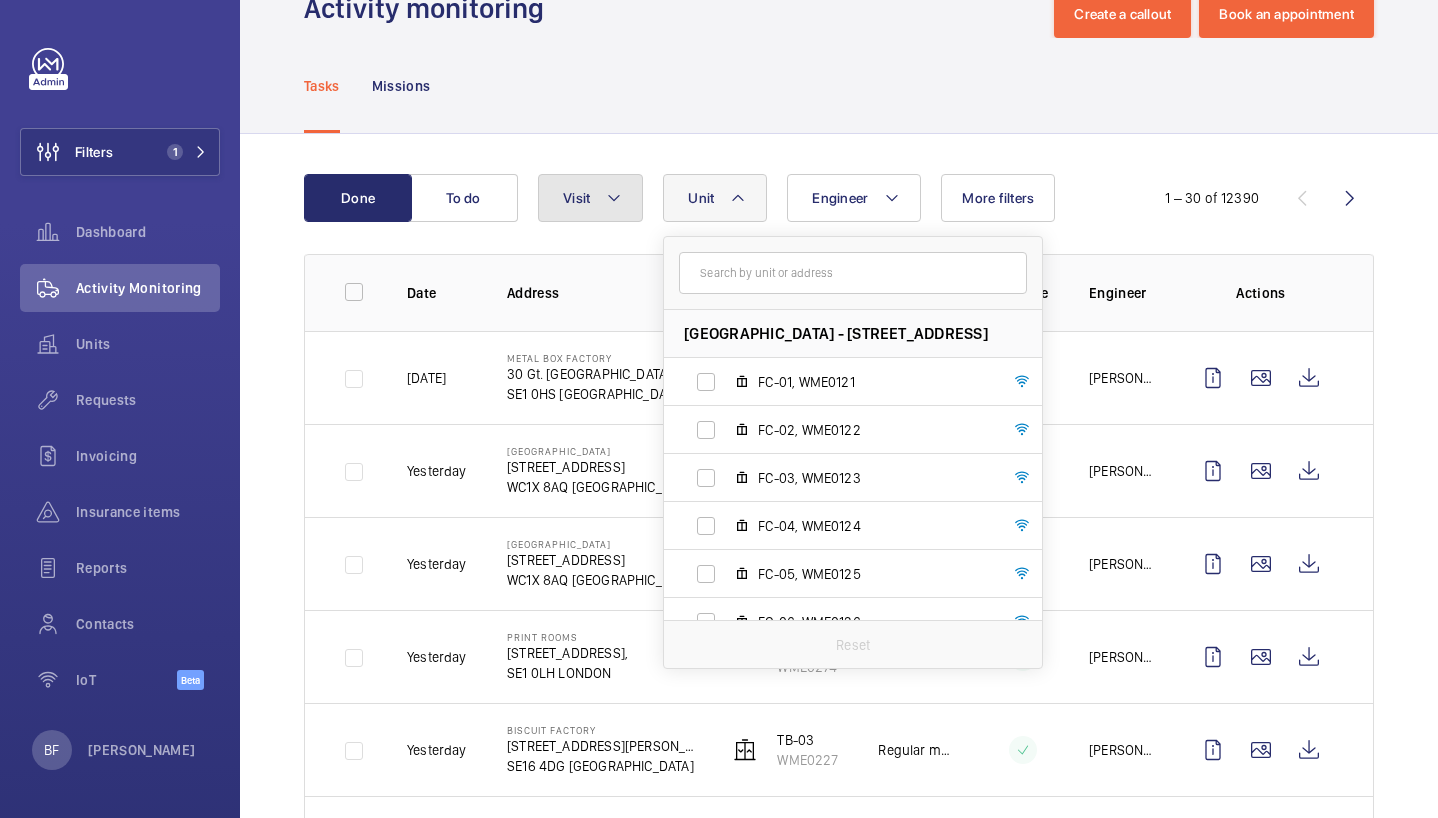 click 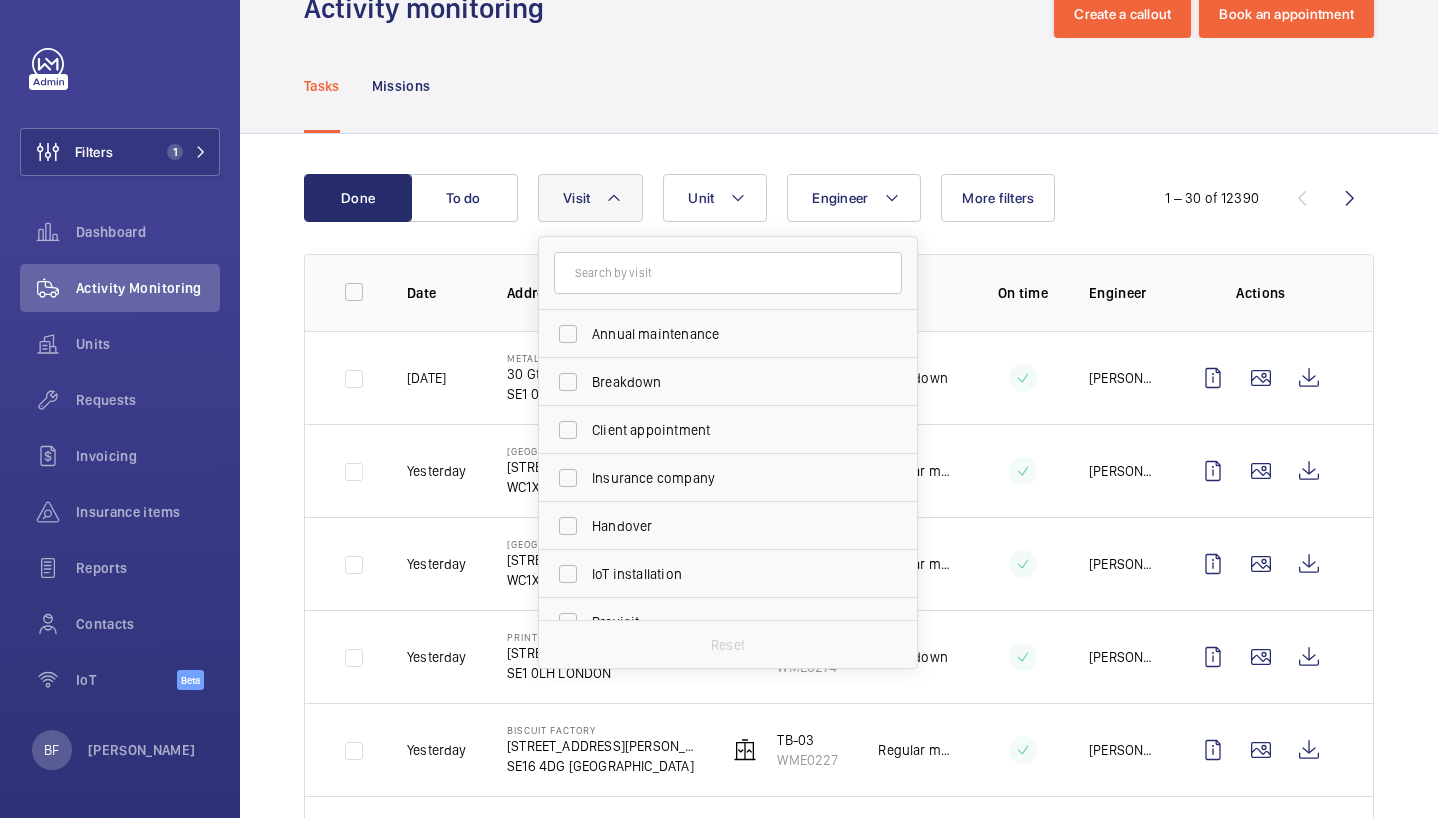 click on "Breakdown" at bounding box center [729, 382] 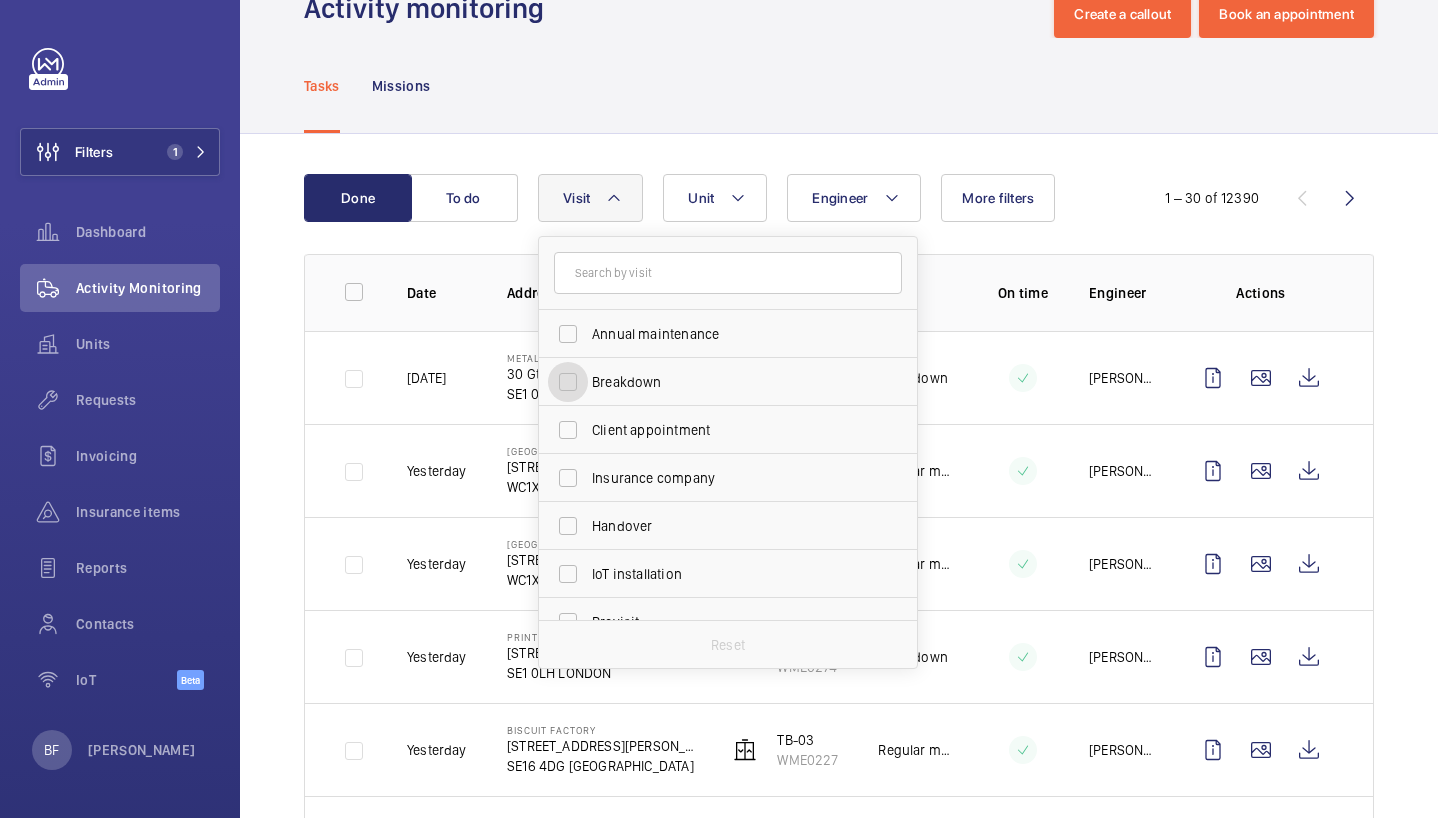 click on "Breakdown" at bounding box center [568, 382] 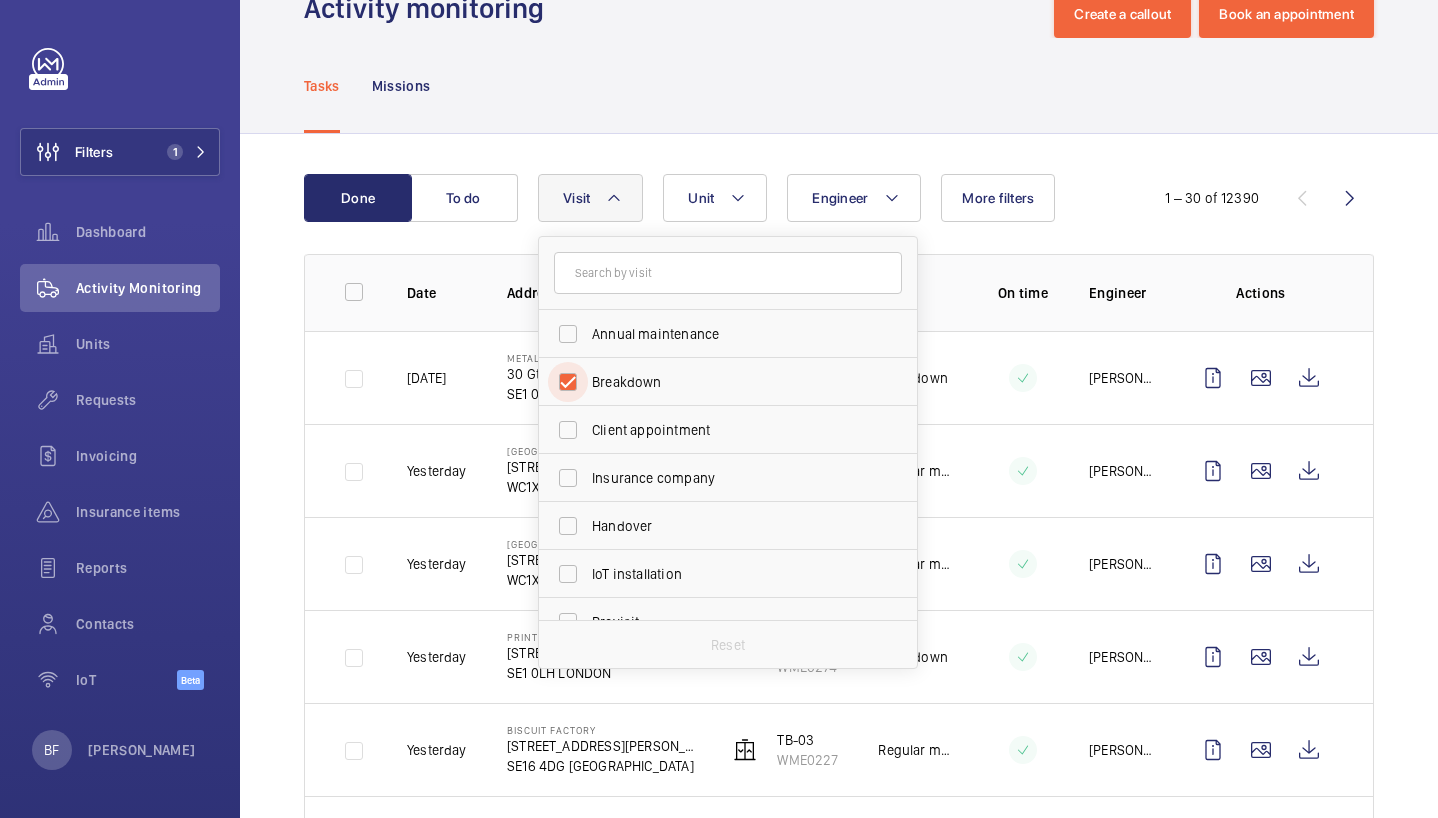 checkbox on "true" 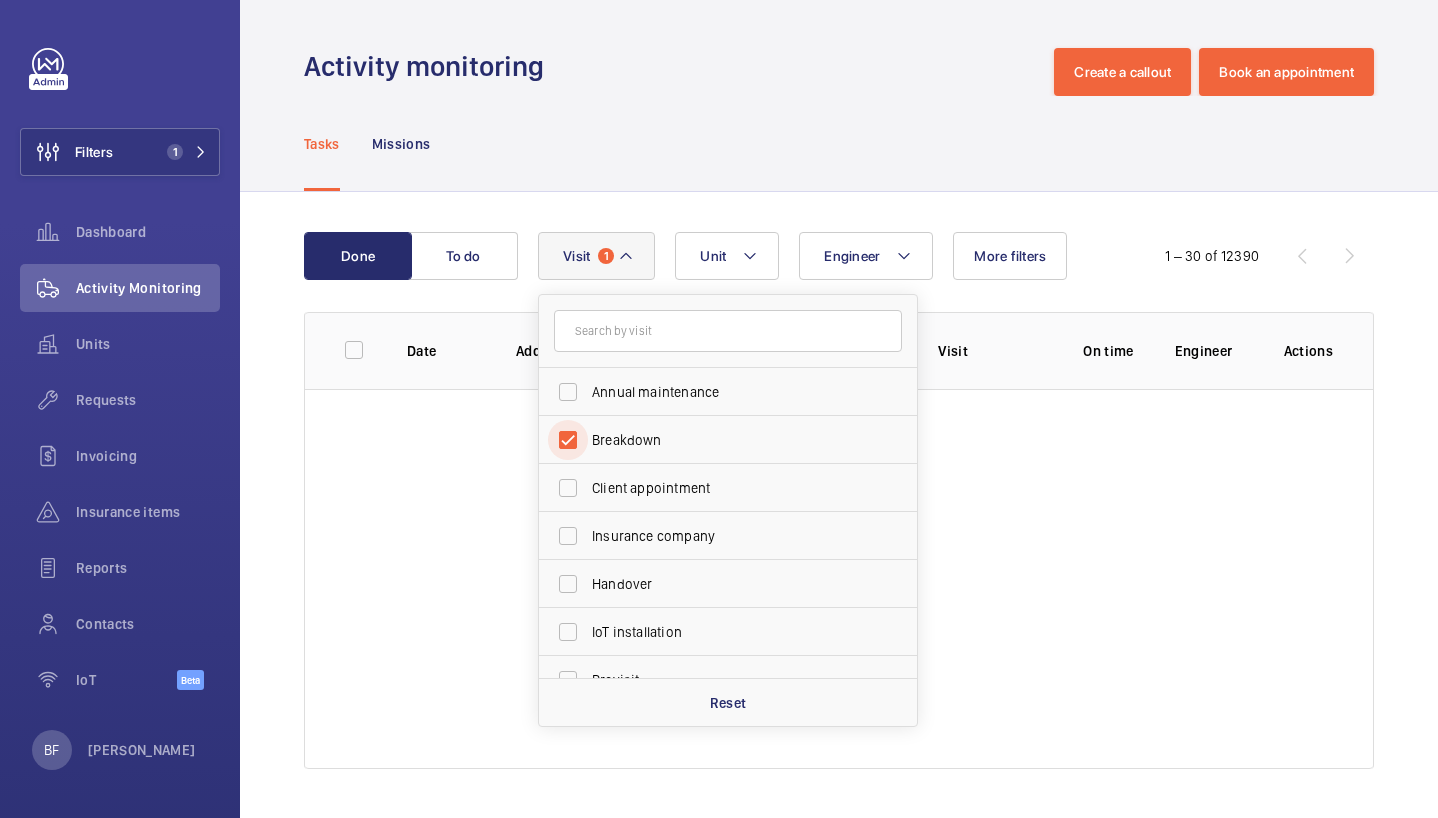 scroll, scrollTop: 0, scrollLeft: 0, axis: both 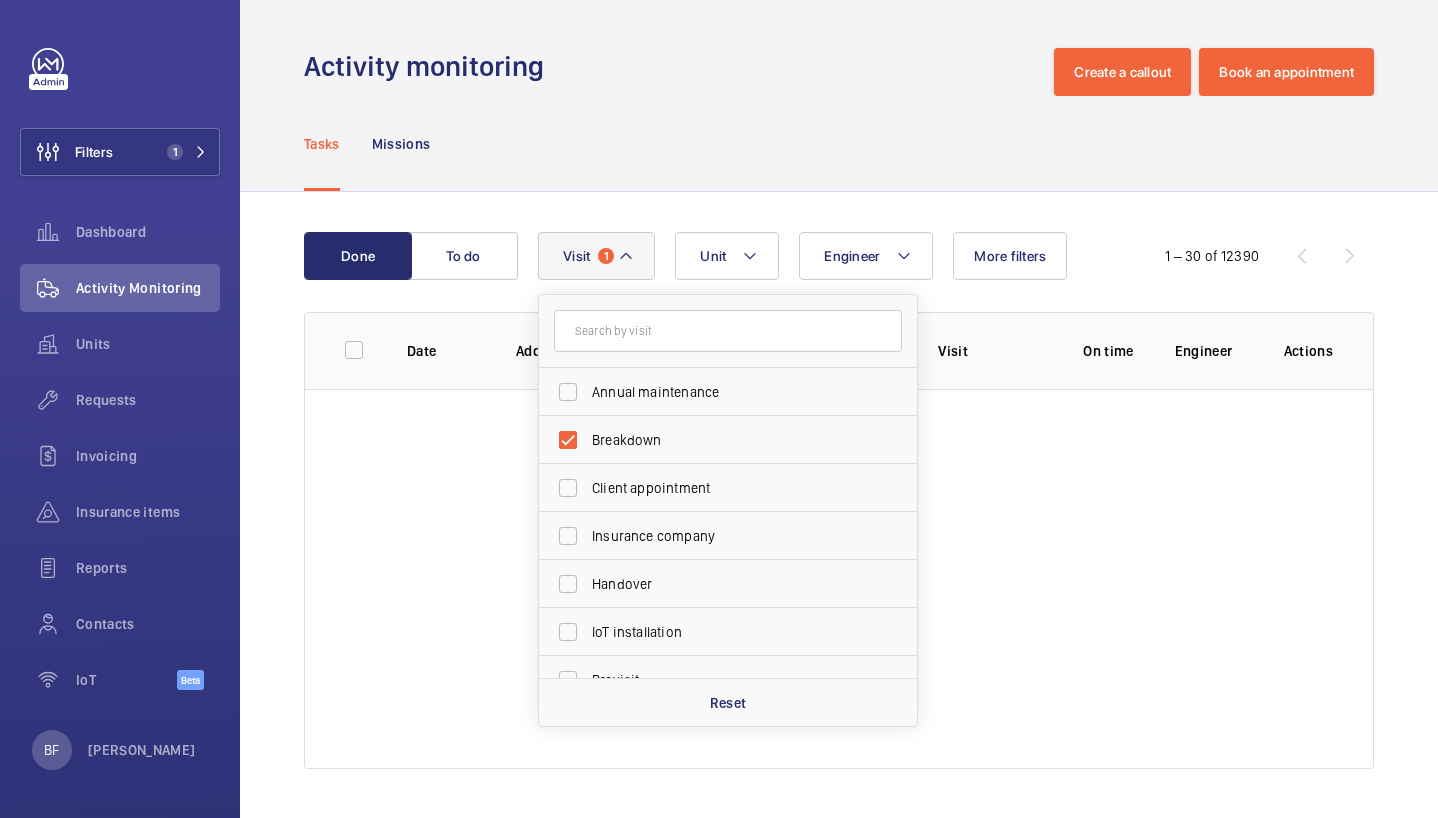 click on "Tasks Missions" 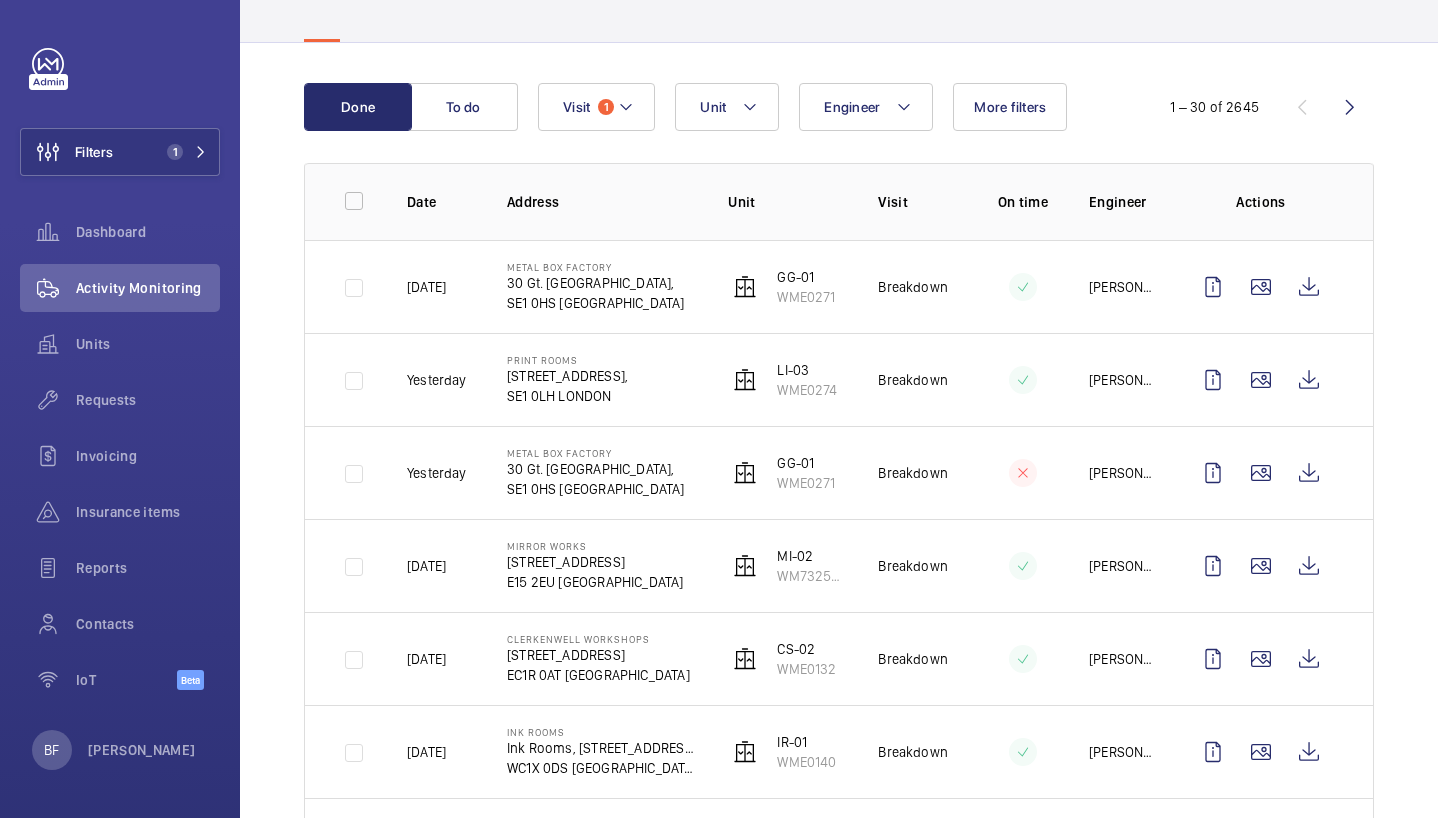 scroll, scrollTop: 167, scrollLeft: 0, axis: vertical 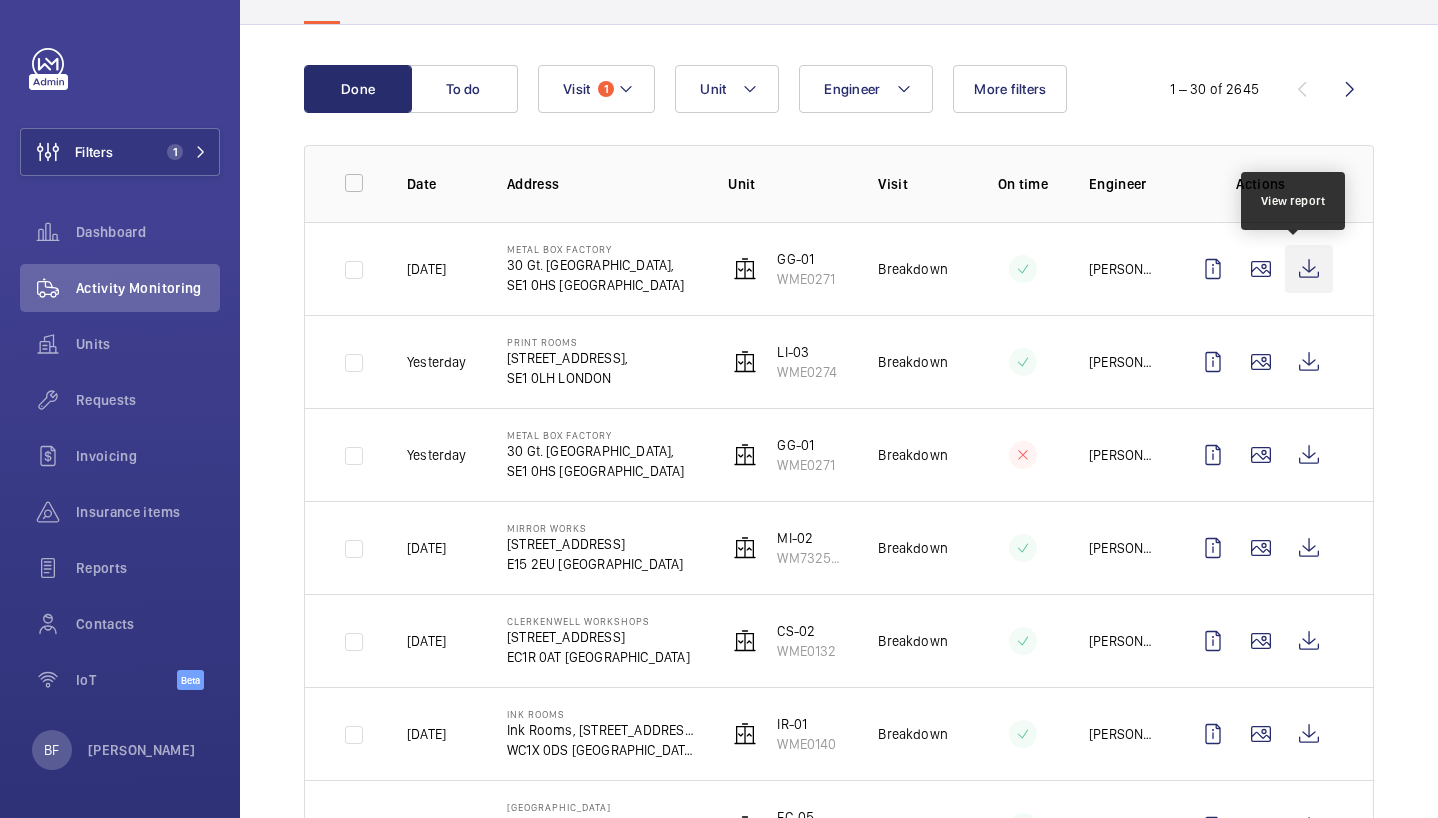 click 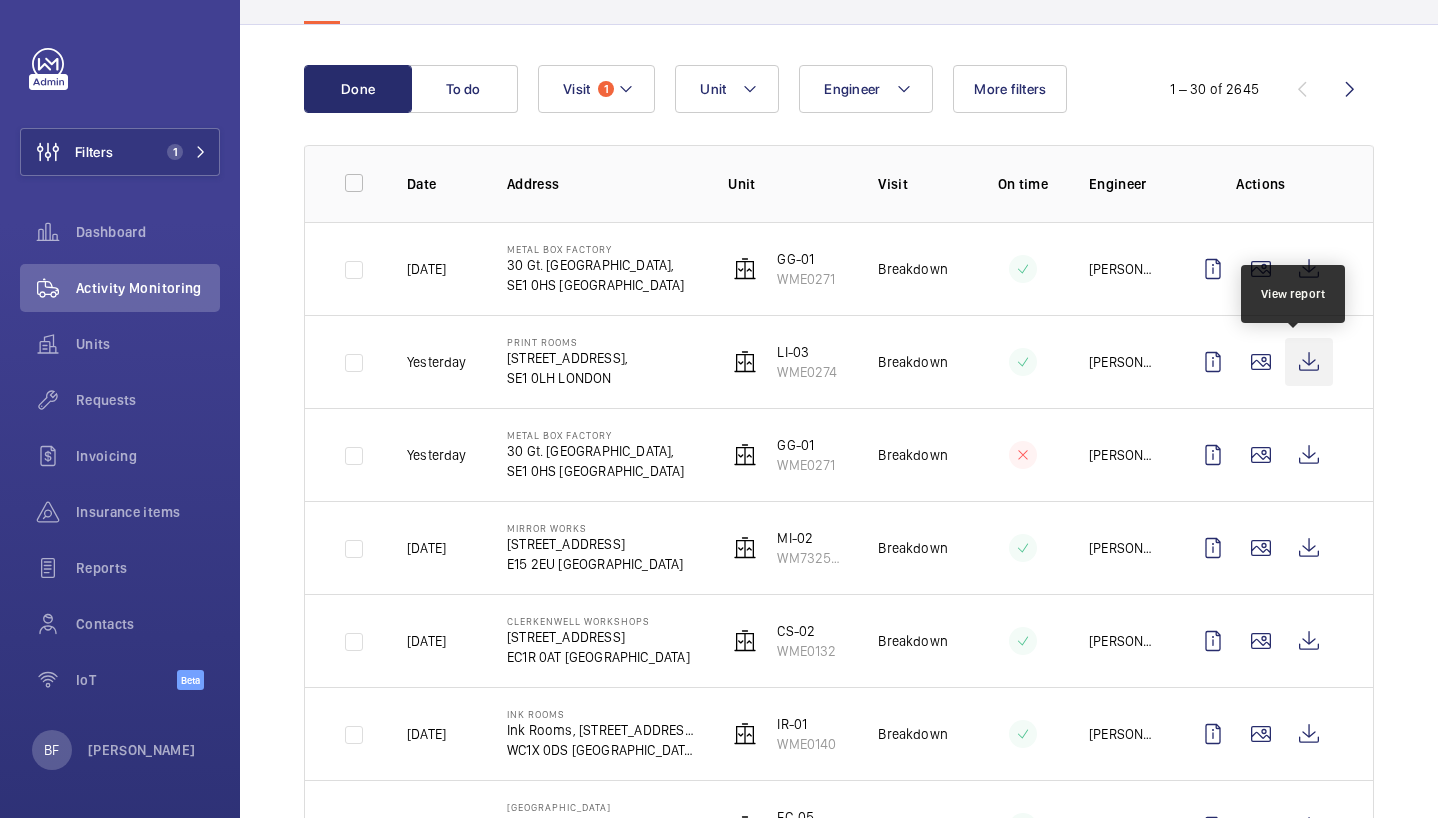 click 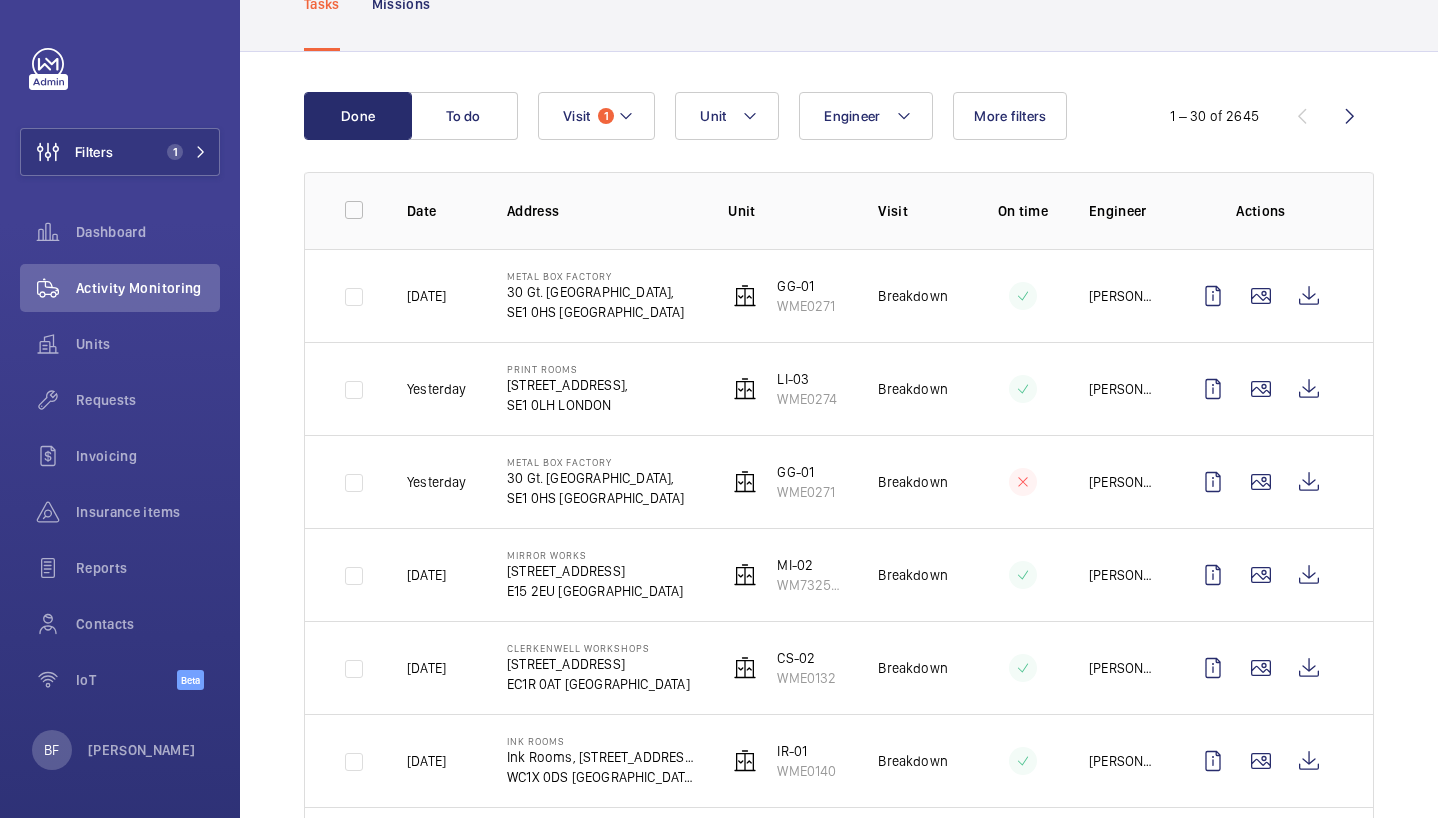 scroll, scrollTop: 0, scrollLeft: 0, axis: both 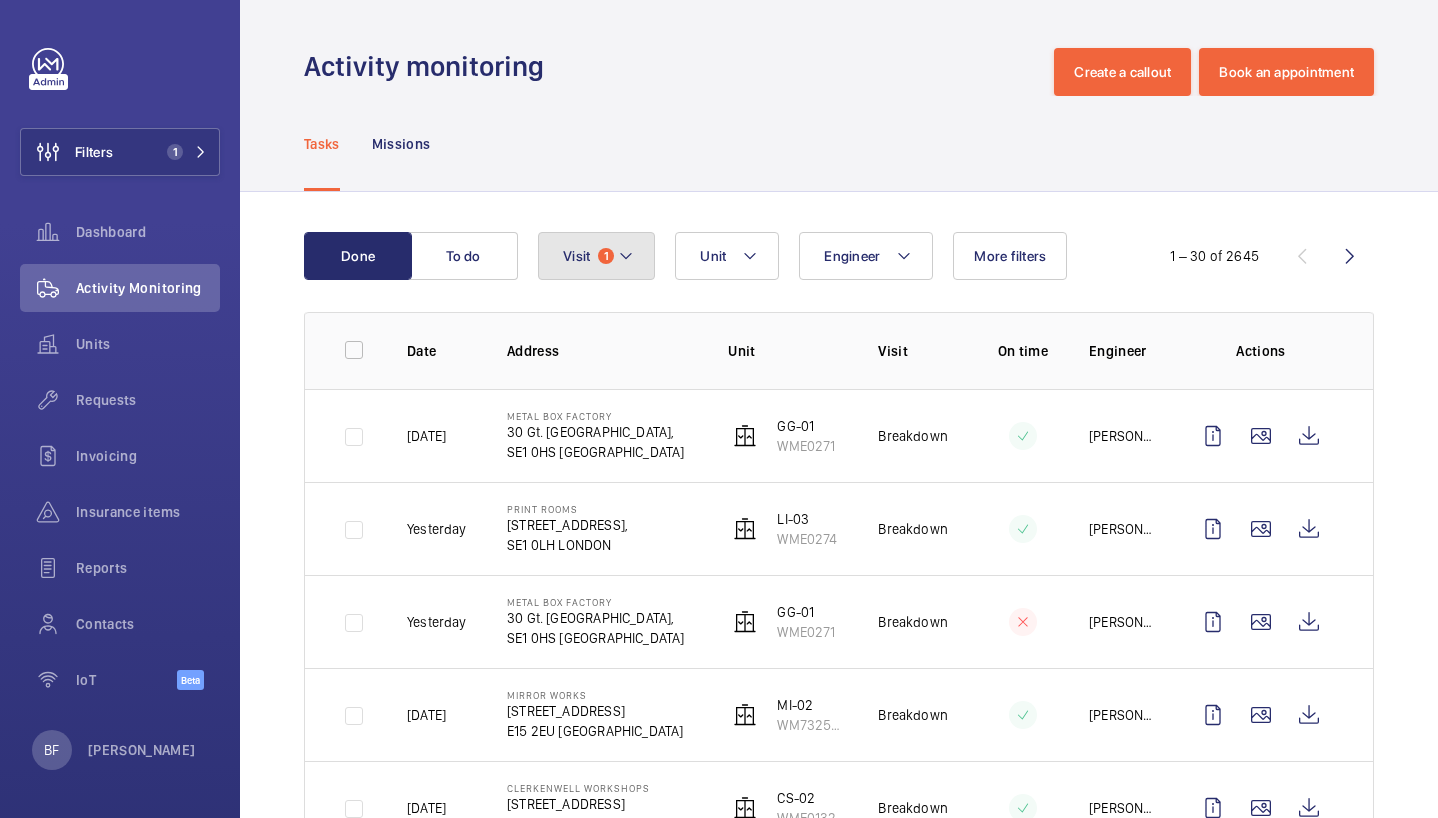 click 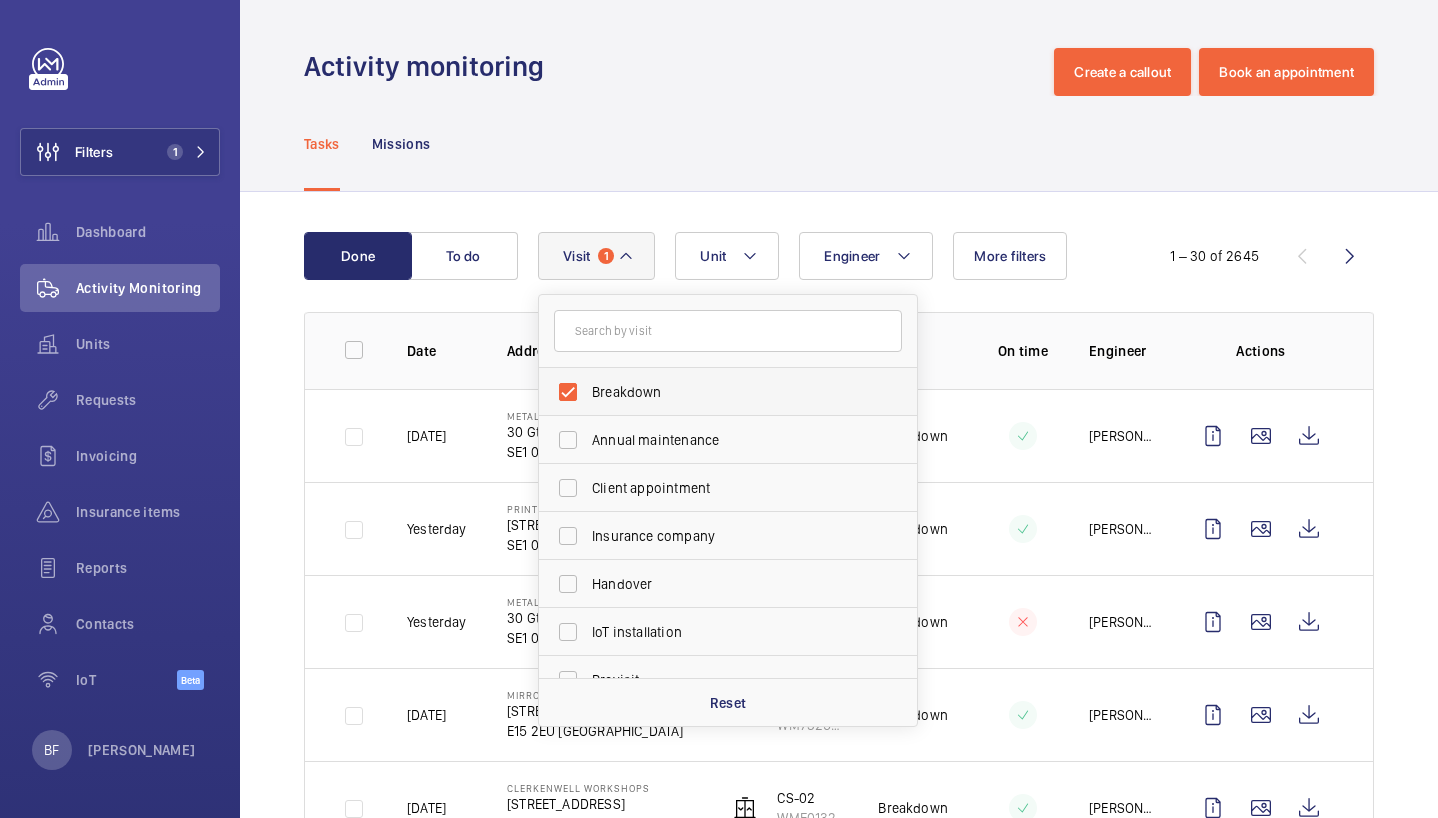 click on "Breakdown" at bounding box center (729, 392) 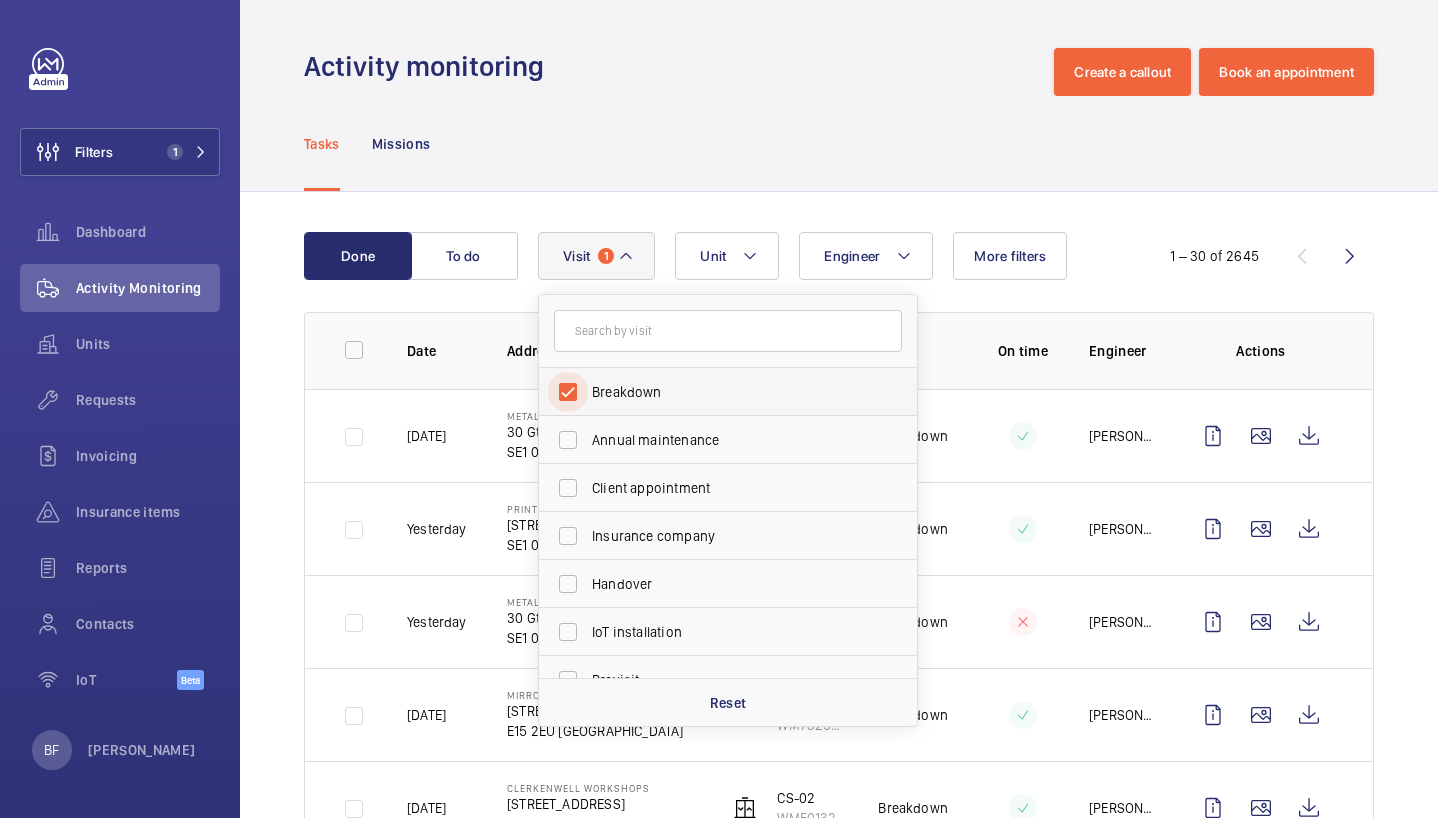 click on "Breakdown" at bounding box center (568, 392) 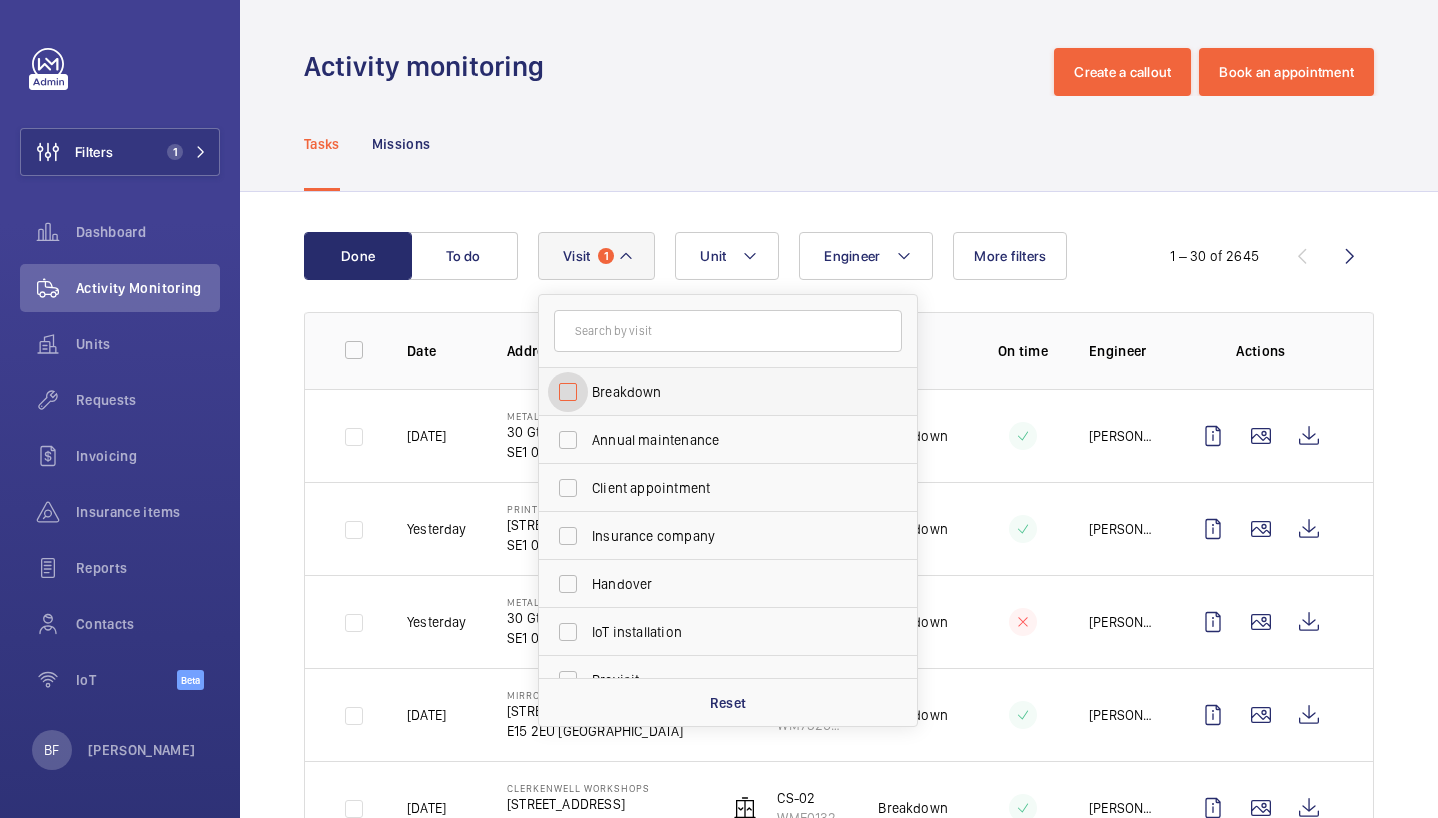 checkbox on "false" 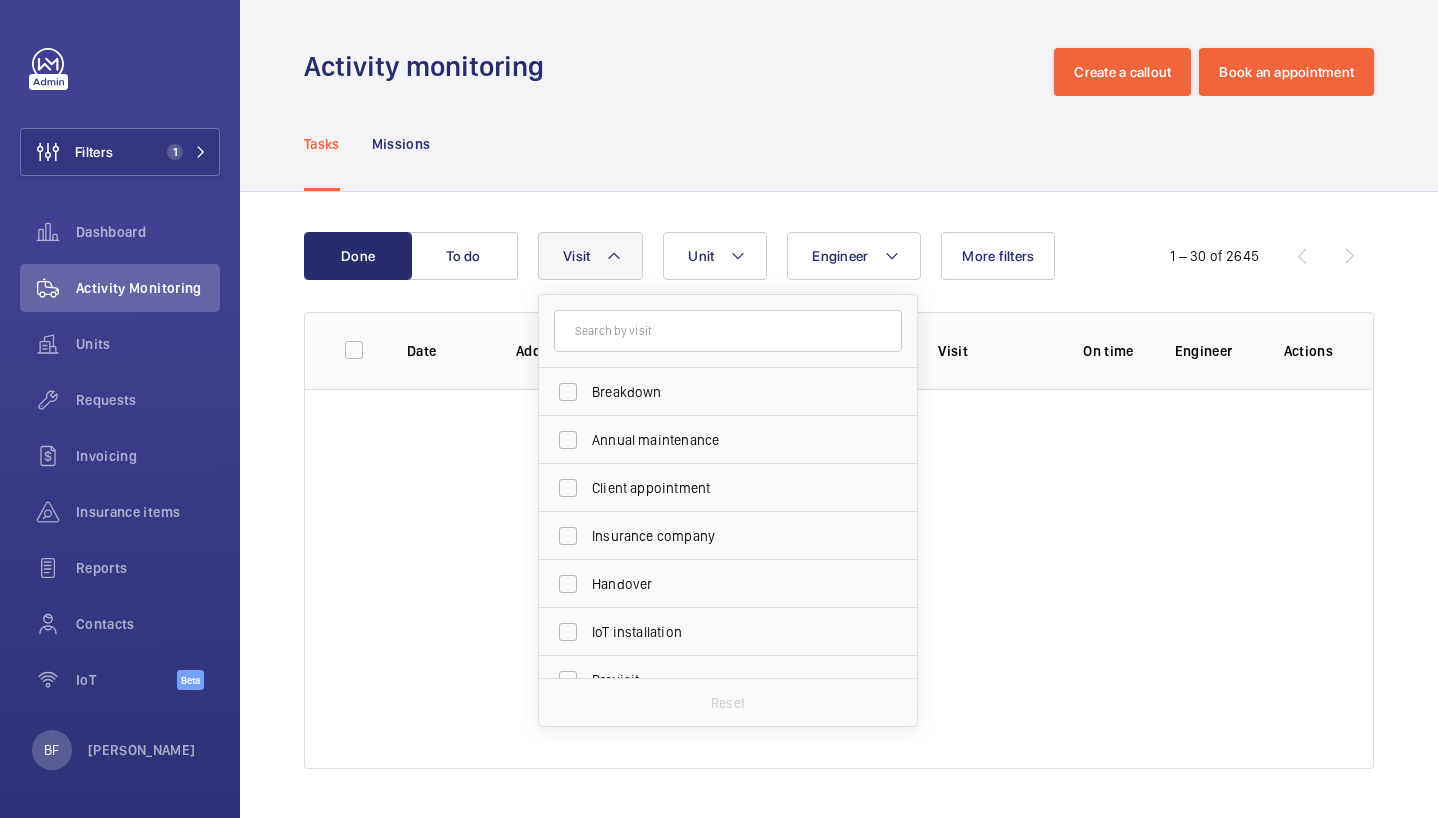 click on "Visit" 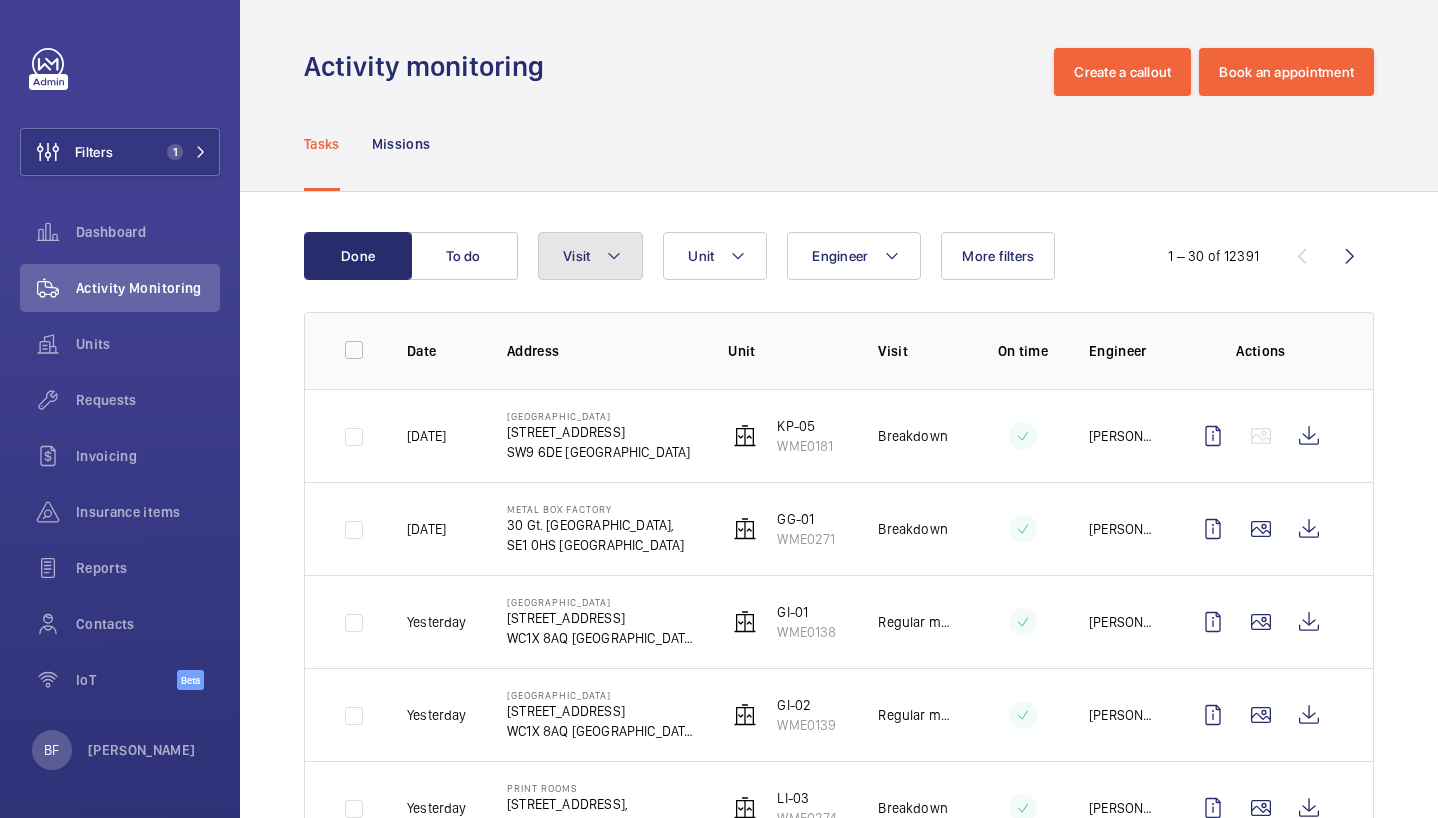 click on "Visit" 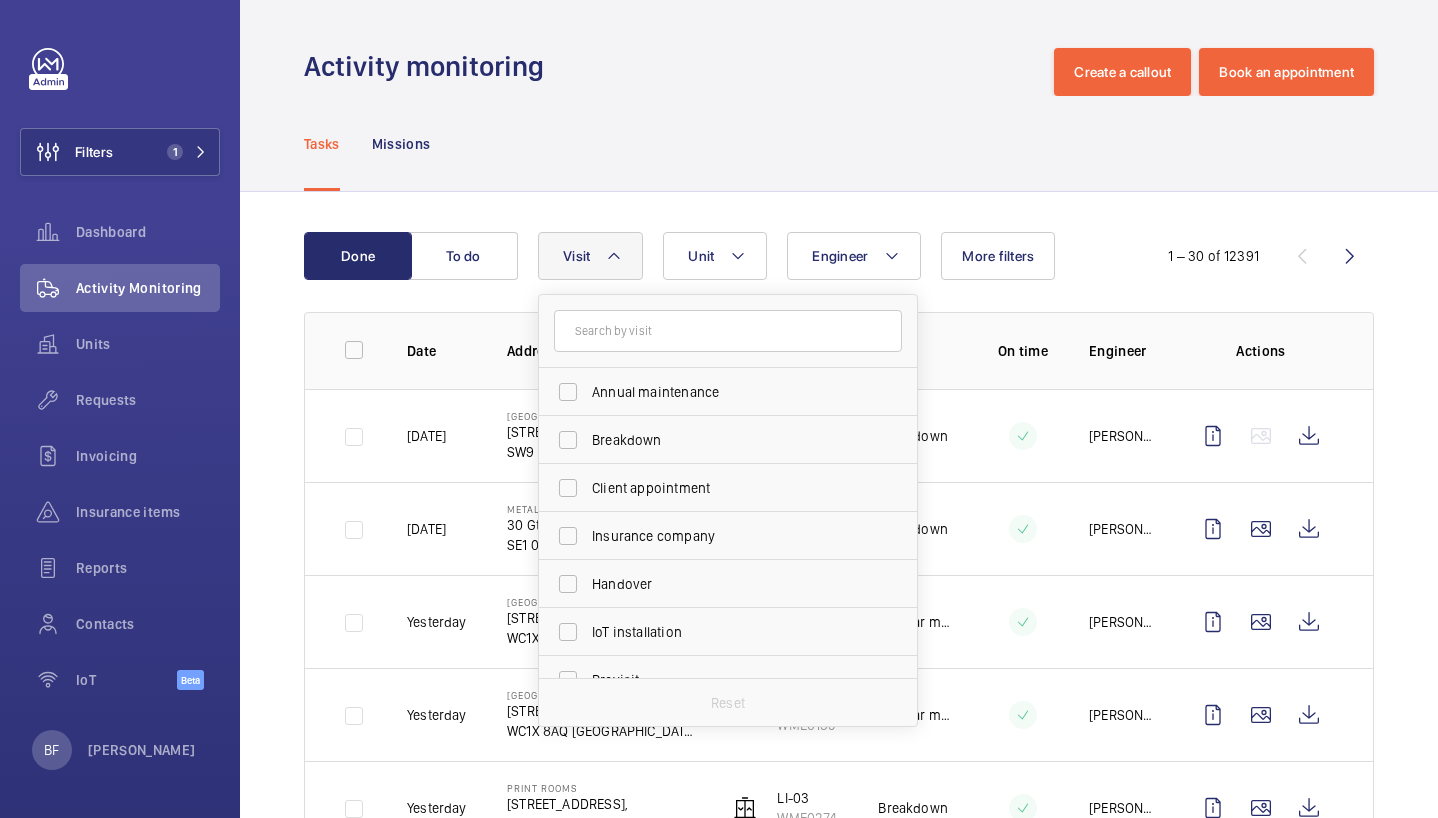 click 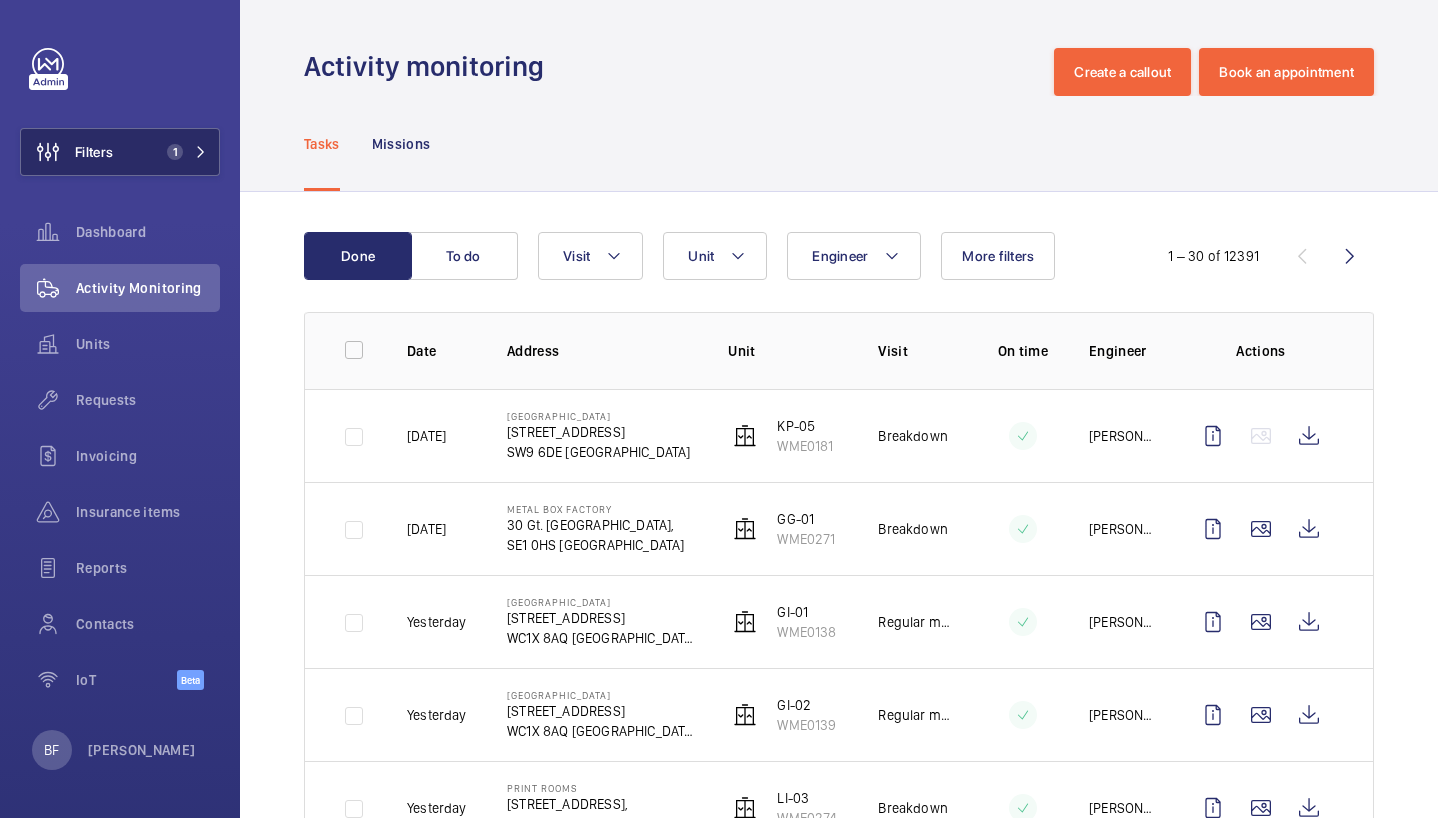 click on "Filters 1" 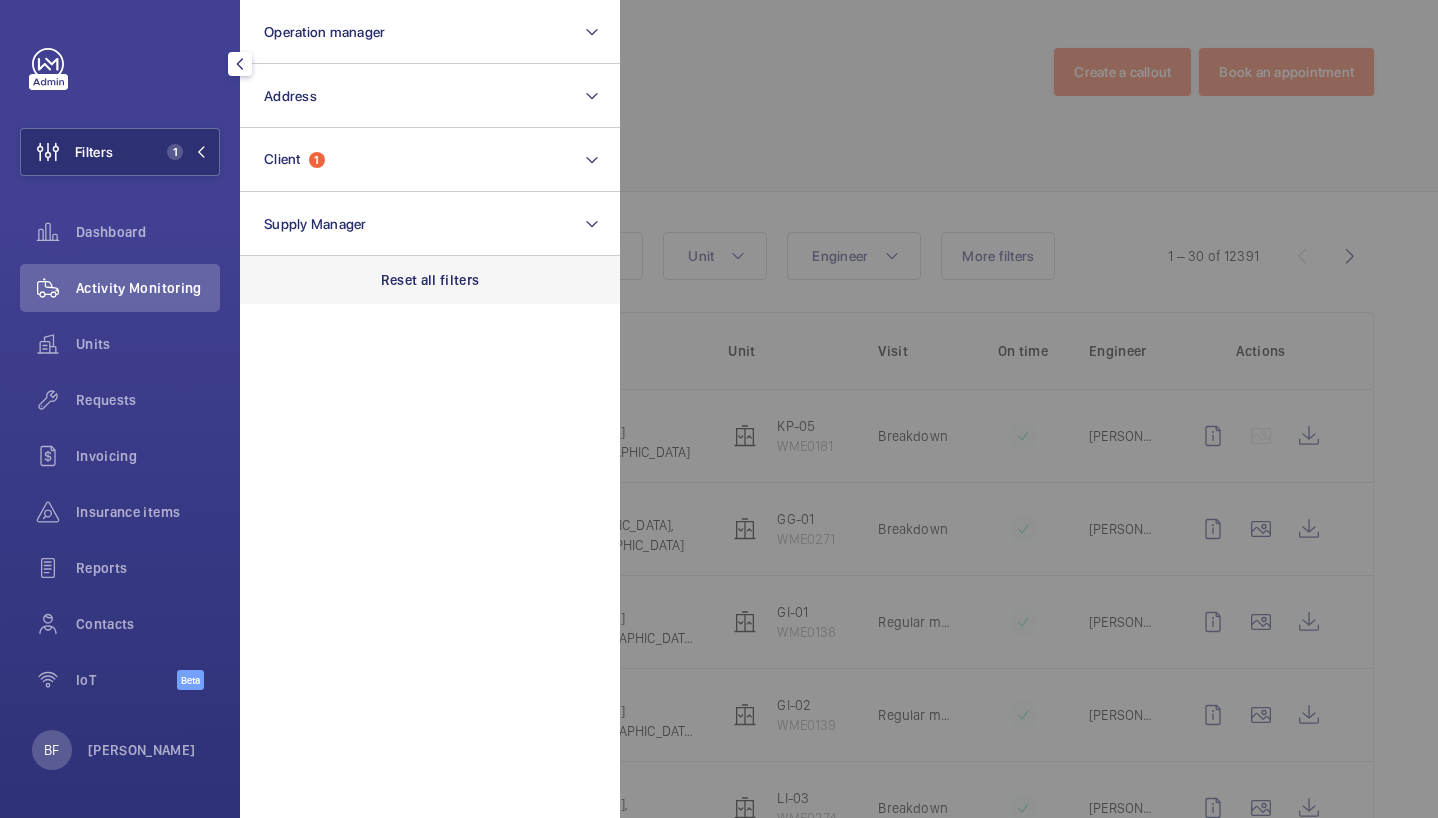 click on "Reset all filters" 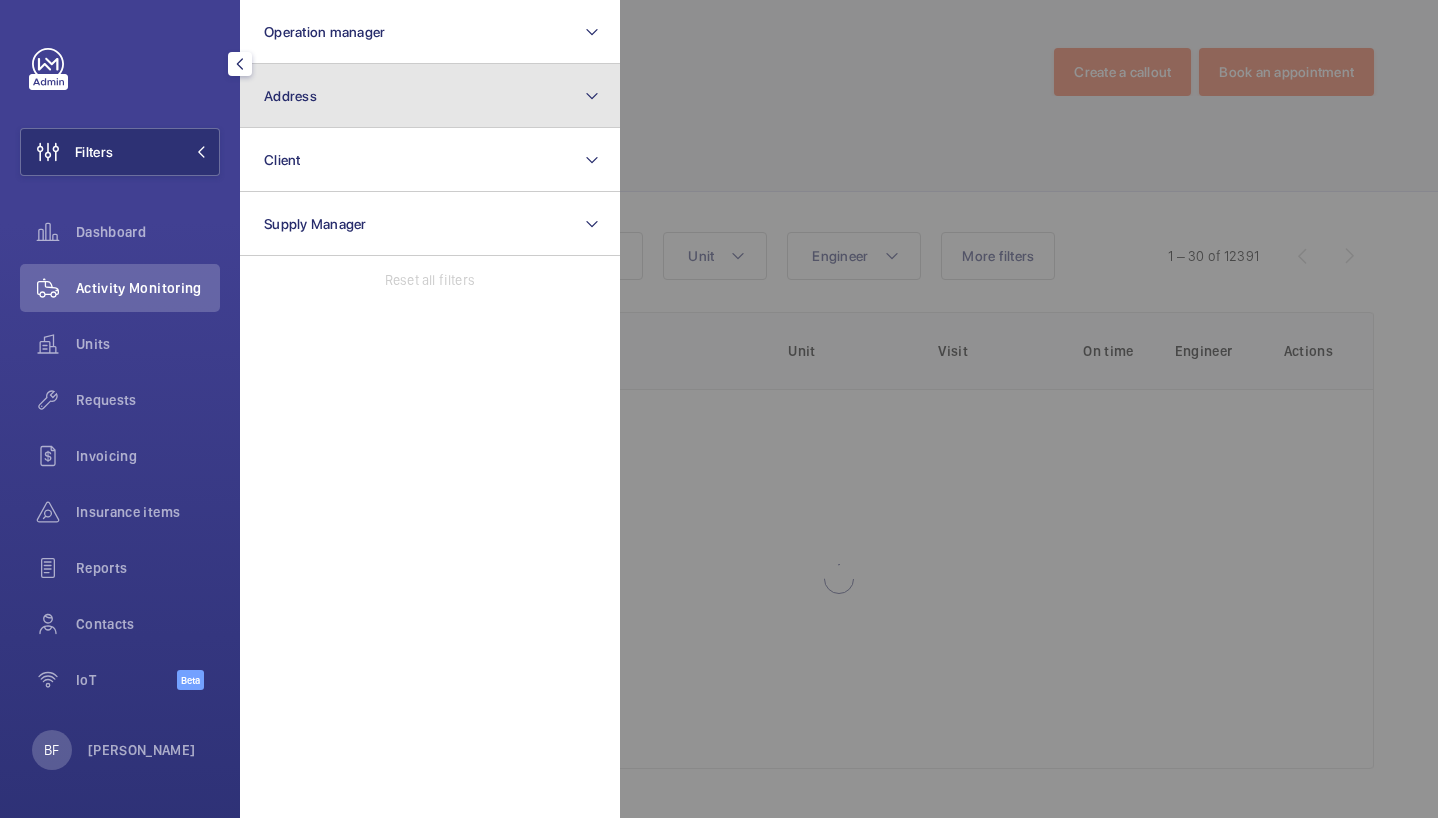 click on "Address" 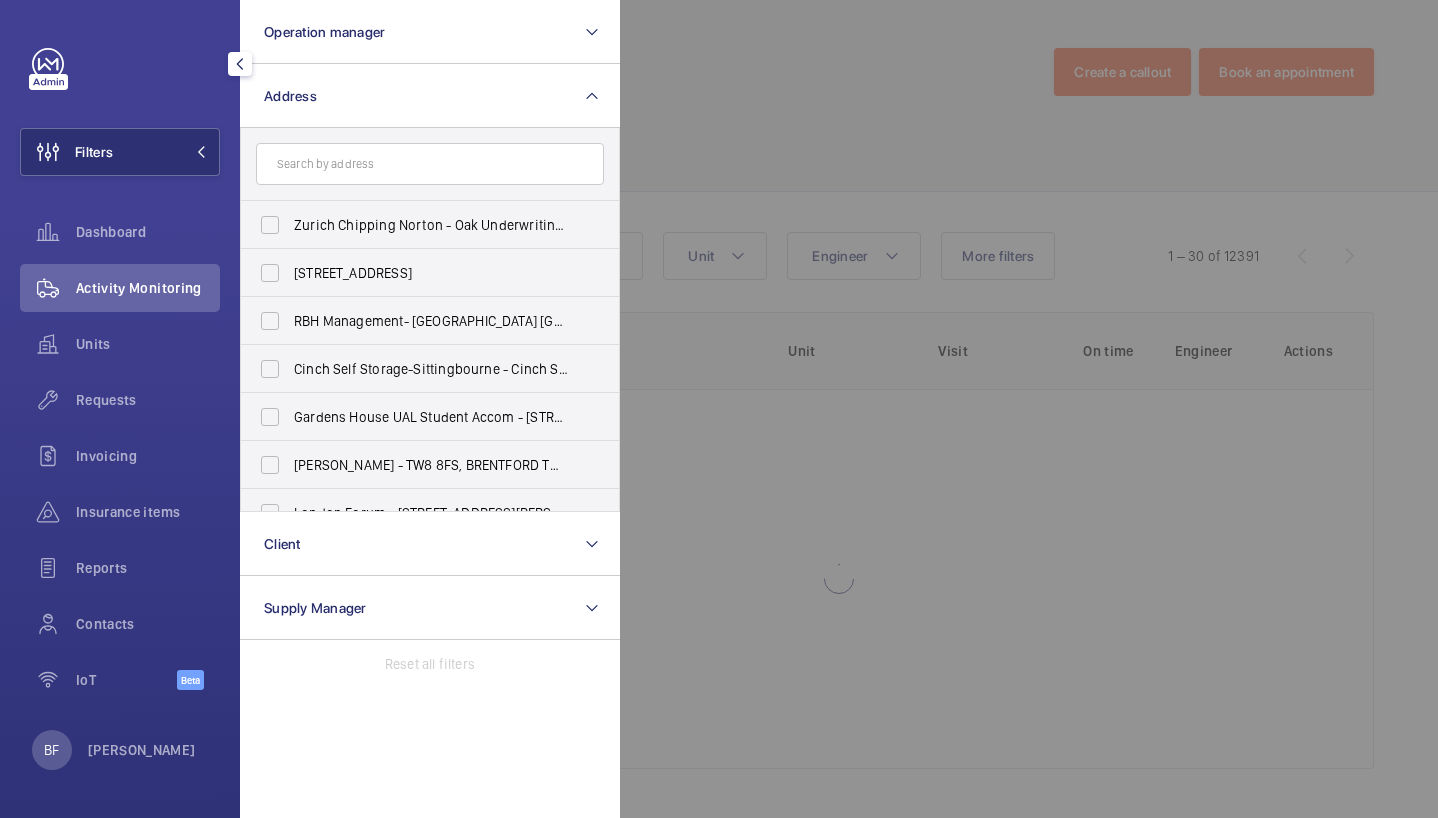 click 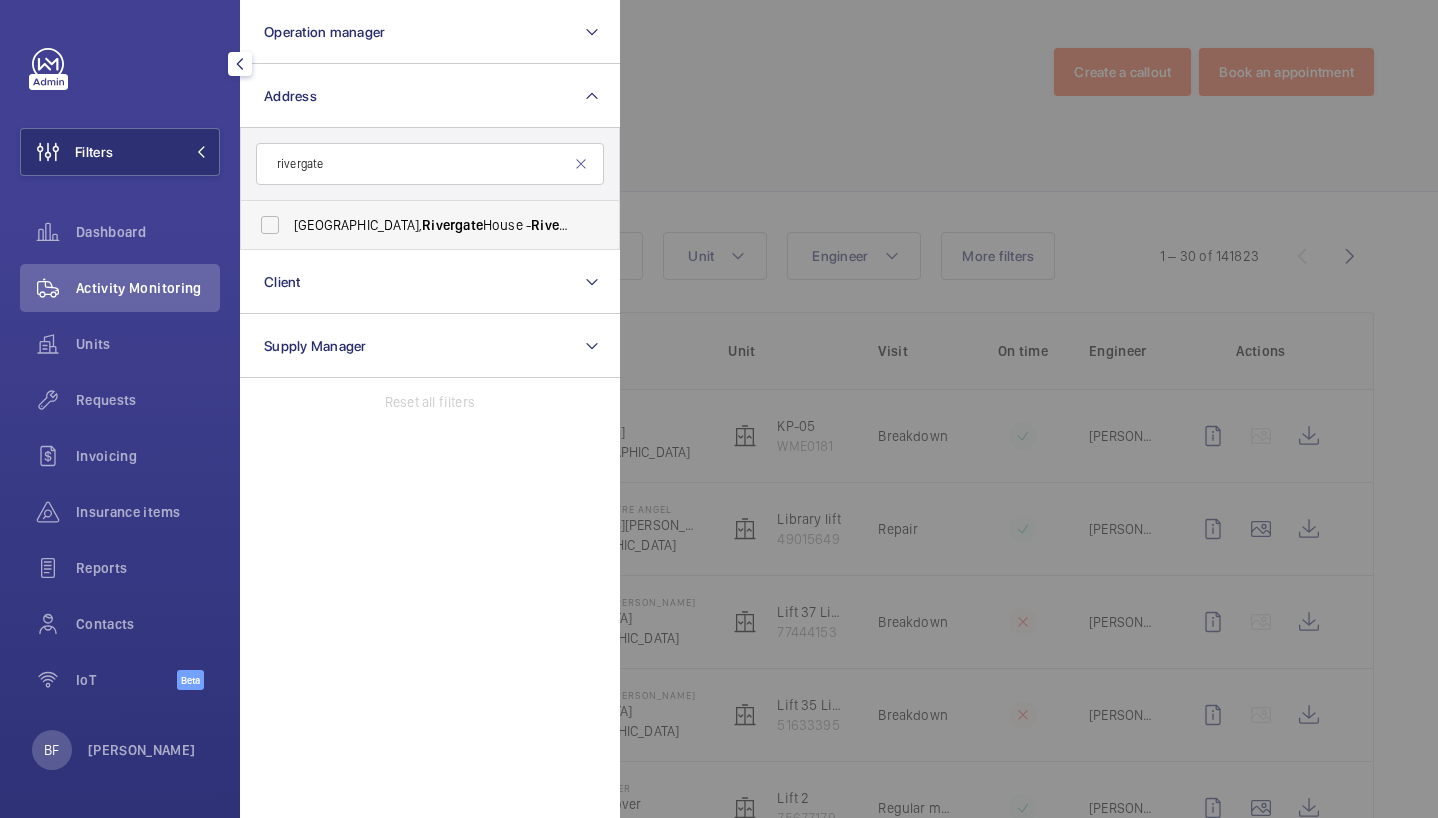 type on "rivergate" 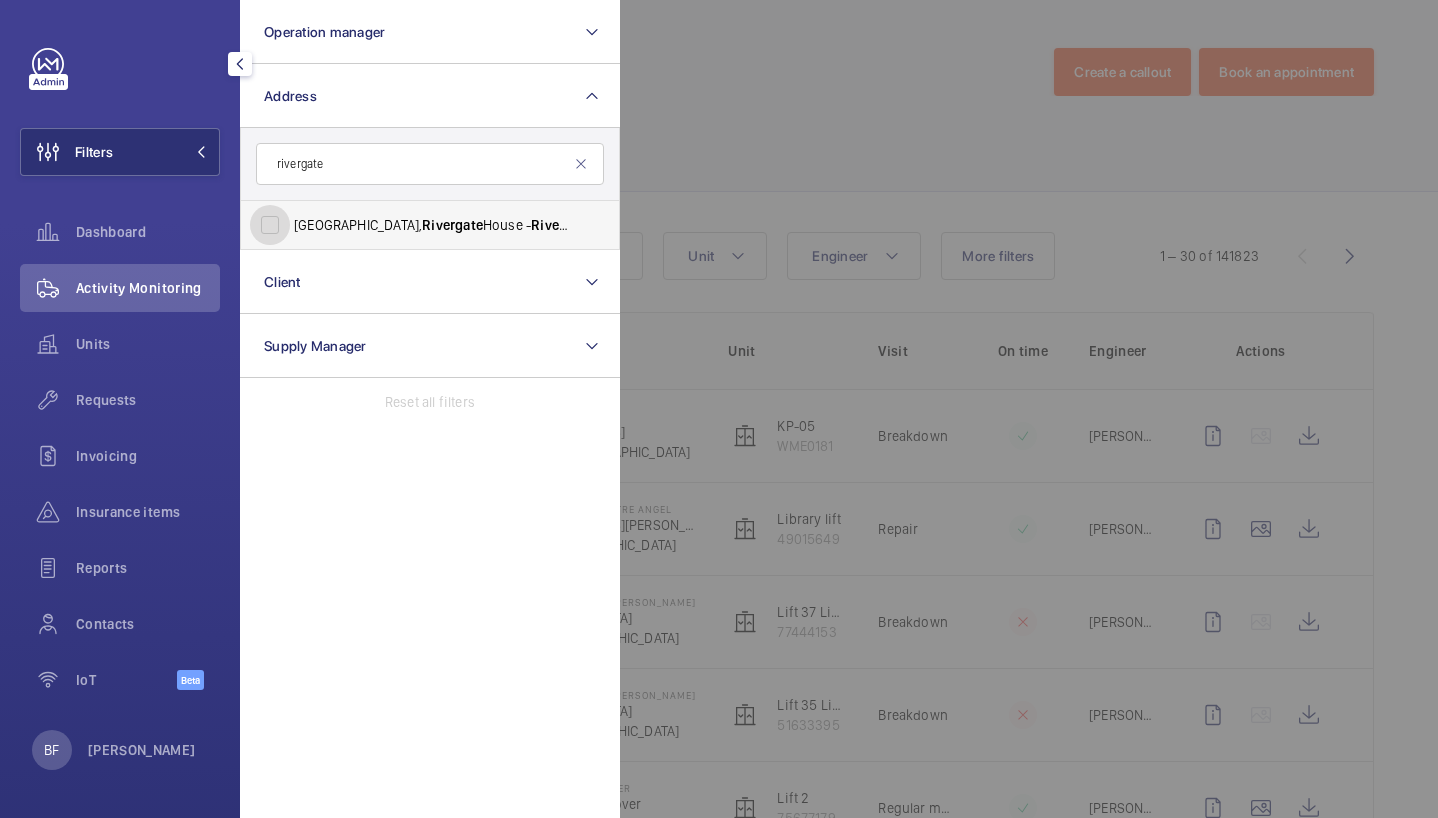 click on "[STREET_ADDRESS]" at bounding box center [270, 225] 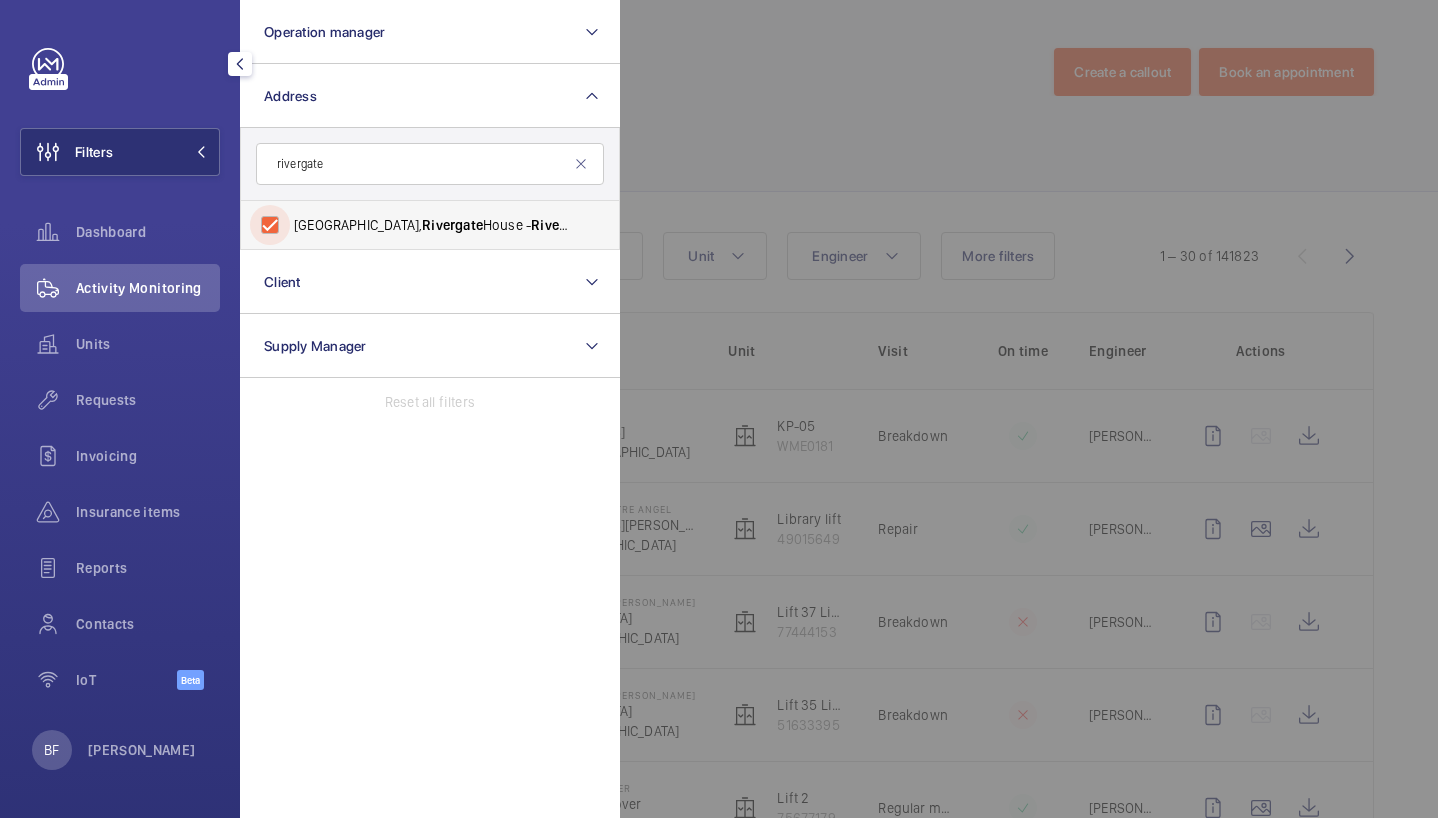 checkbox on "true" 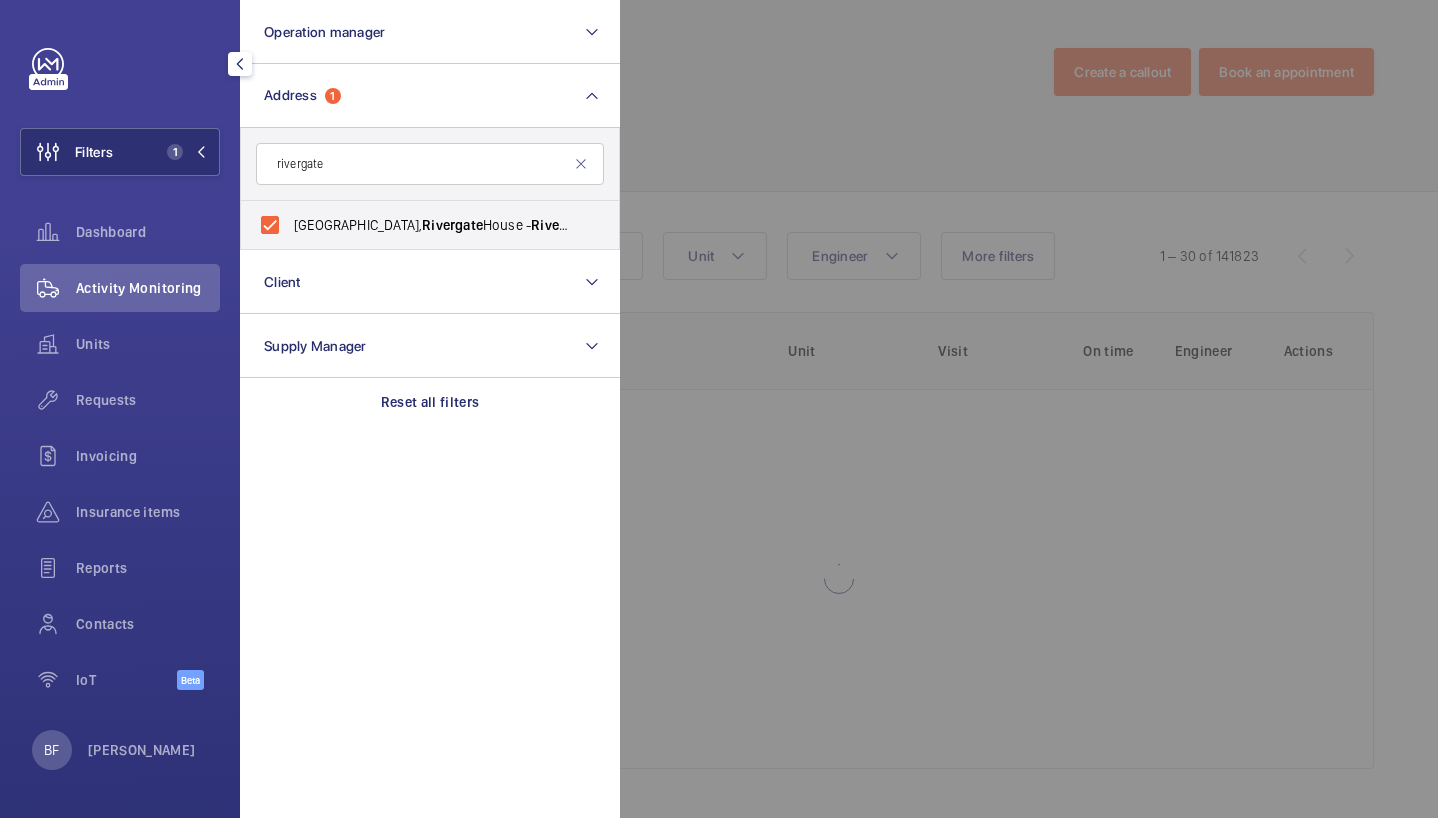 click 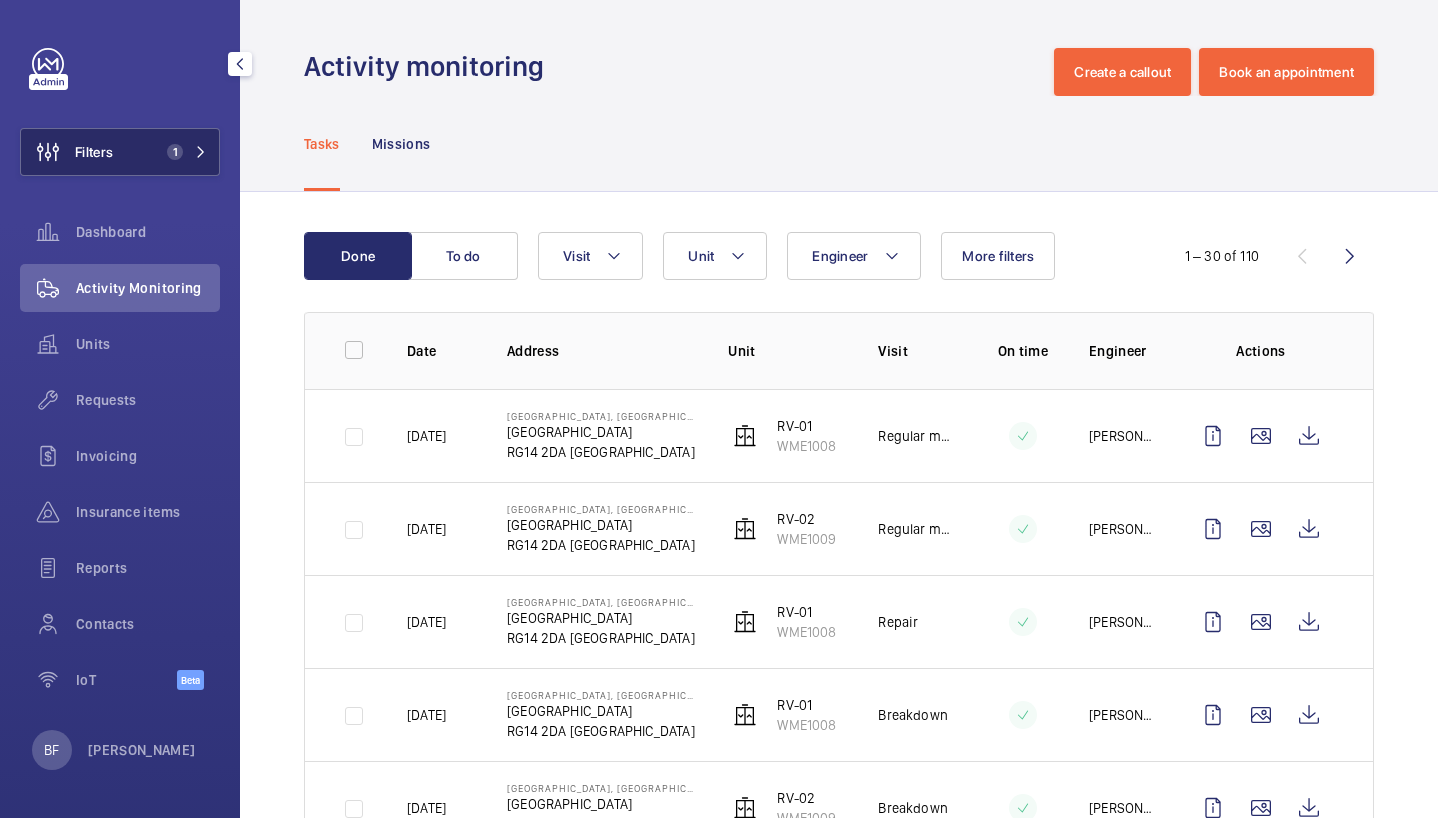 click on "Filters 1" 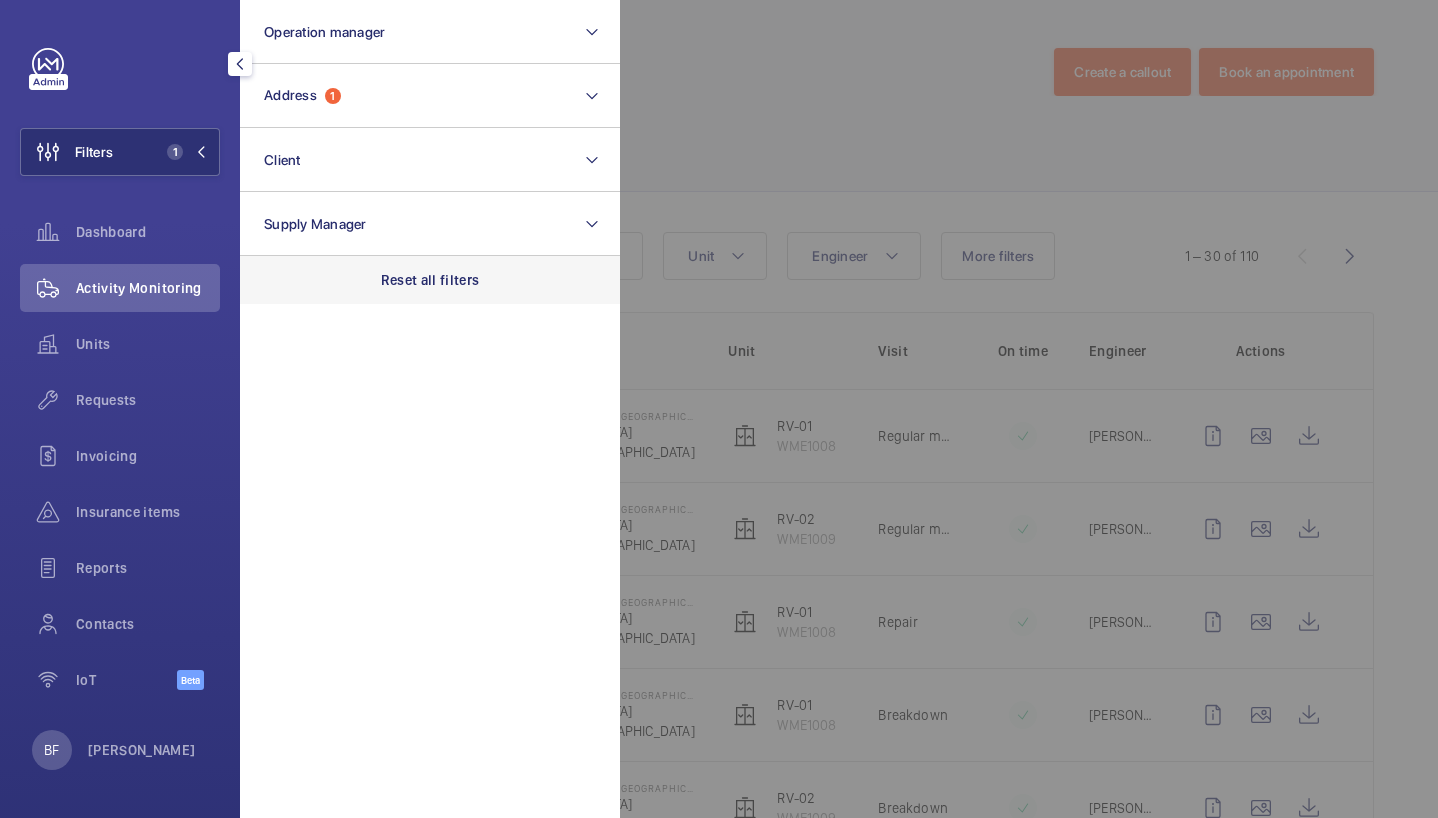 click on "Reset all filters" 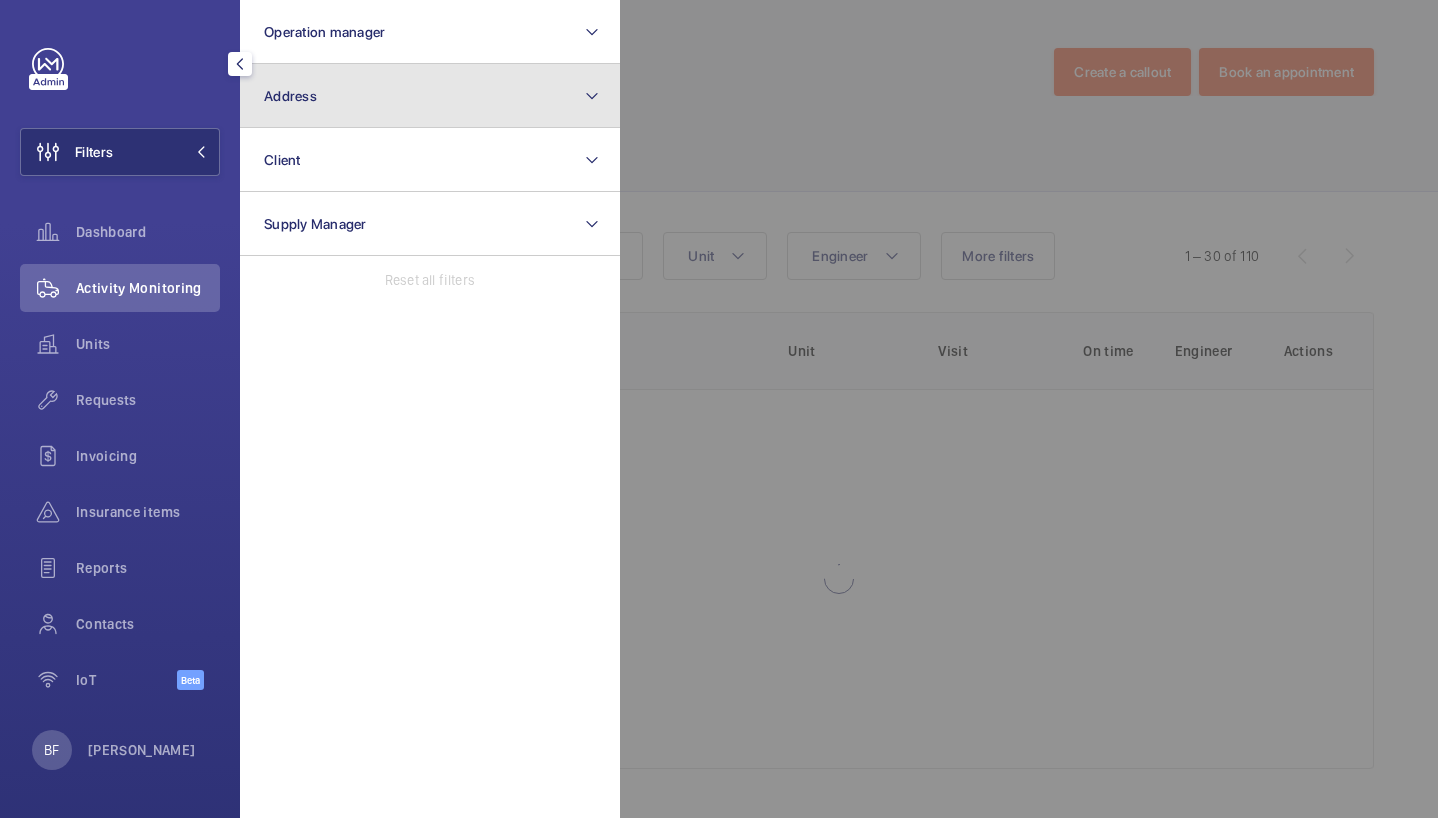 click on "Address" 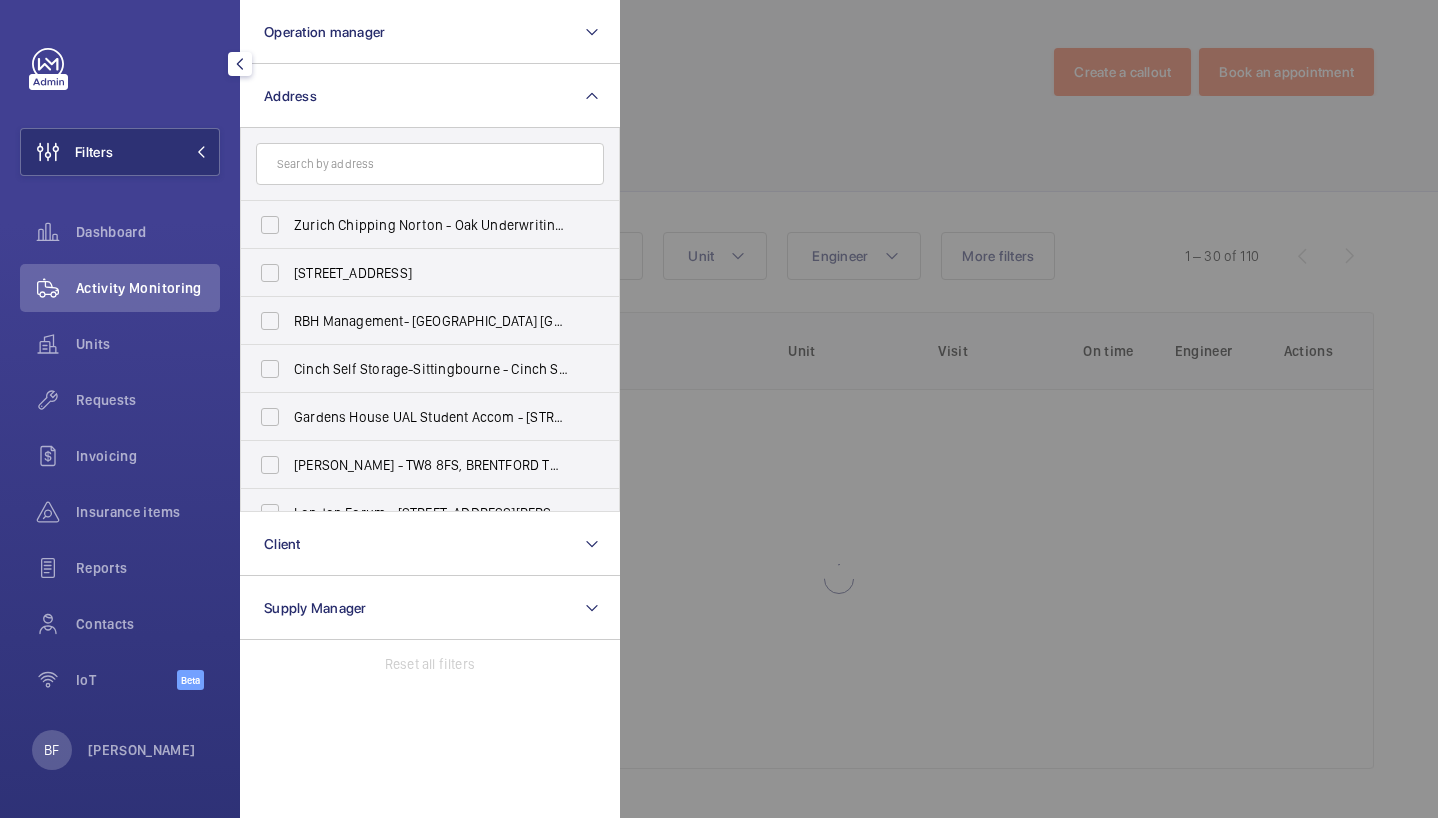 click 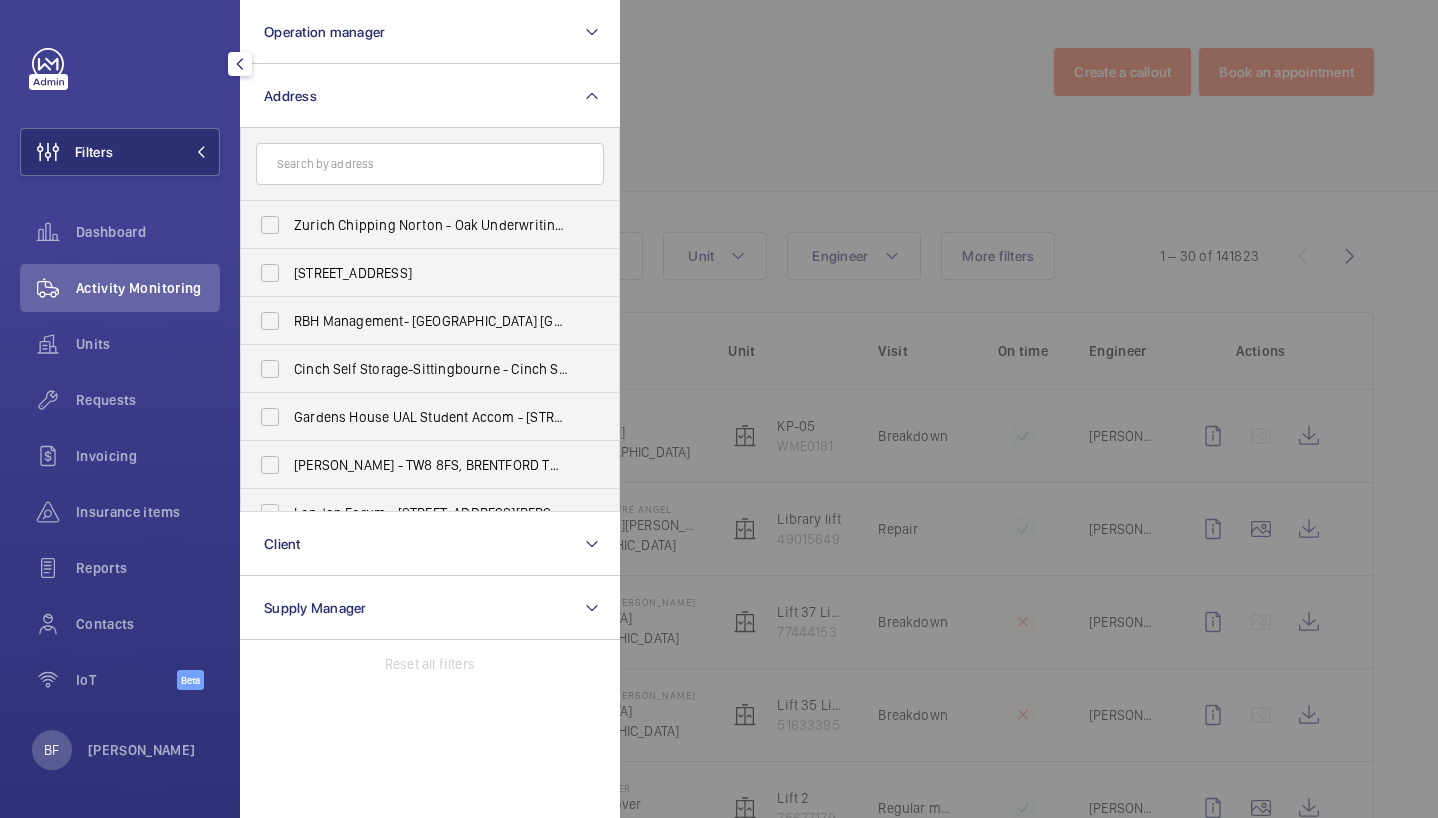 type on "RG14 2QB" 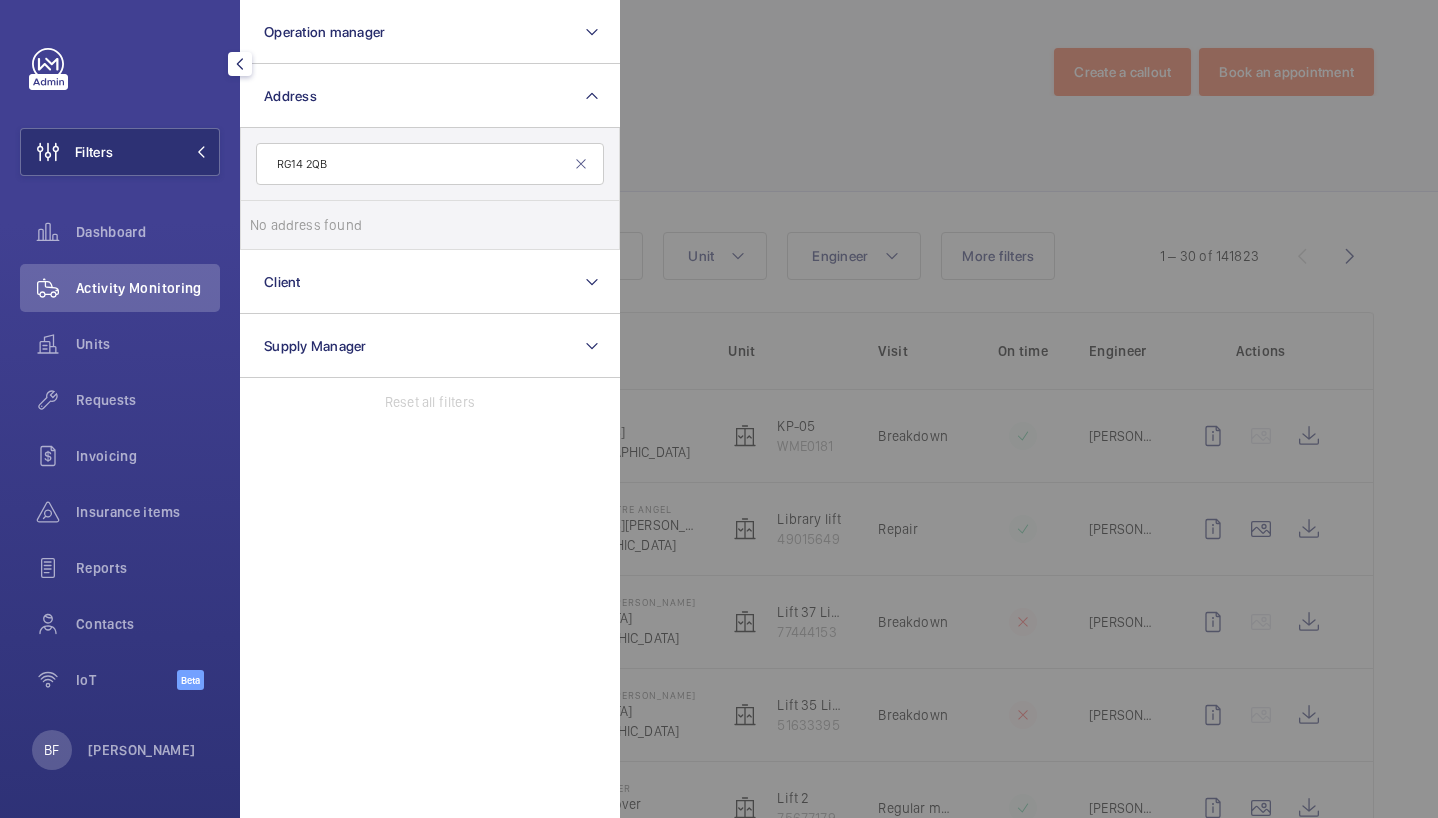 click on "RG14 2QB" 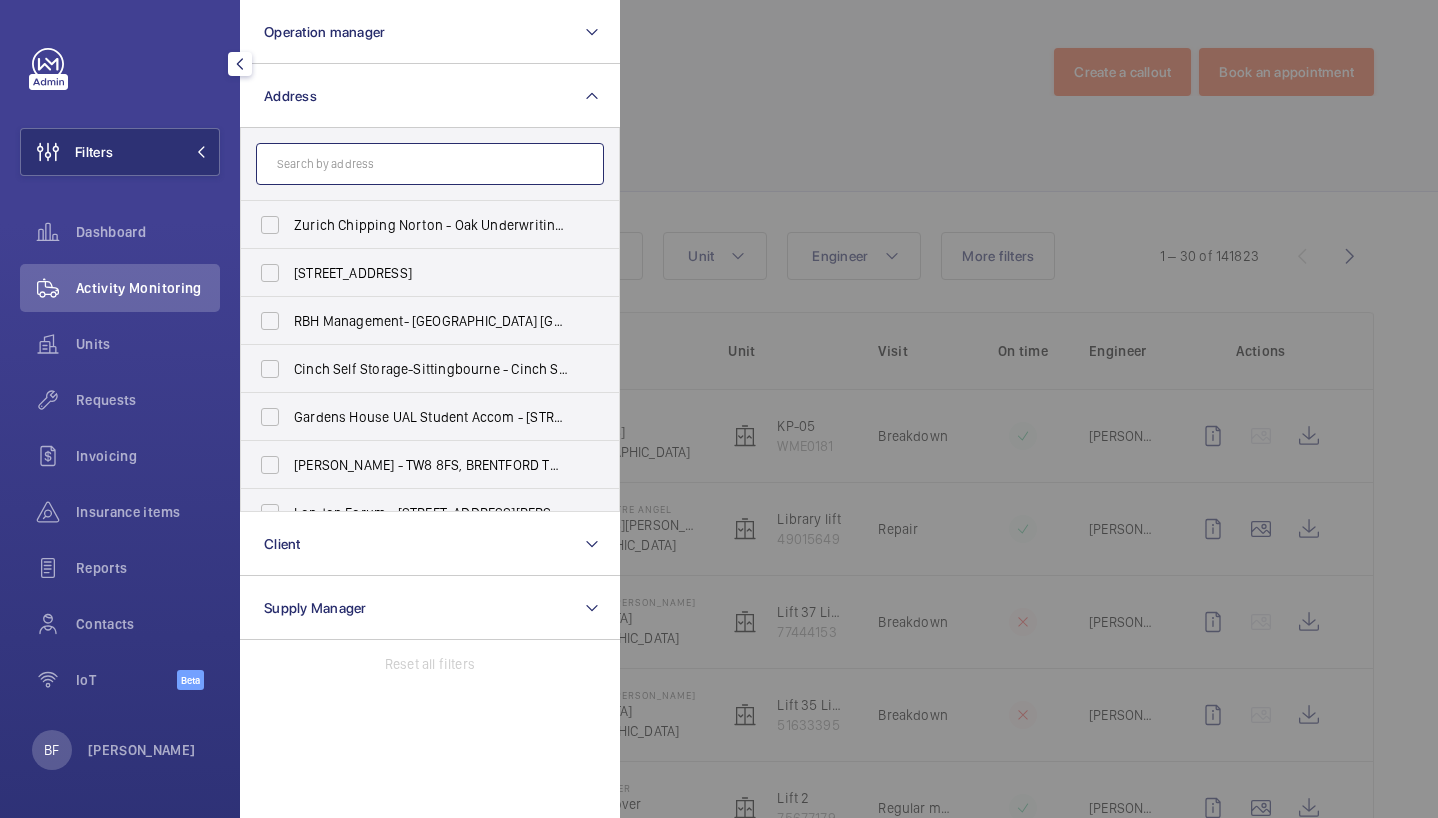 click 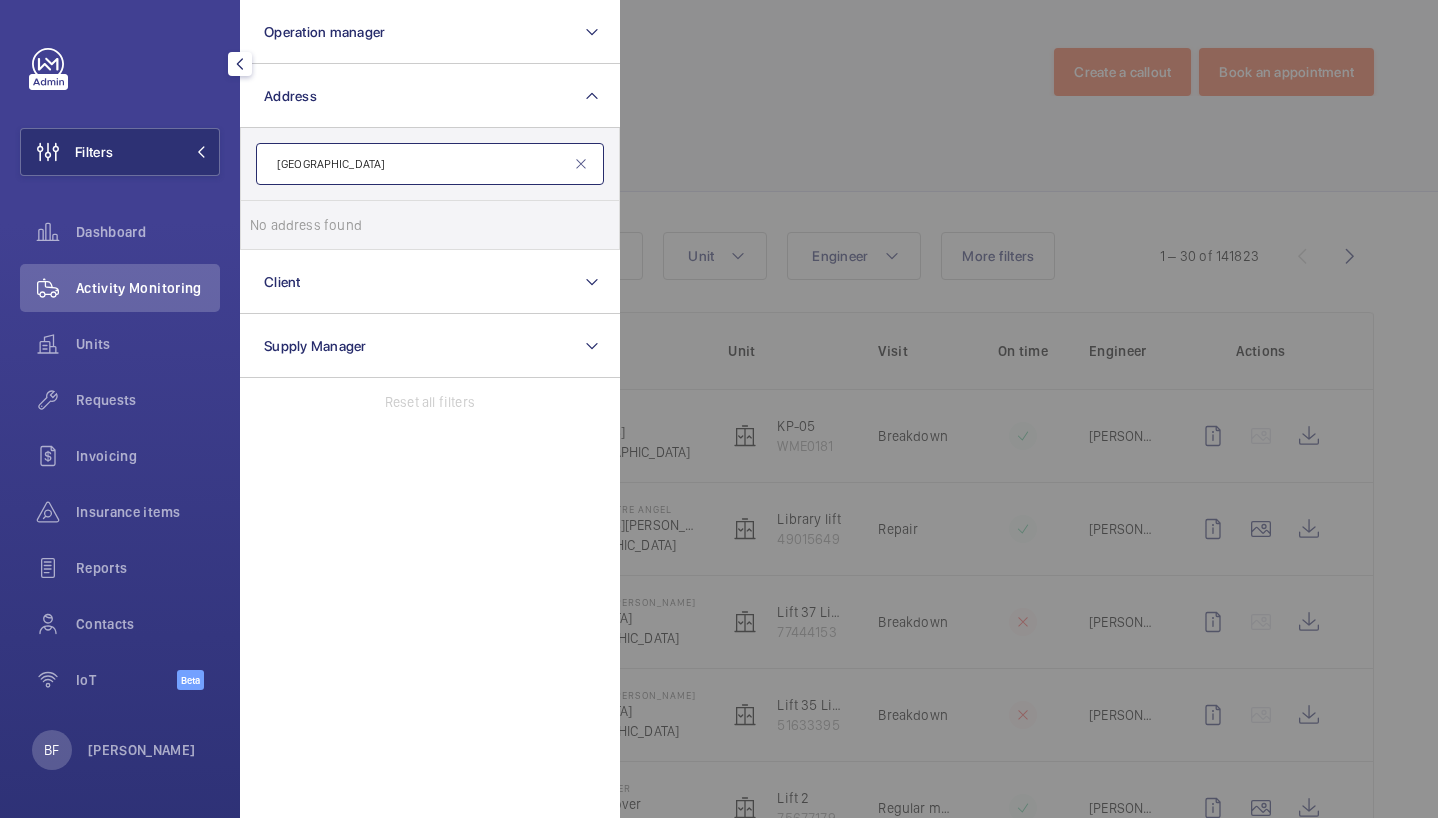 click on "[GEOGRAPHIC_DATA]" 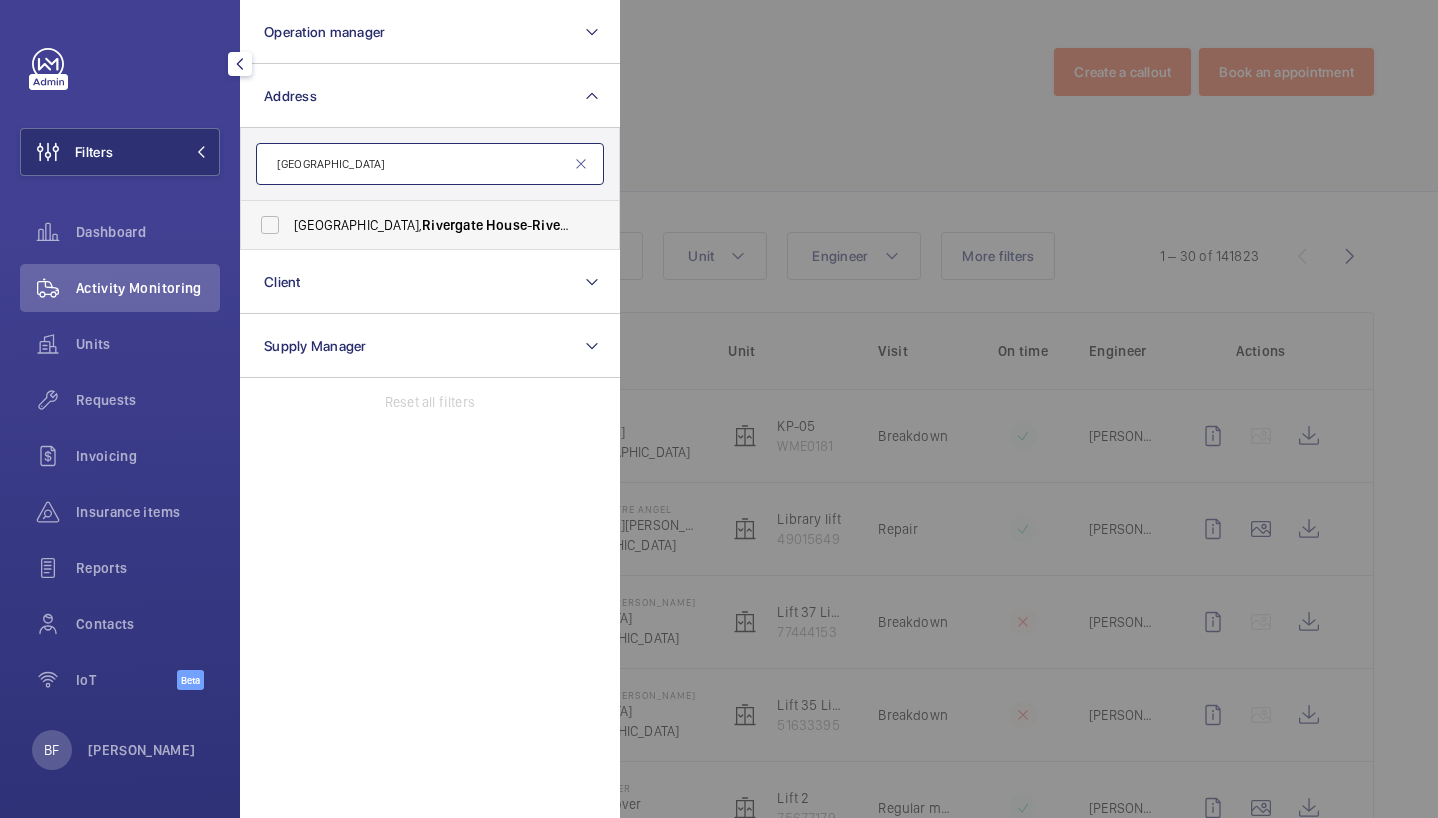 type on "[GEOGRAPHIC_DATA]" 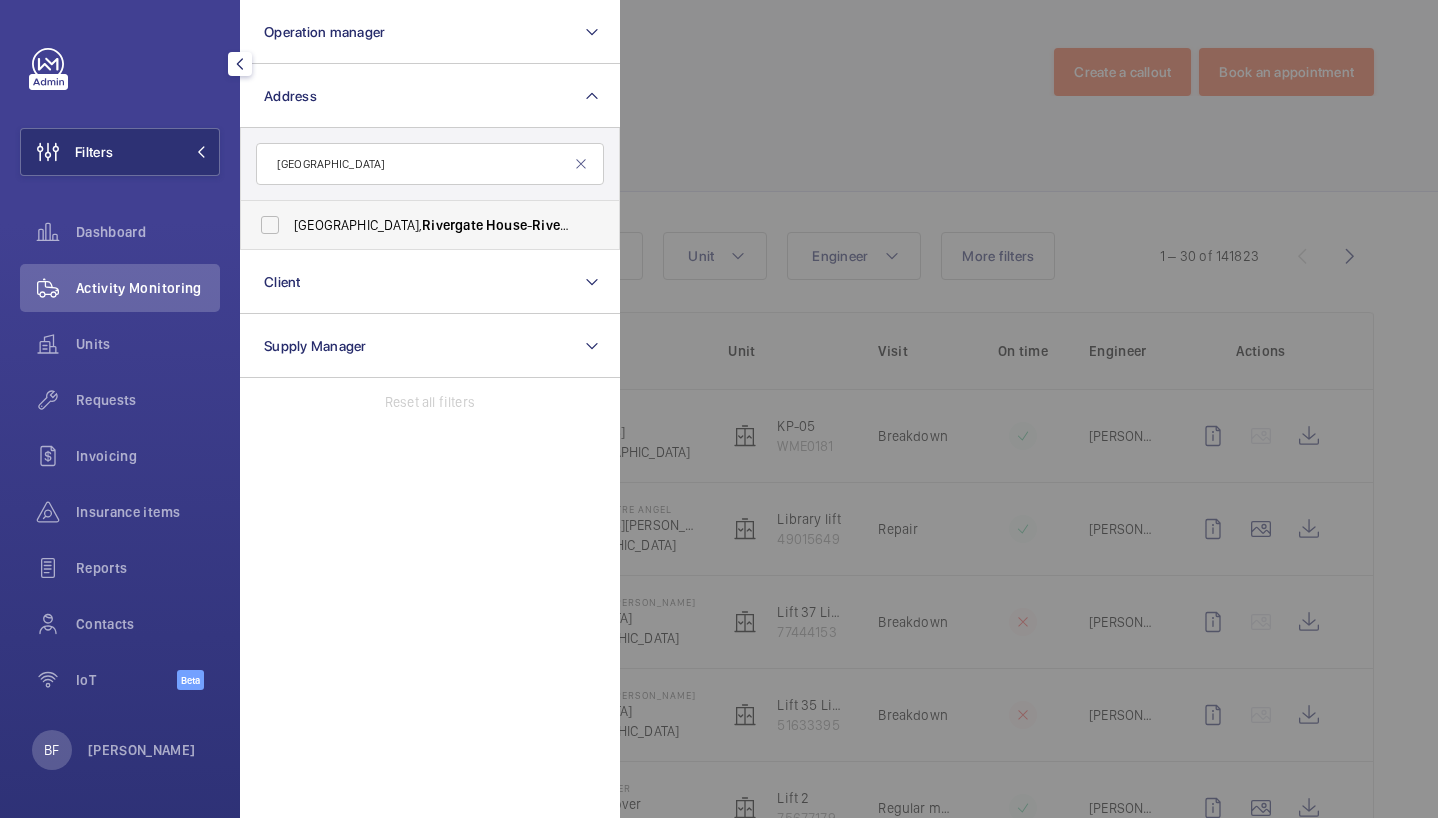 click on "House" at bounding box center [506, 225] 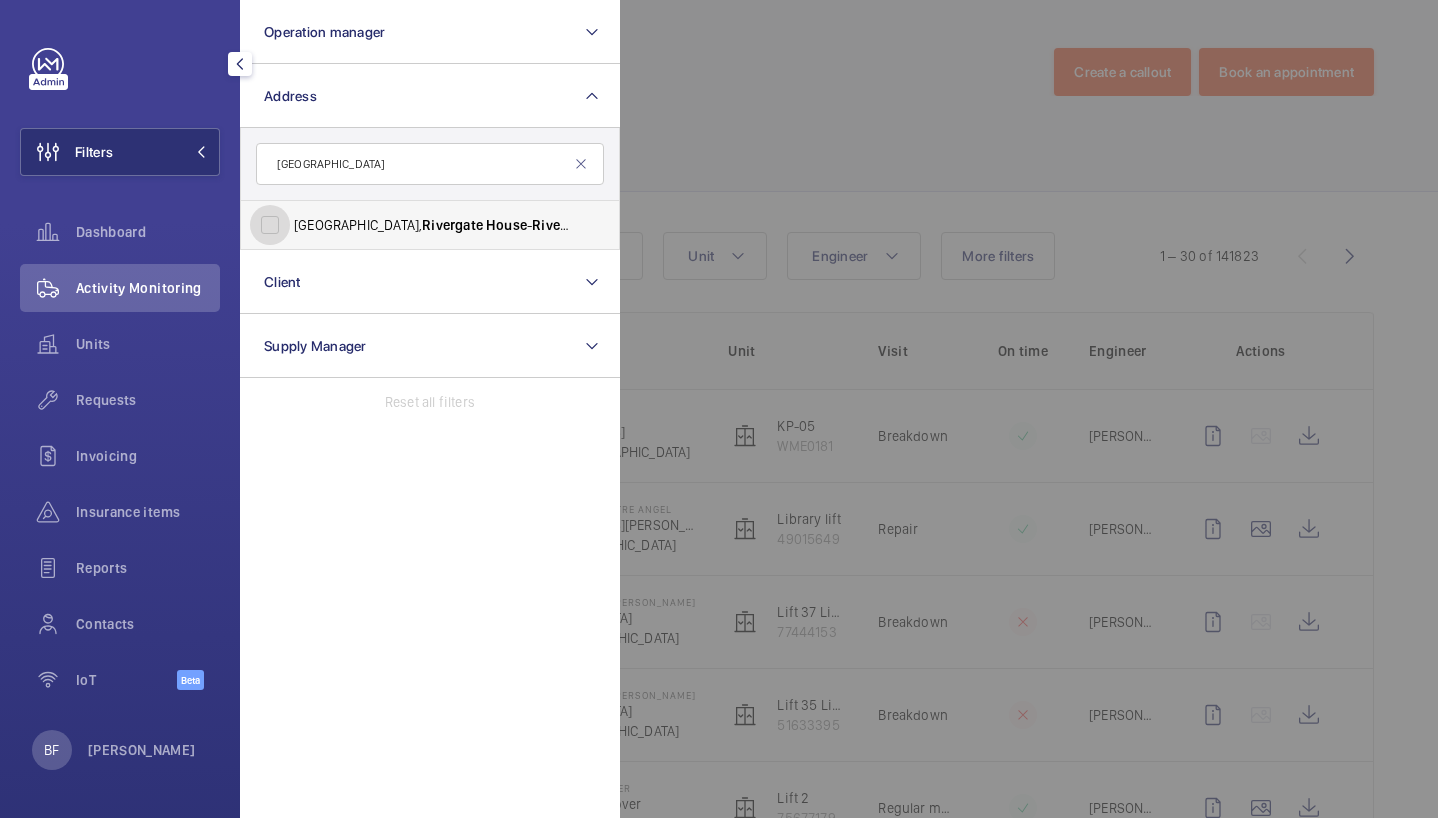 click on "[STREET_ADDRESS]" at bounding box center (270, 225) 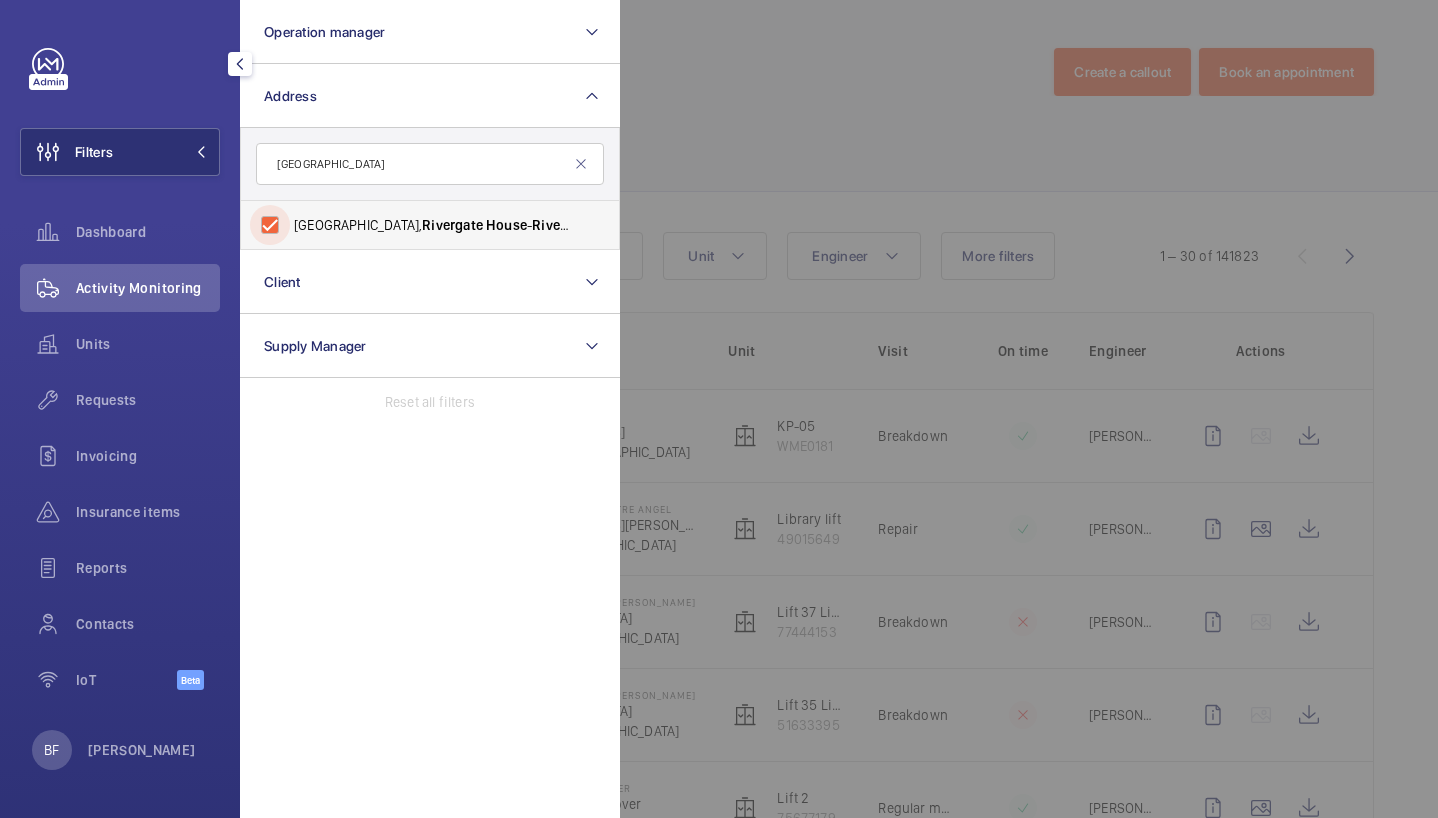 checkbox on "true" 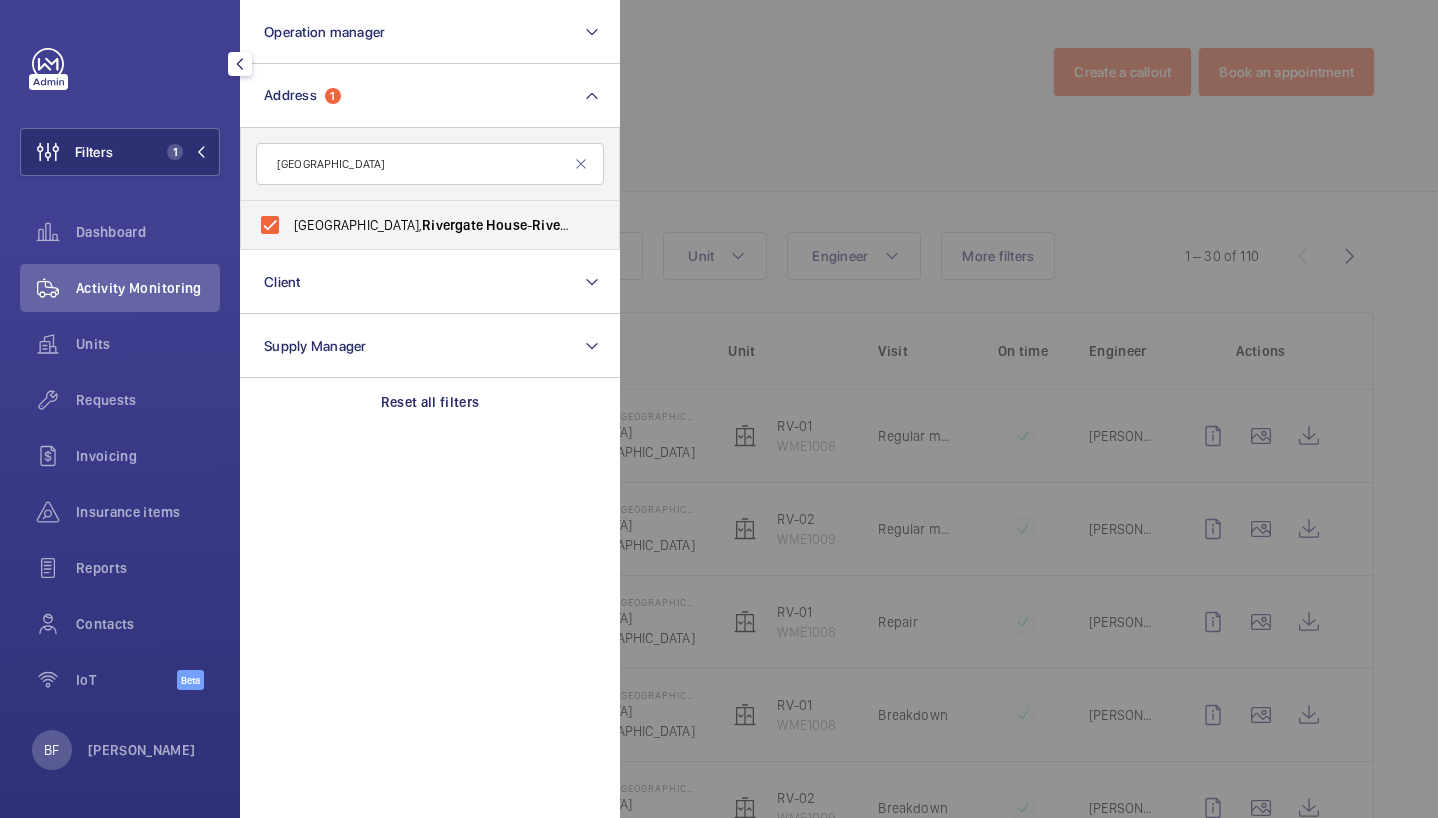 click 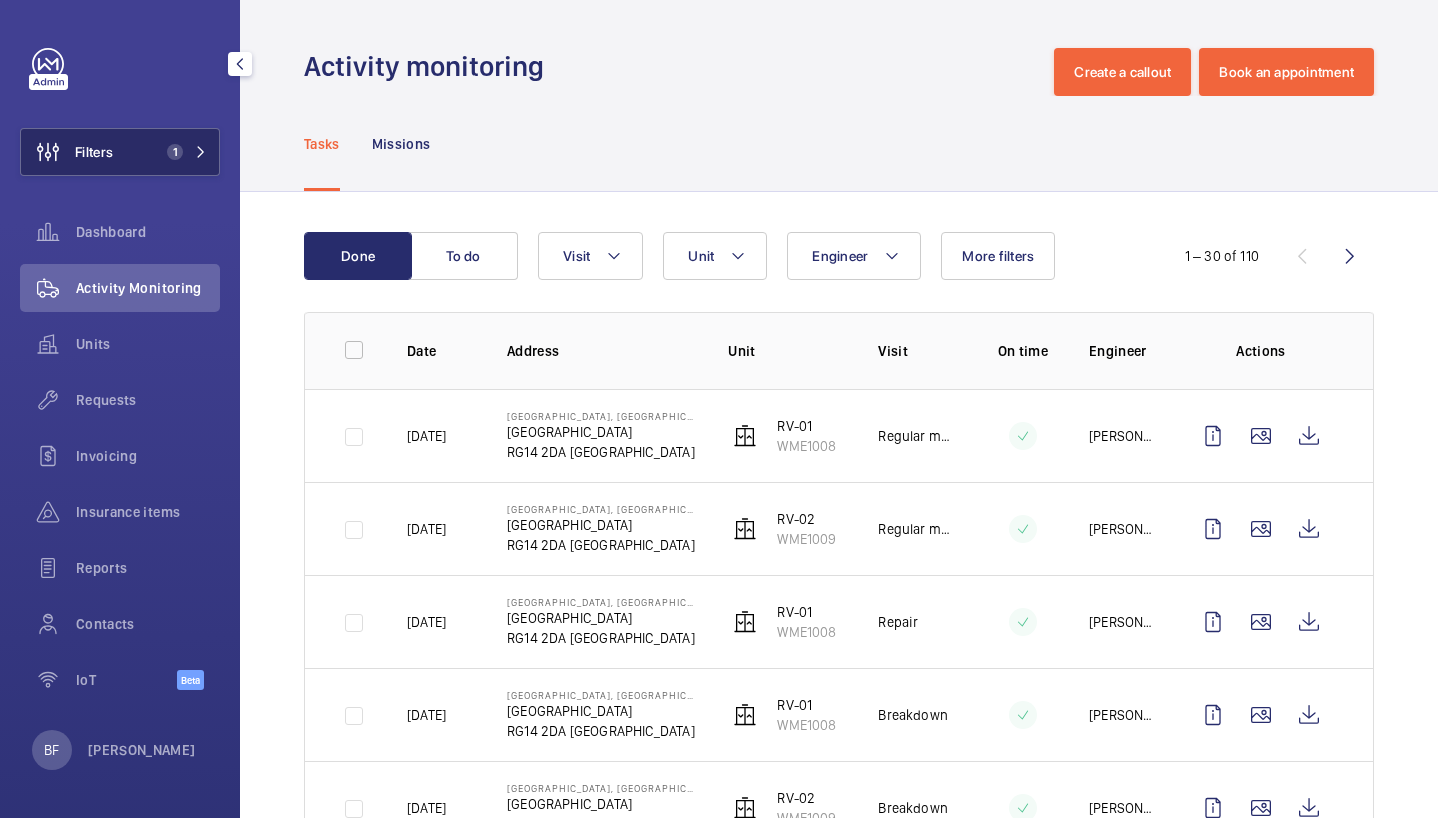 click on "Filters 1" 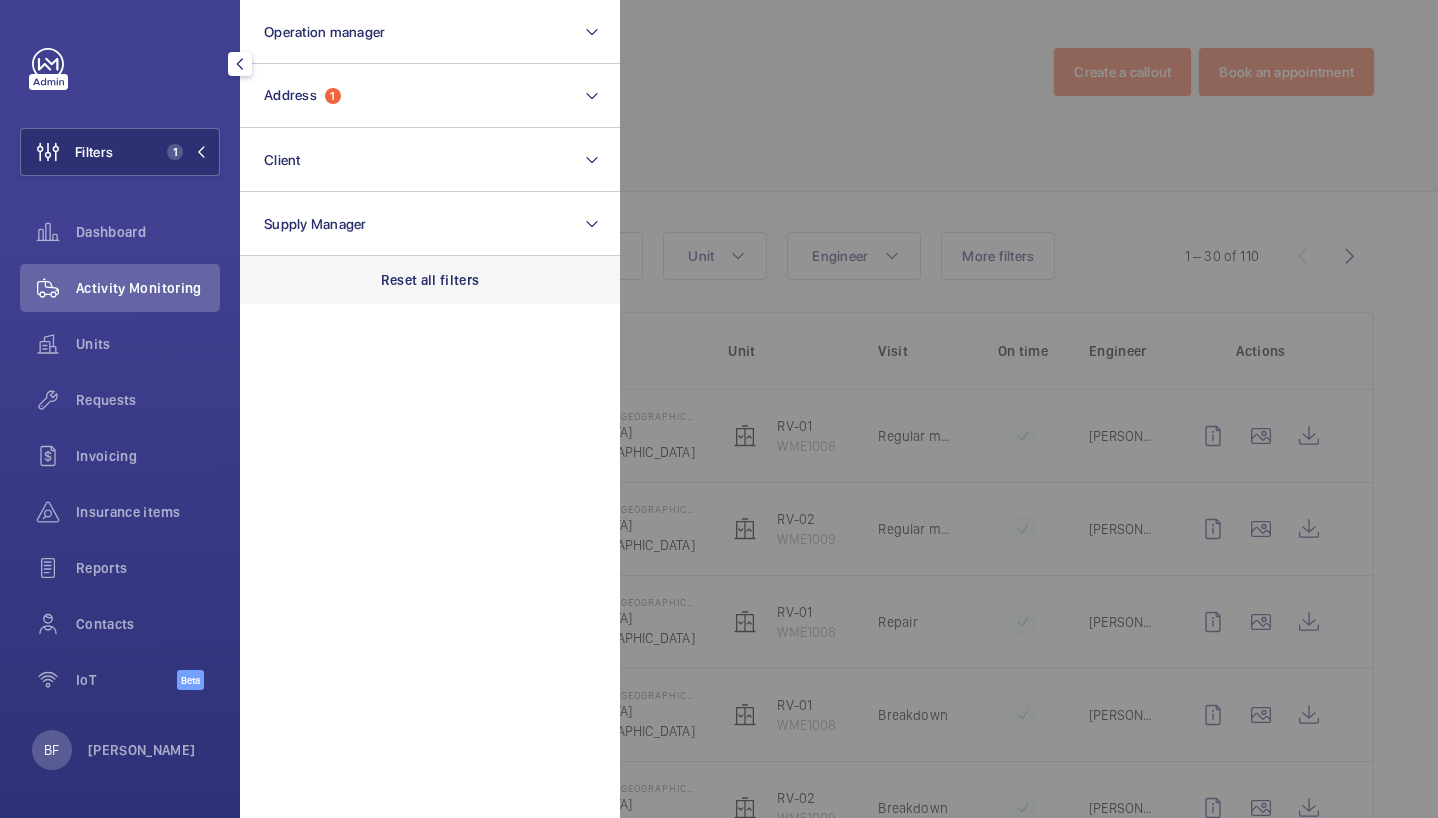 click on "Reset all filters" 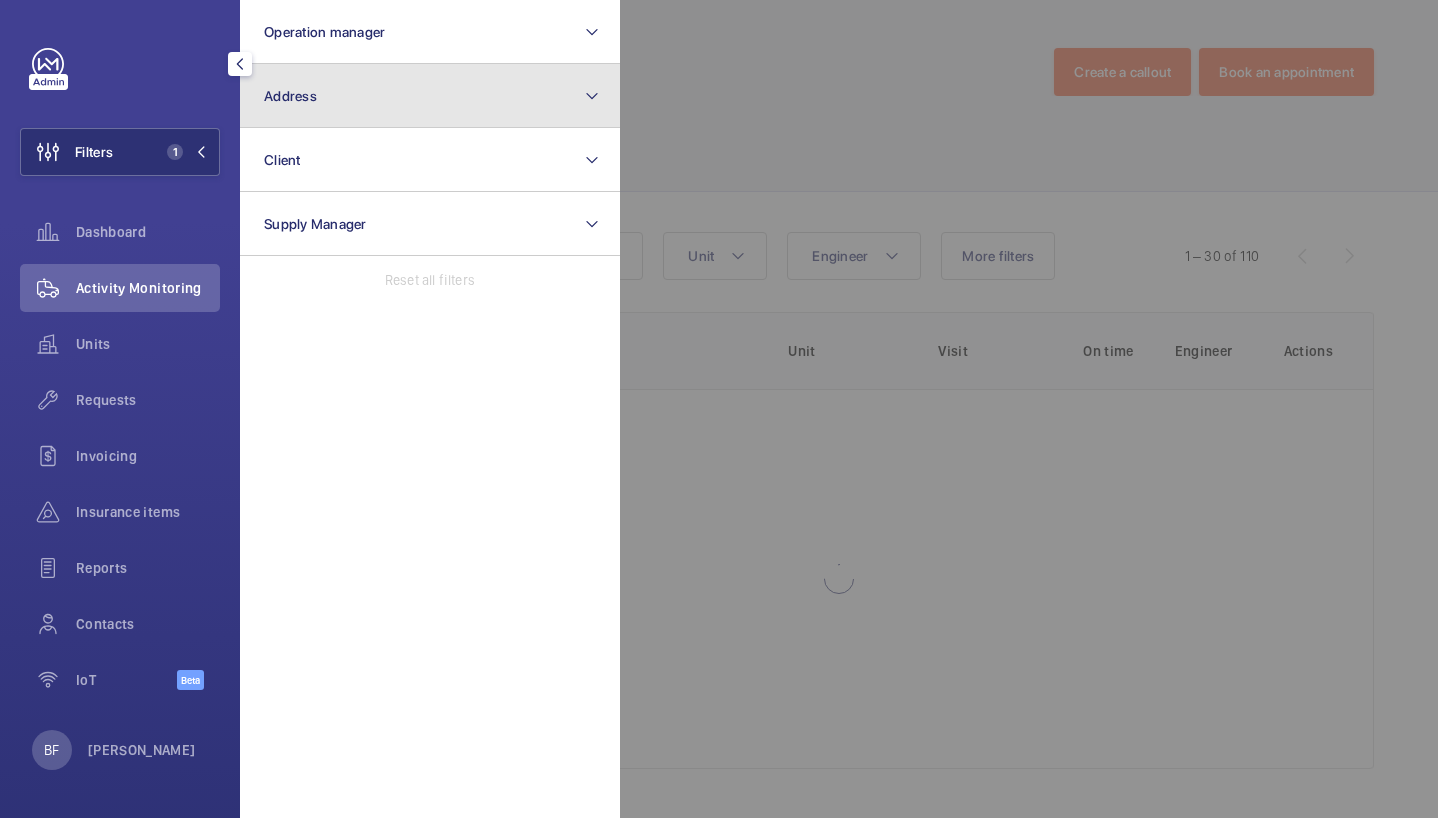 click on "Address" 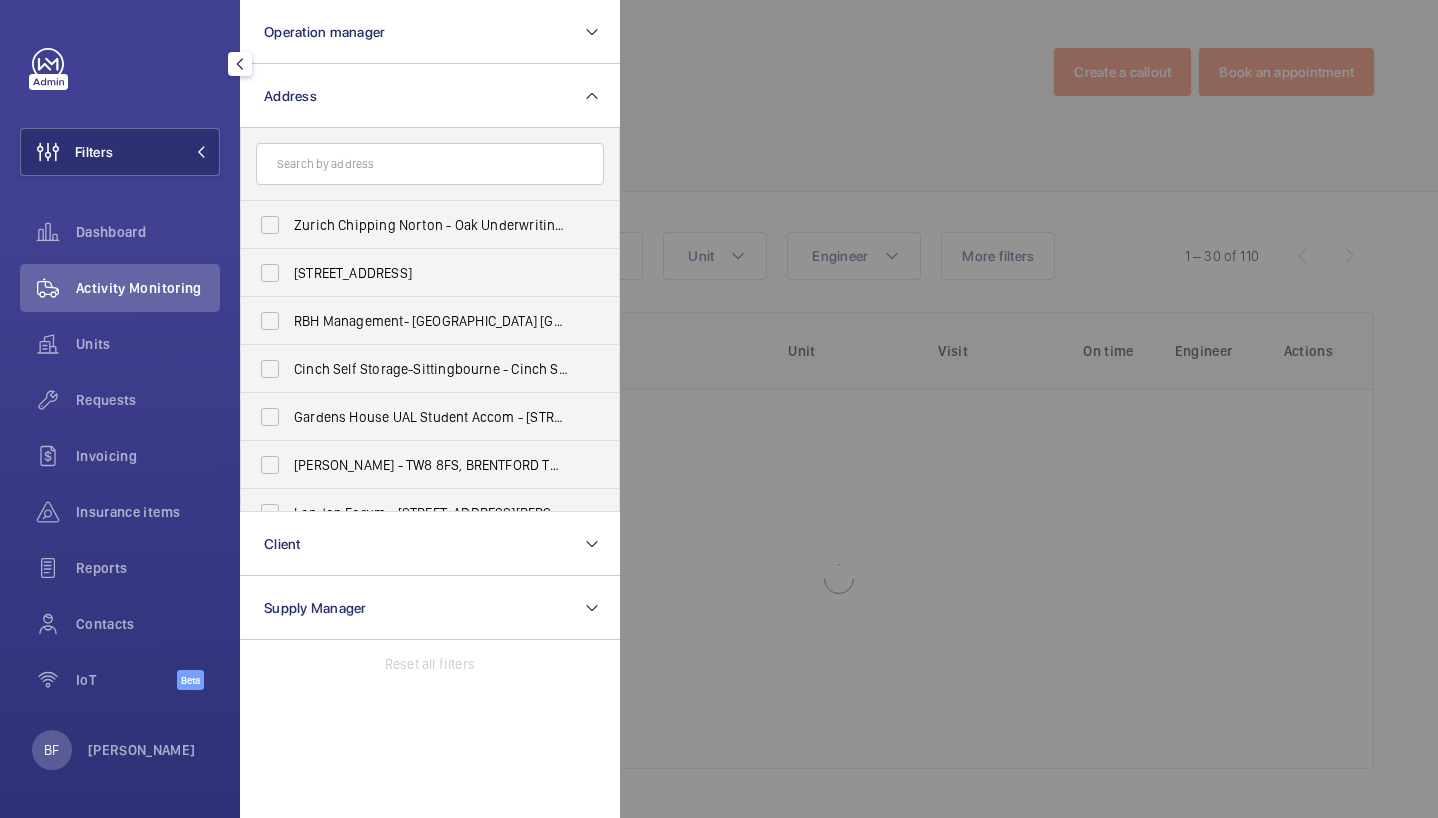 click 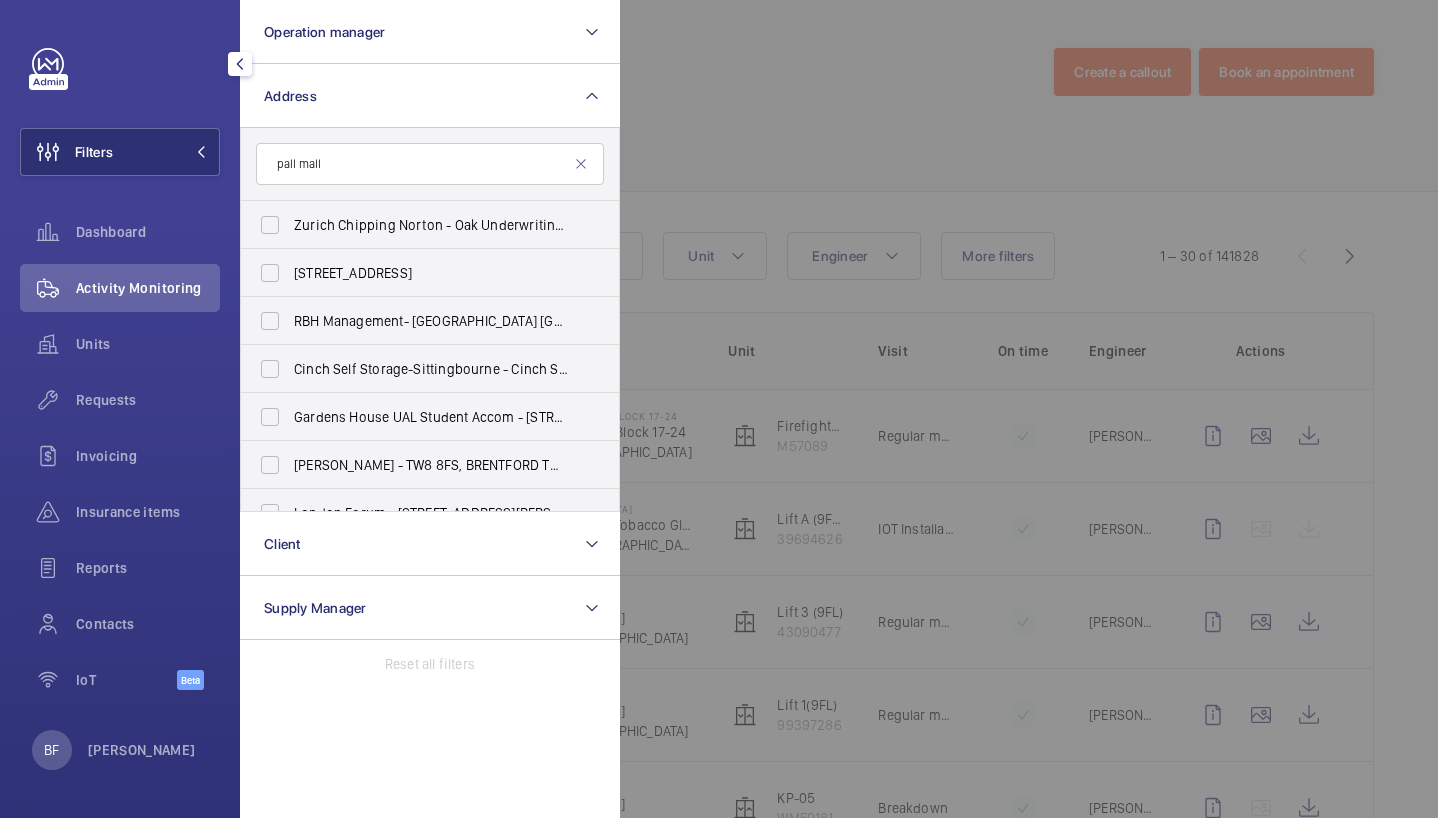 type on "pall mall" 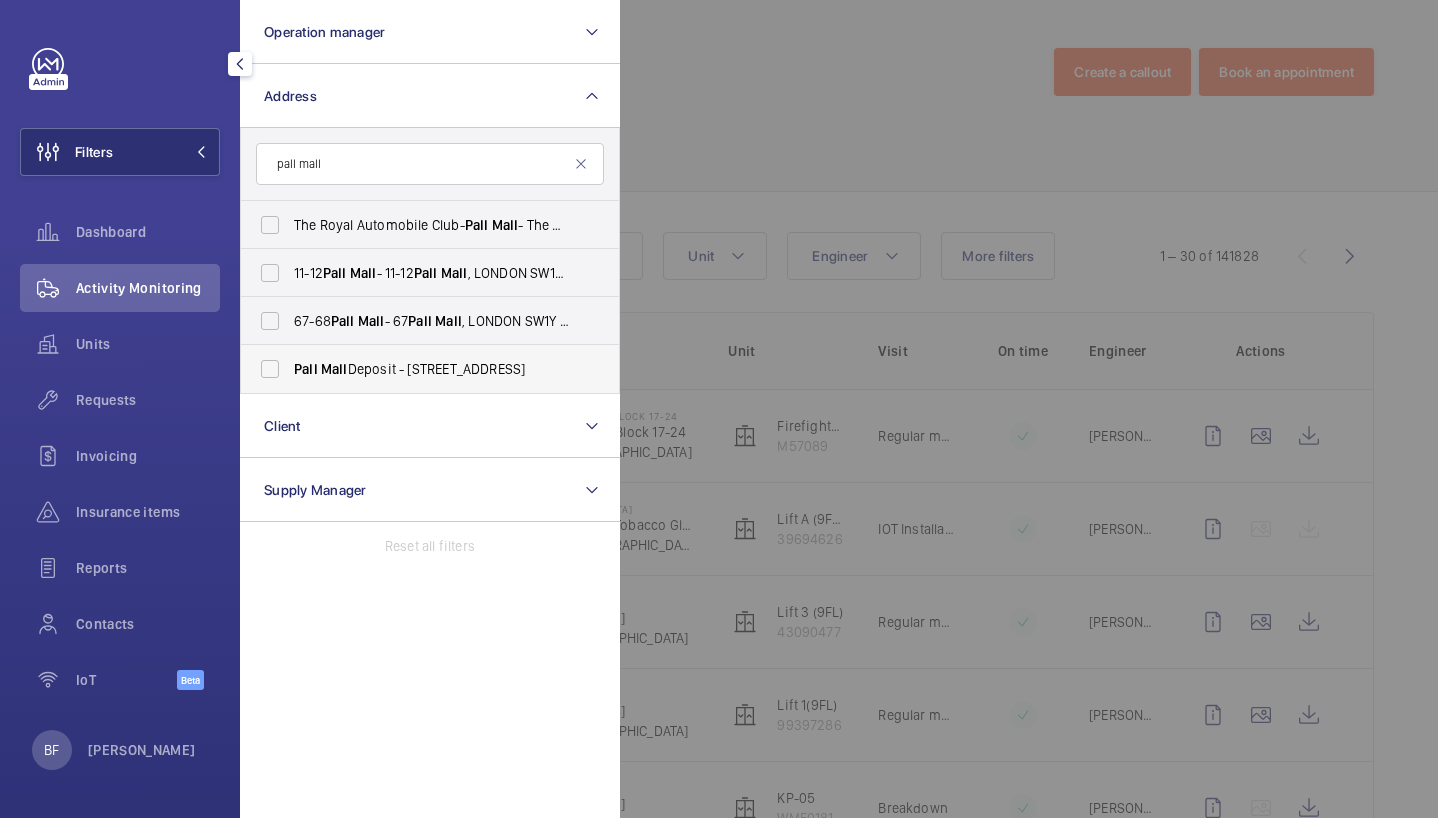 click on "Pall   Mall  Deposit - [STREET_ADDRESS]" at bounding box center [431, 369] 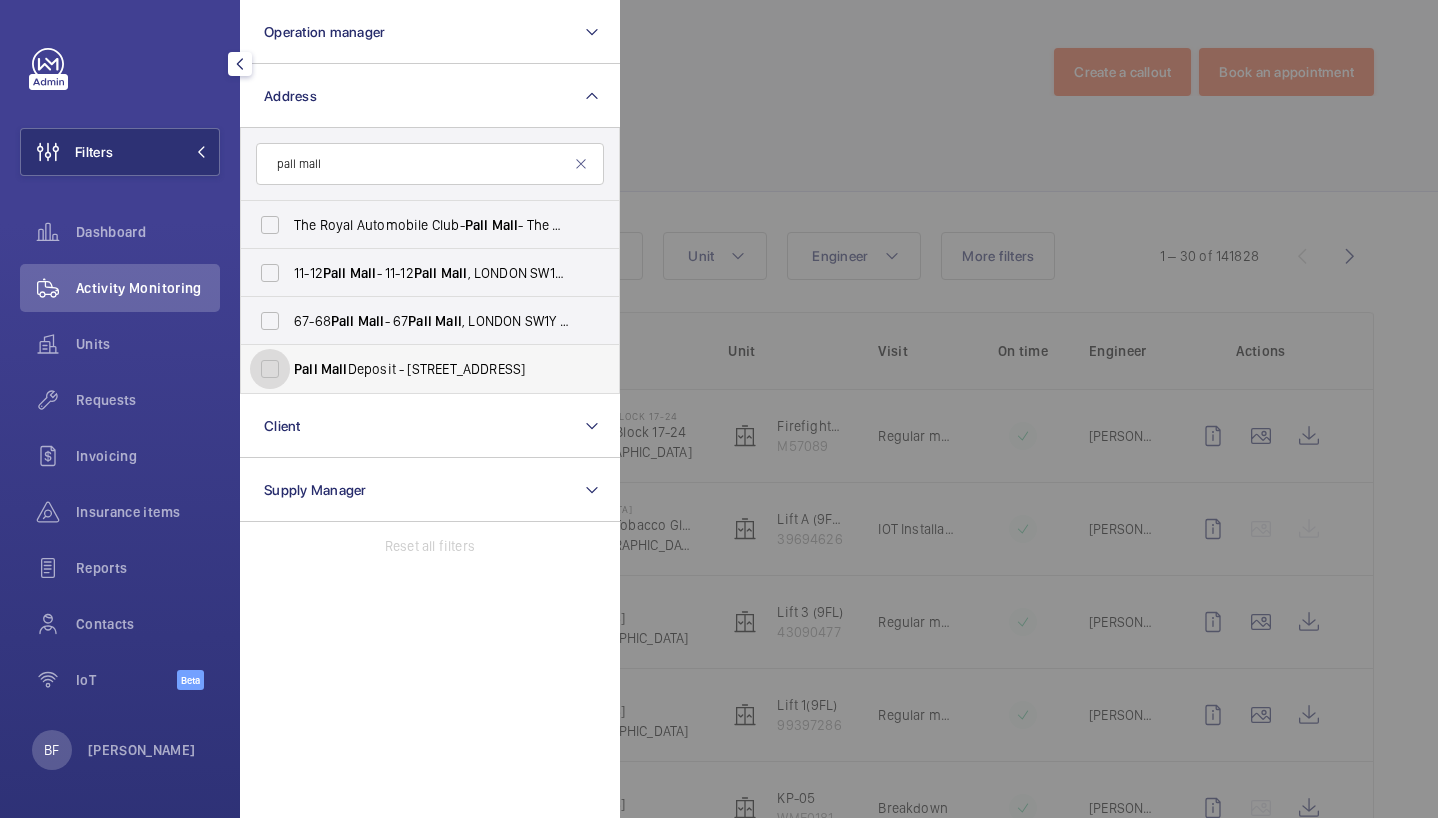 click on "Pall   Mall  Deposit - [STREET_ADDRESS]" at bounding box center [270, 369] 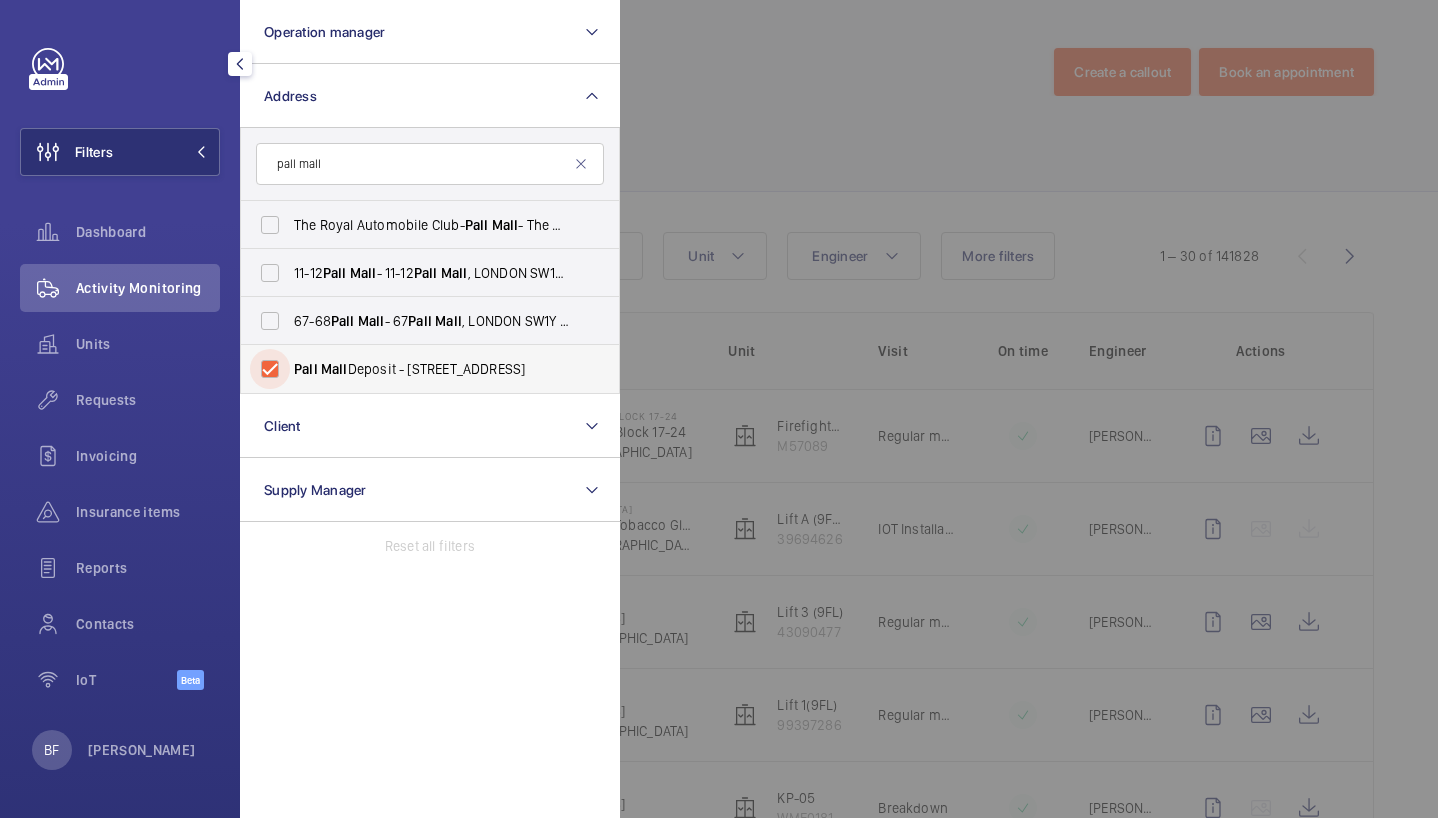 checkbox on "true" 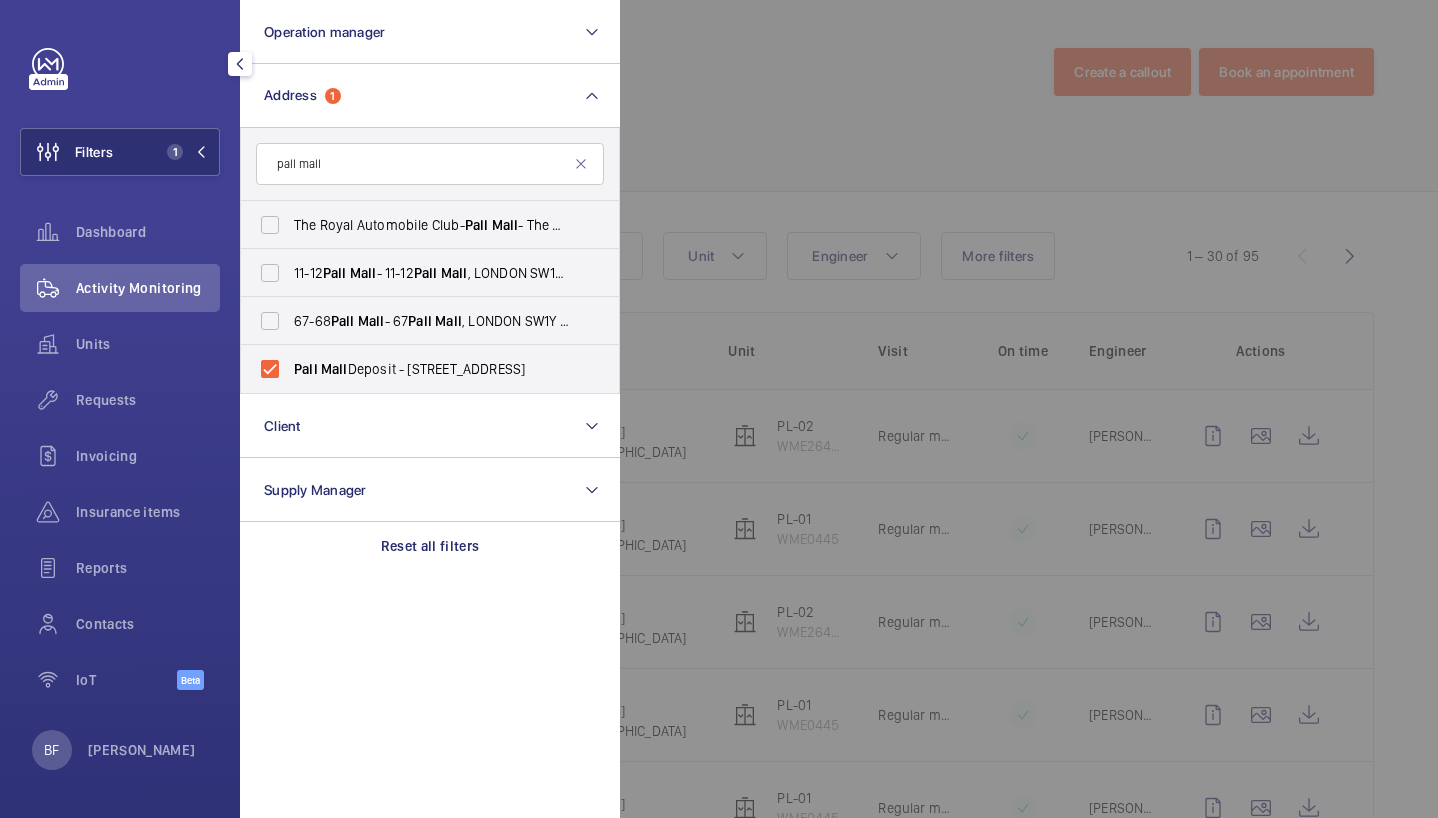 click 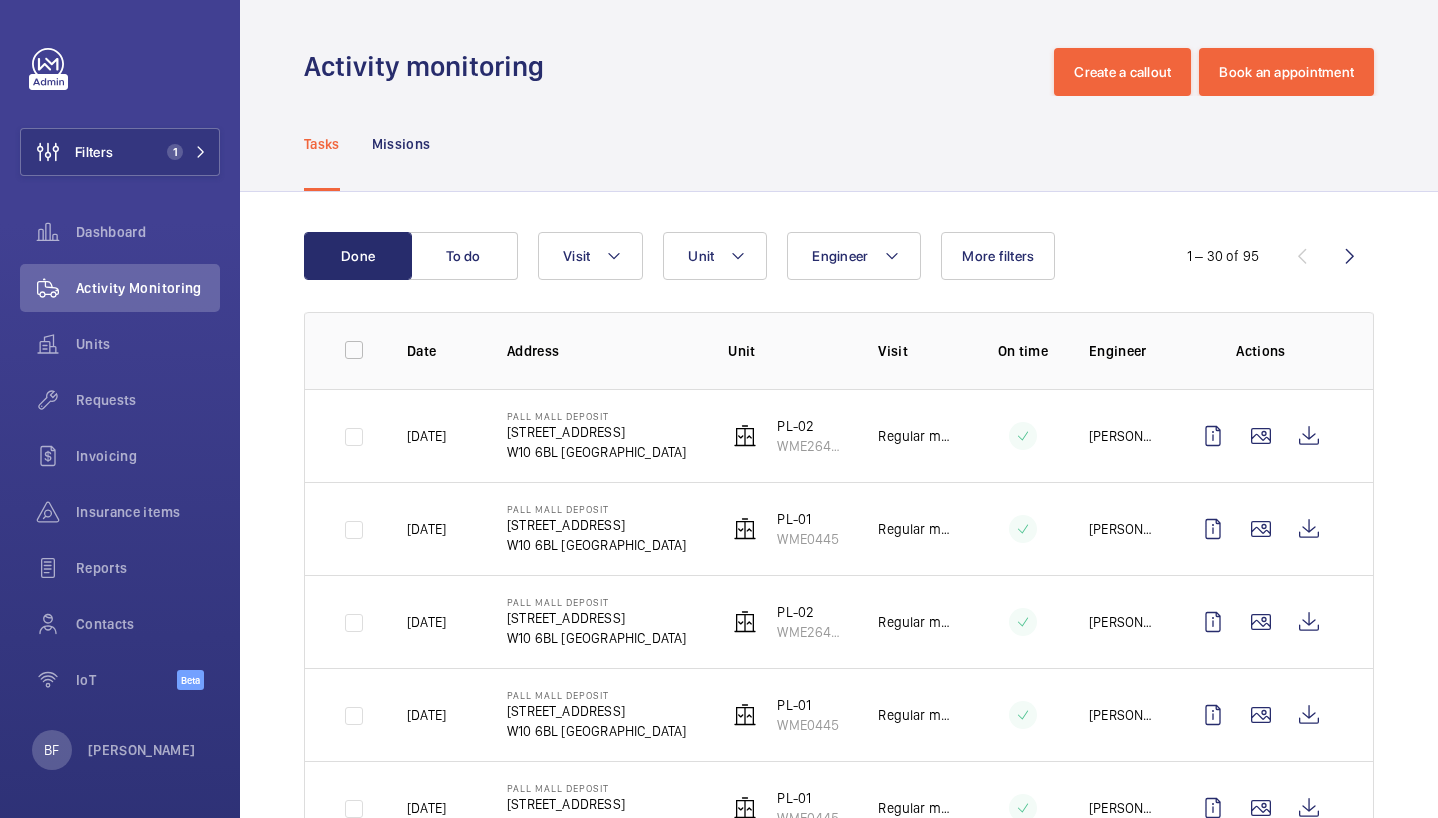 click on "Done To do Engineer Unit Visit More filters  1 – 30 of 95  Date Address Unit Visit On time Engineer Actions [DATE][GEOGRAPHIC_DATA] Deposit   [STREET_ADDRESS]-02   WME26401284   Regular maintenance  [PERSON_NAME]  [DATE][GEOGRAPHIC_DATA] Deposit   [STREET_ADDRESS]-01   WME0445   Regular maintenance  [PERSON_NAME]  [DATE]  [GEOGRAPHIC_DATA] Deposit   [STREET_ADDRESS][GEOGRAPHIC_DATA]-02   WME26401284   Regular maintenance  [PERSON_NAME]  [DATE][GEOGRAPHIC_DATA] Deposit   [STREET_ADDRESS]-01   WME0445   Regular maintenance  [PERSON_NAME]  [DATE][GEOGRAPHIC_DATA] Deposit   [STREET_ADDRESS]-01   WME0445   Regular maintenance  [PERSON_NAME]  [DATE][GEOGRAPHIC_DATA] Deposit   [STREET_ADDRESS][GEOGRAPHIC_DATA]-02   WME26401284   Regular maintenance  [PERSON_NAME]  [DATE][GEOGRAPHIC_DATA] Deposit   [STREET_ADDRESS]-01   WME0445   Breakdown  [PERSON_NAME]  [DATE][GEOGRAPHIC_DATA] Deposit   PL-01" 